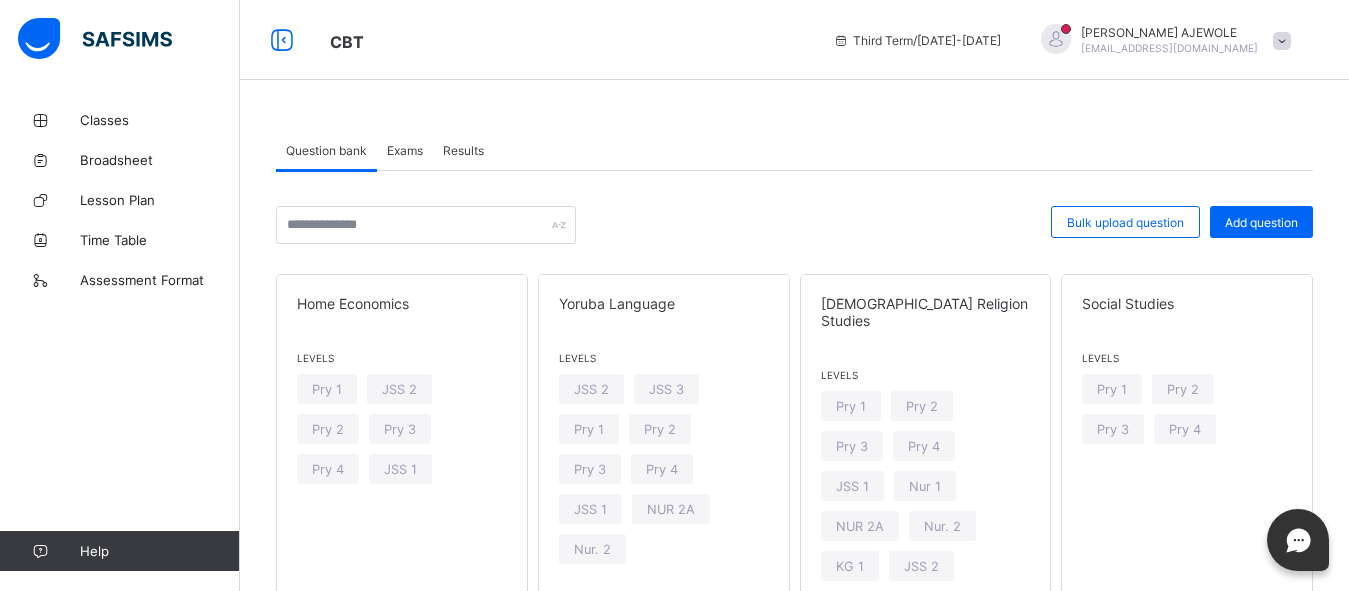 scroll, scrollTop: 0, scrollLeft: 0, axis: both 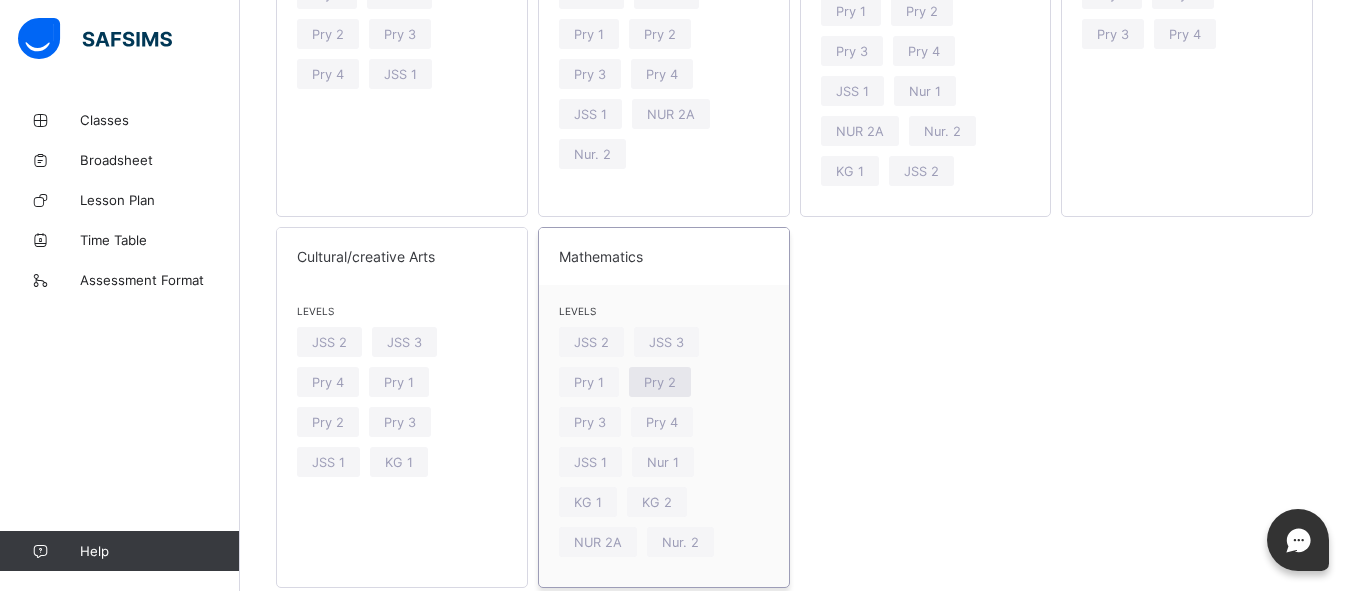 click on "Pry 2" at bounding box center [660, 382] 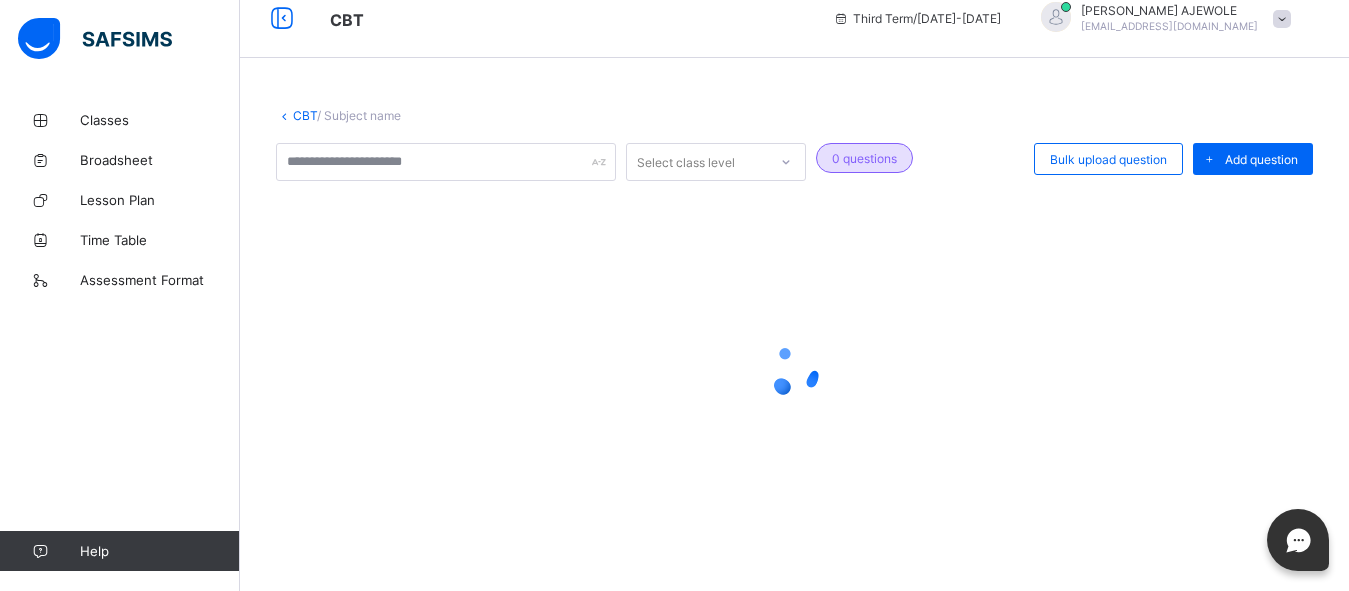 scroll, scrollTop: 22, scrollLeft: 0, axis: vertical 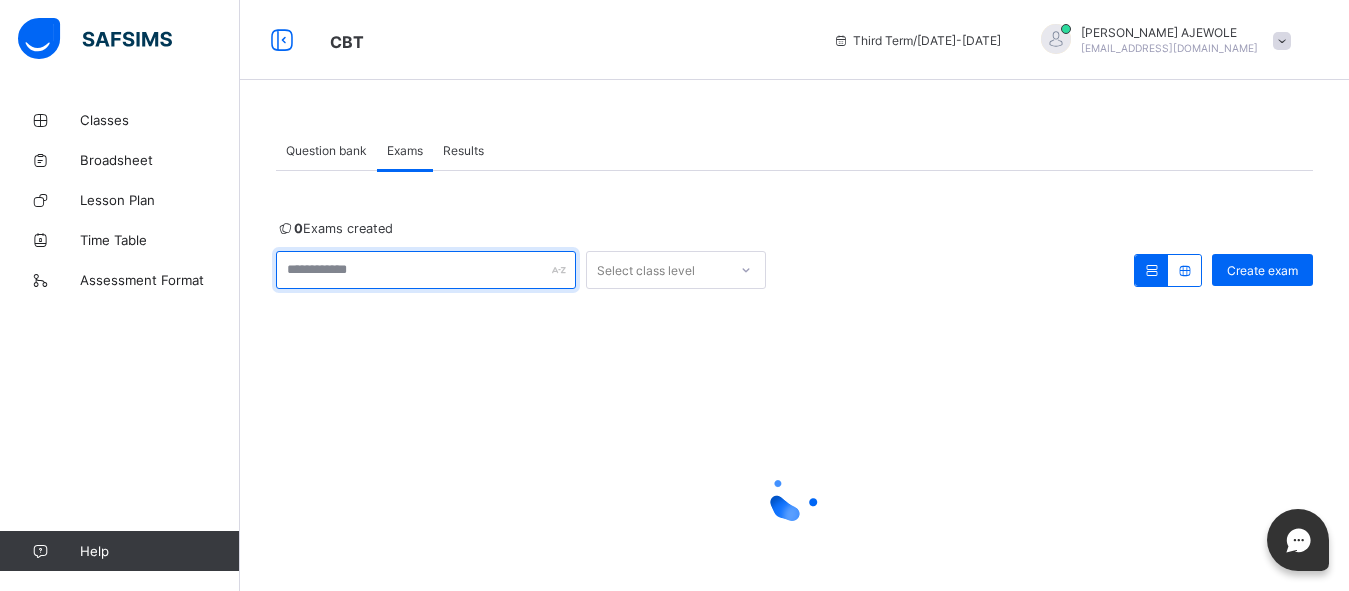 click at bounding box center (426, 270) 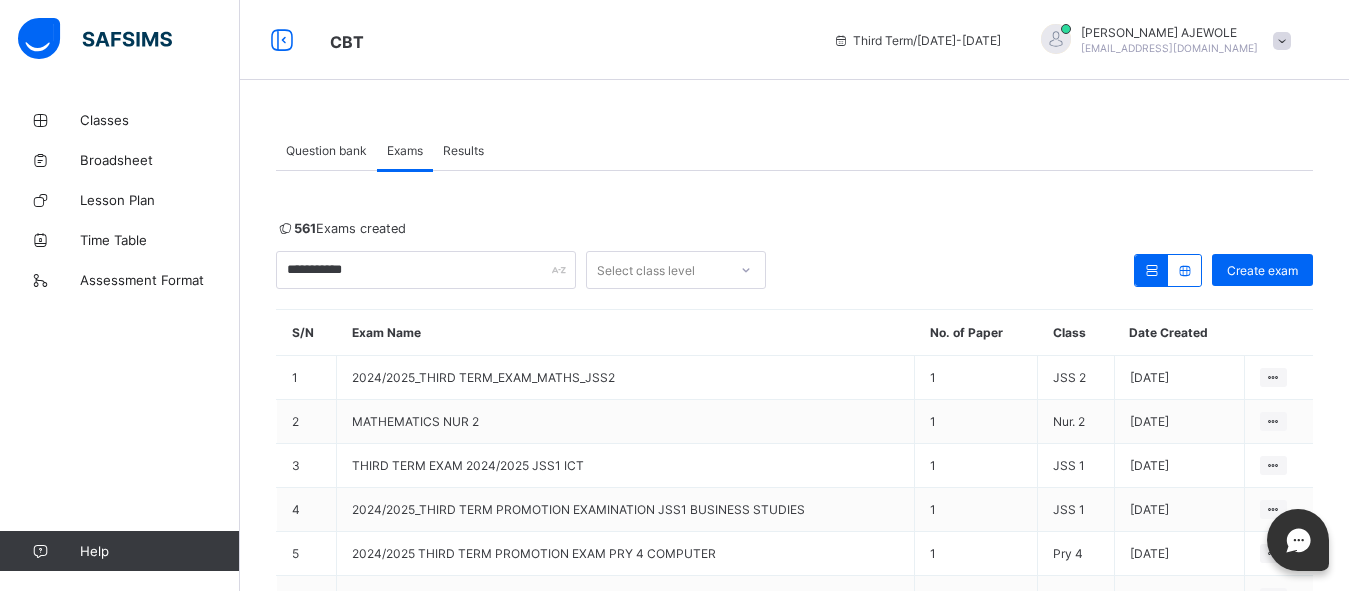 click 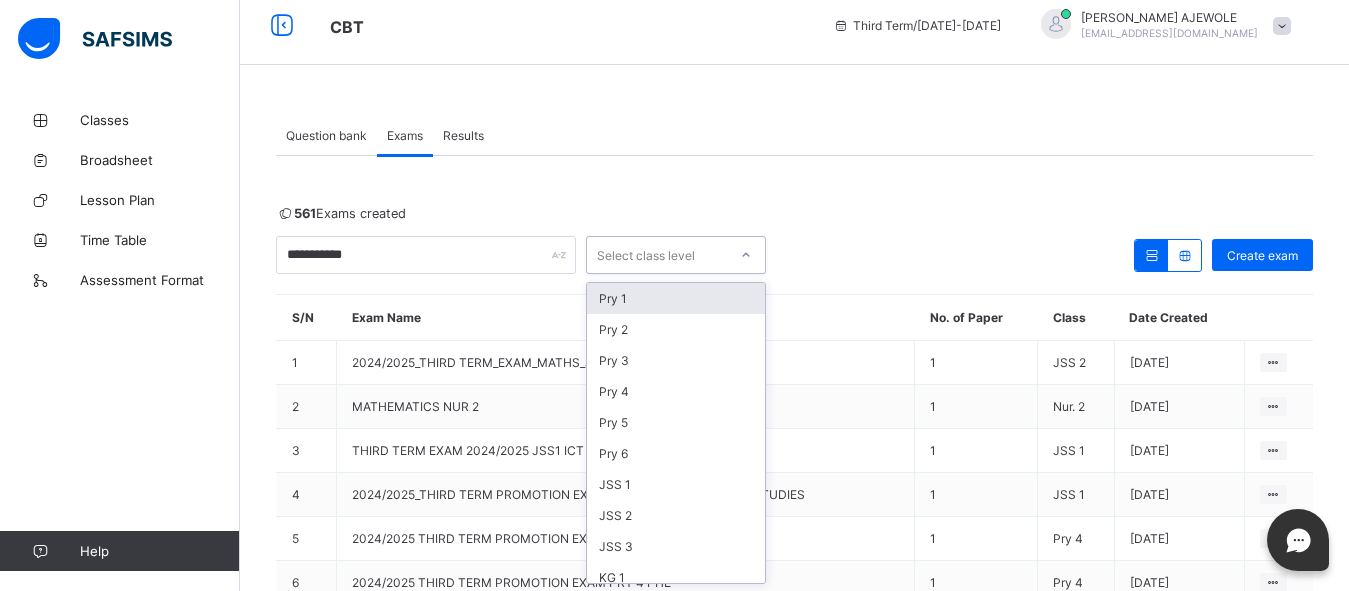 scroll, scrollTop: 16, scrollLeft: 0, axis: vertical 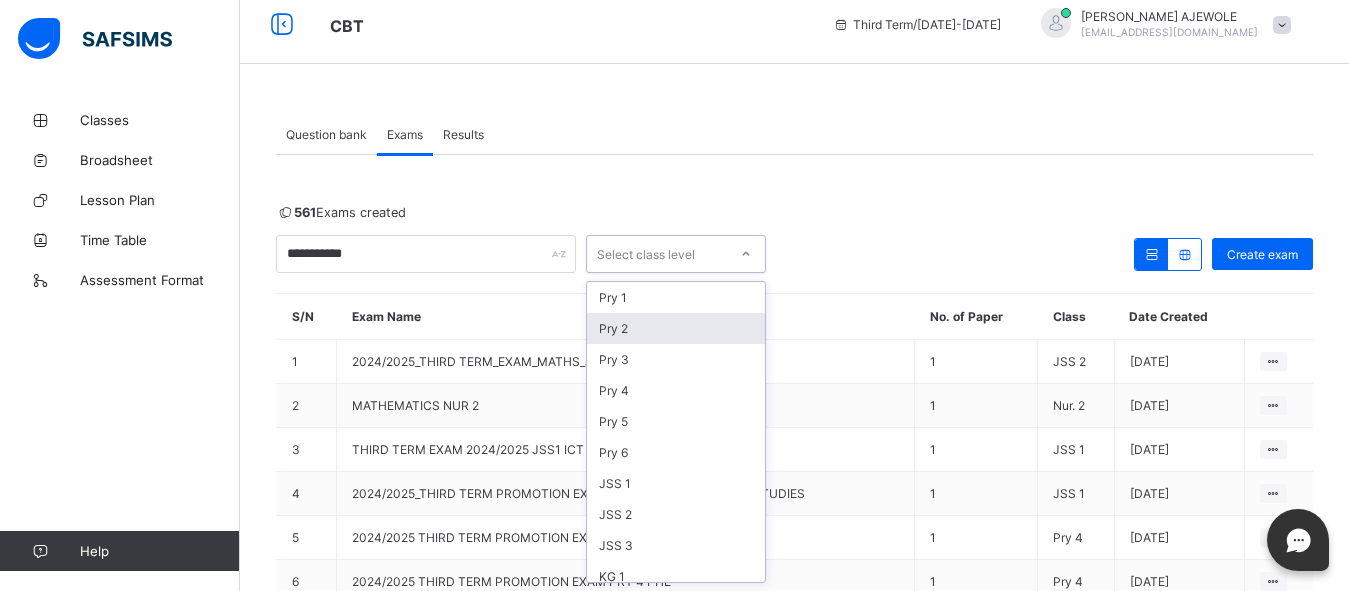 click on "Pry 2" at bounding box center (676, 328) 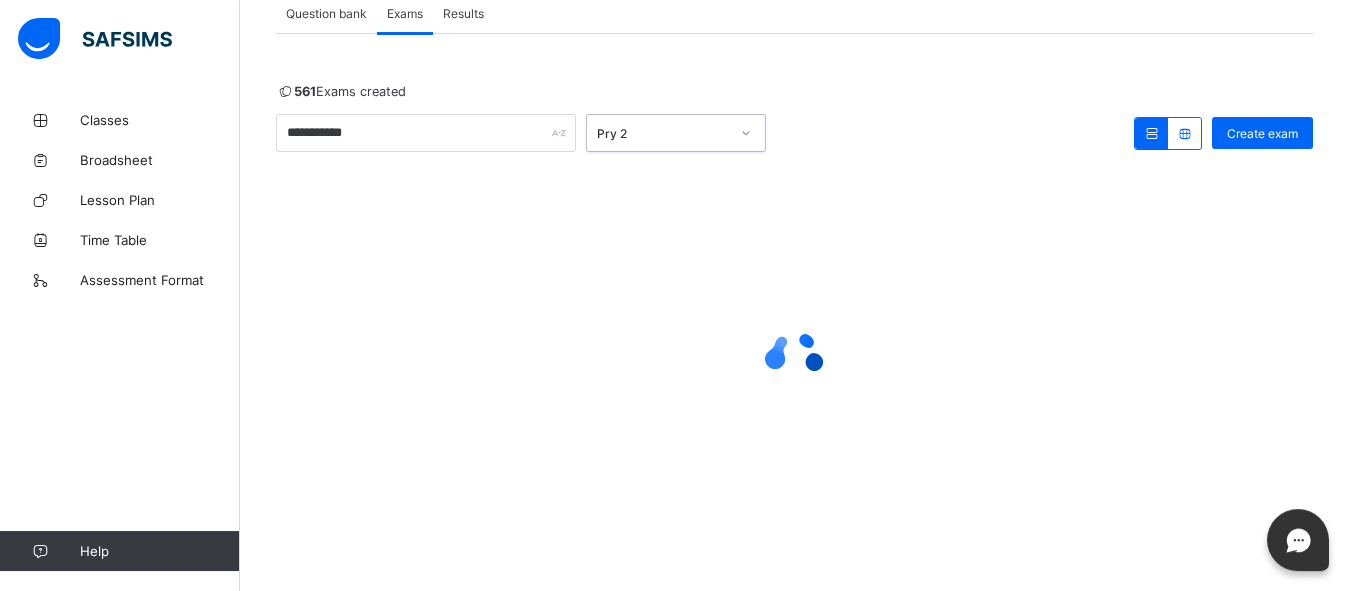 scroll, scrollTop: 138, scrollLeft: 0, axis: vertical 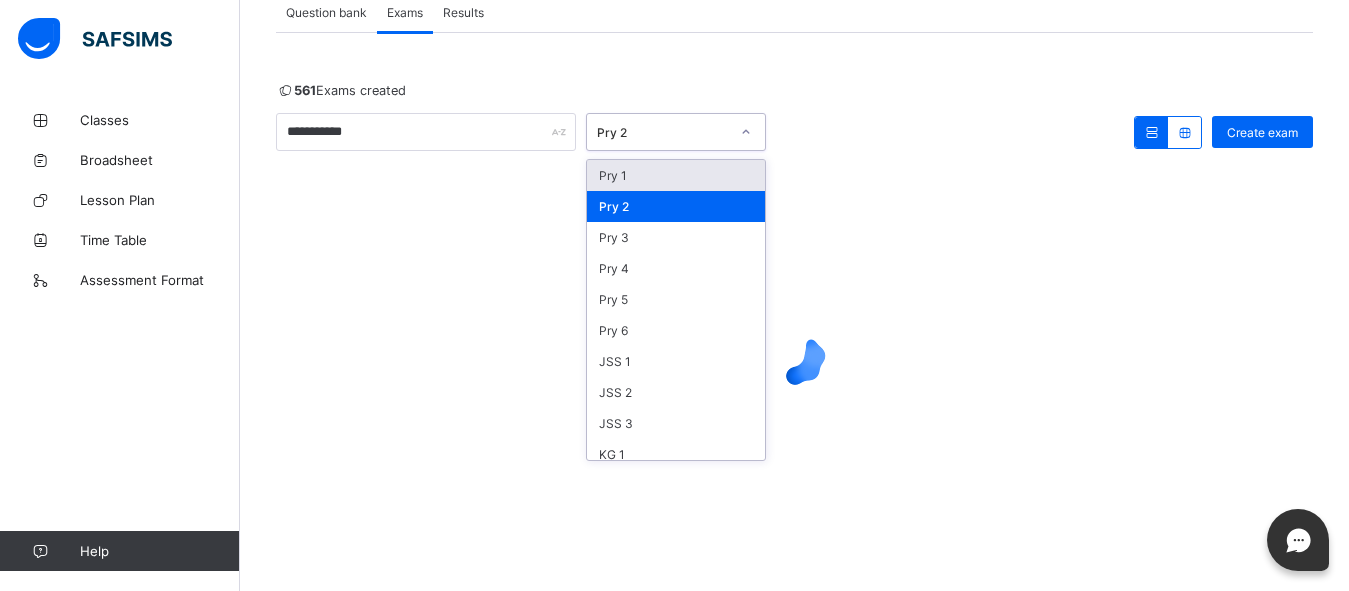 click 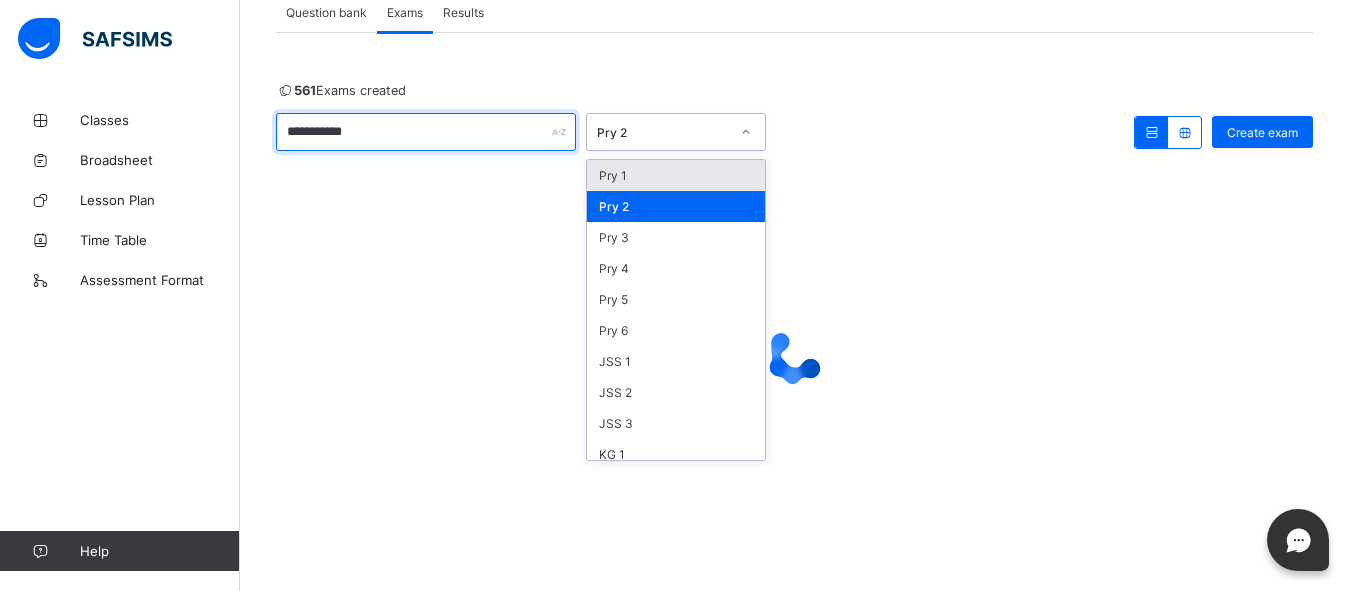click on "**********" at bounding box center (426, 132) 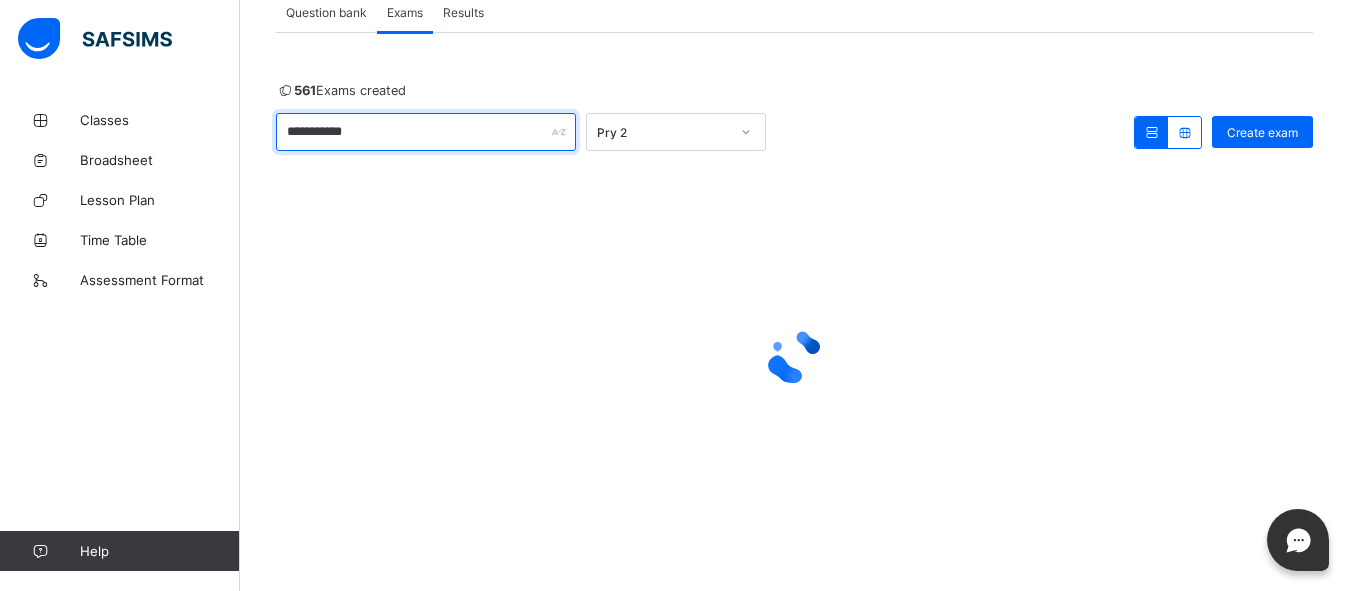 click on "**********" at bounding box center (426, 132) 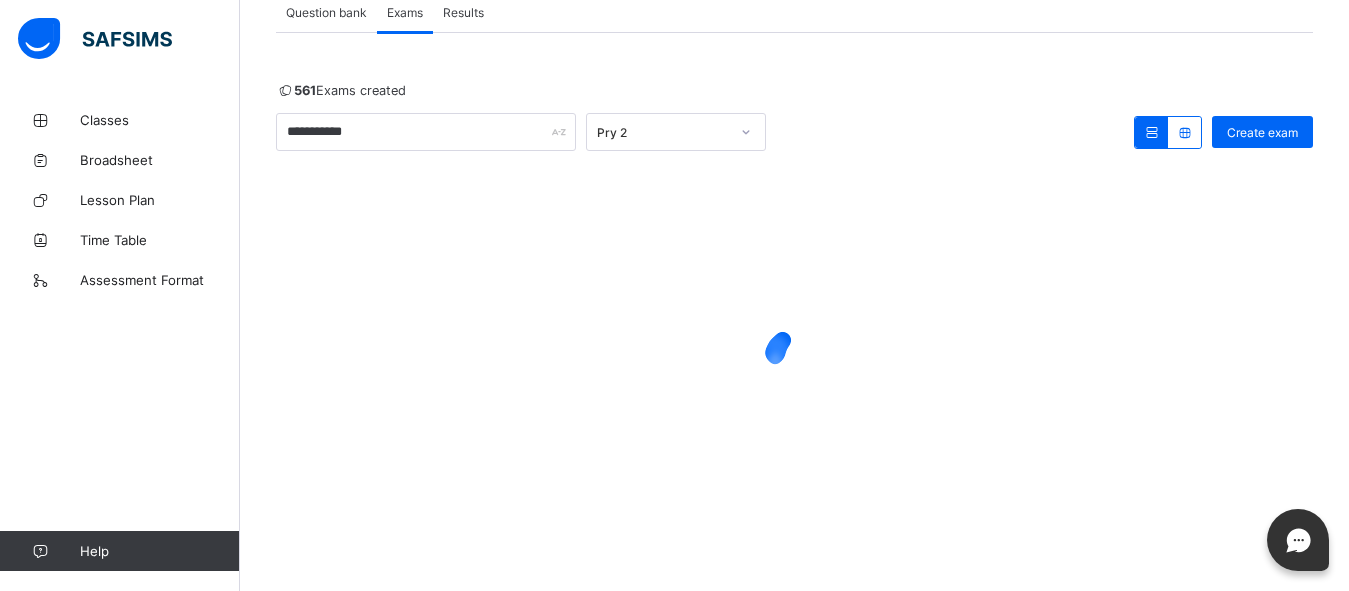 click 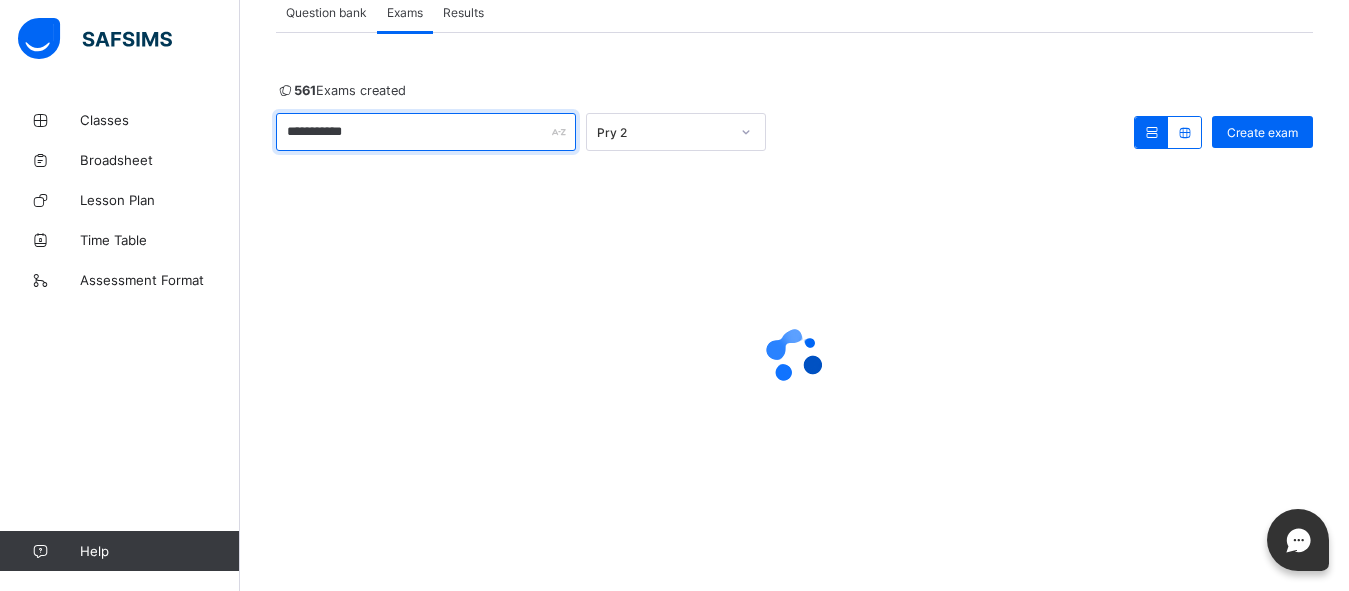 click on "**********" at bounding box center (426, 132) 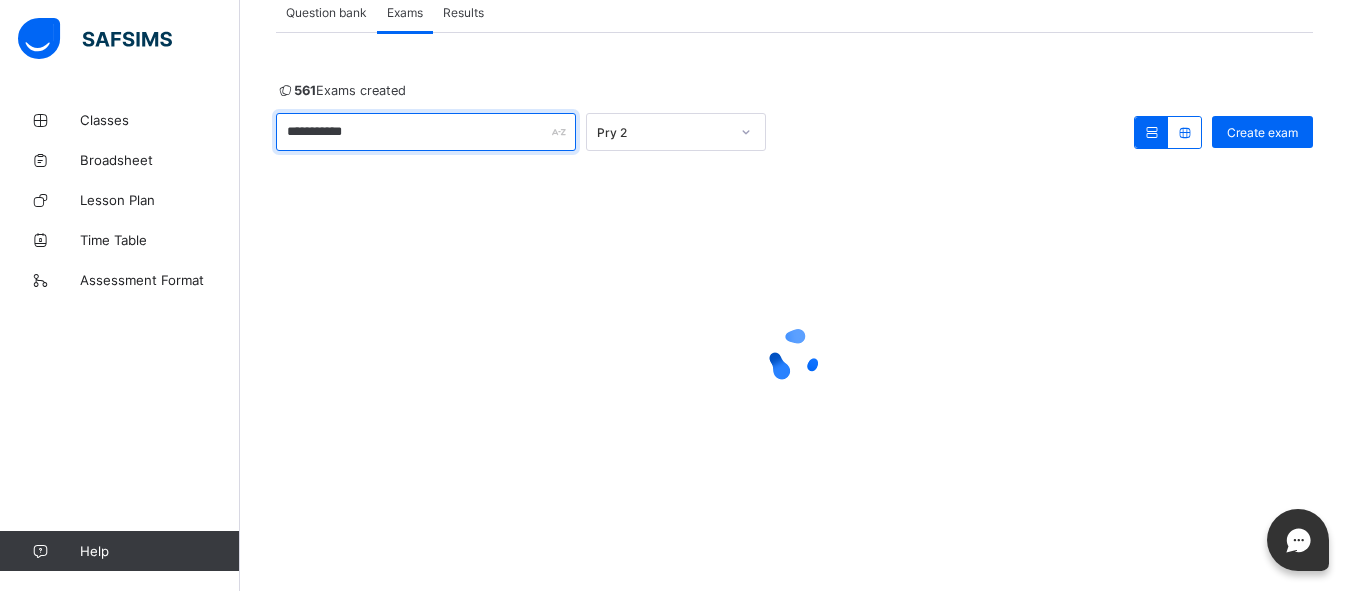 click on "**********" at bounding box center [426, 132] 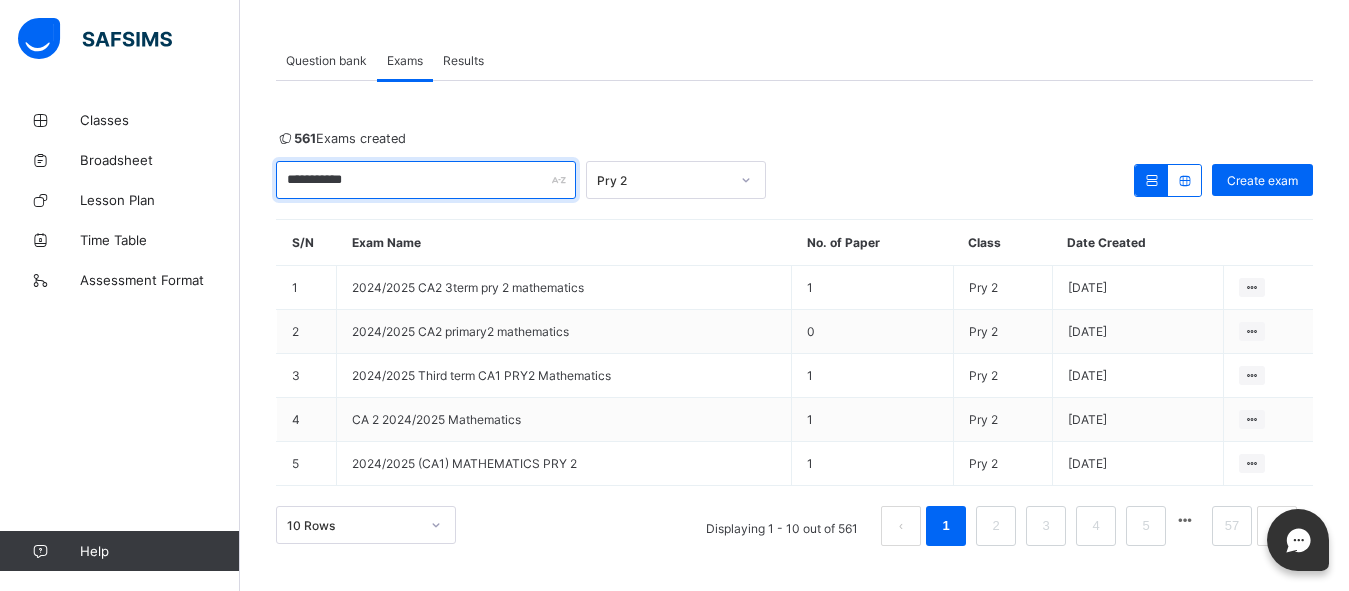 scroll, scrollTop: 90, scrollLeft: 0, axis: vertical 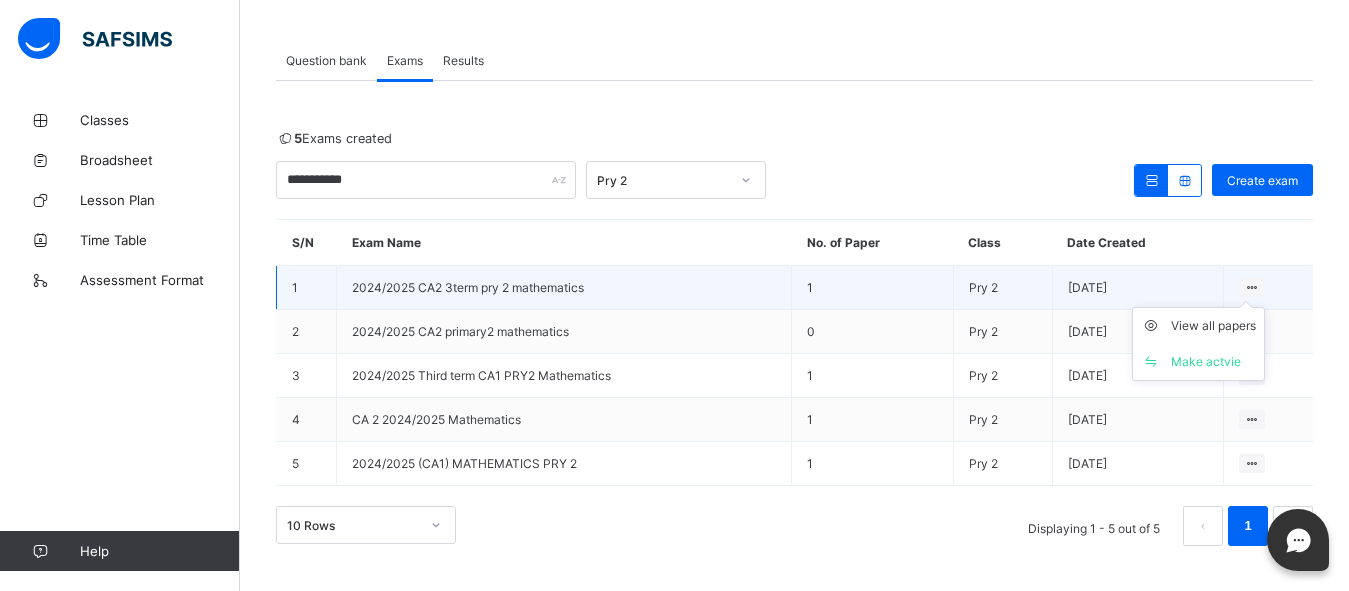 click at bounding box center (1252, 287) 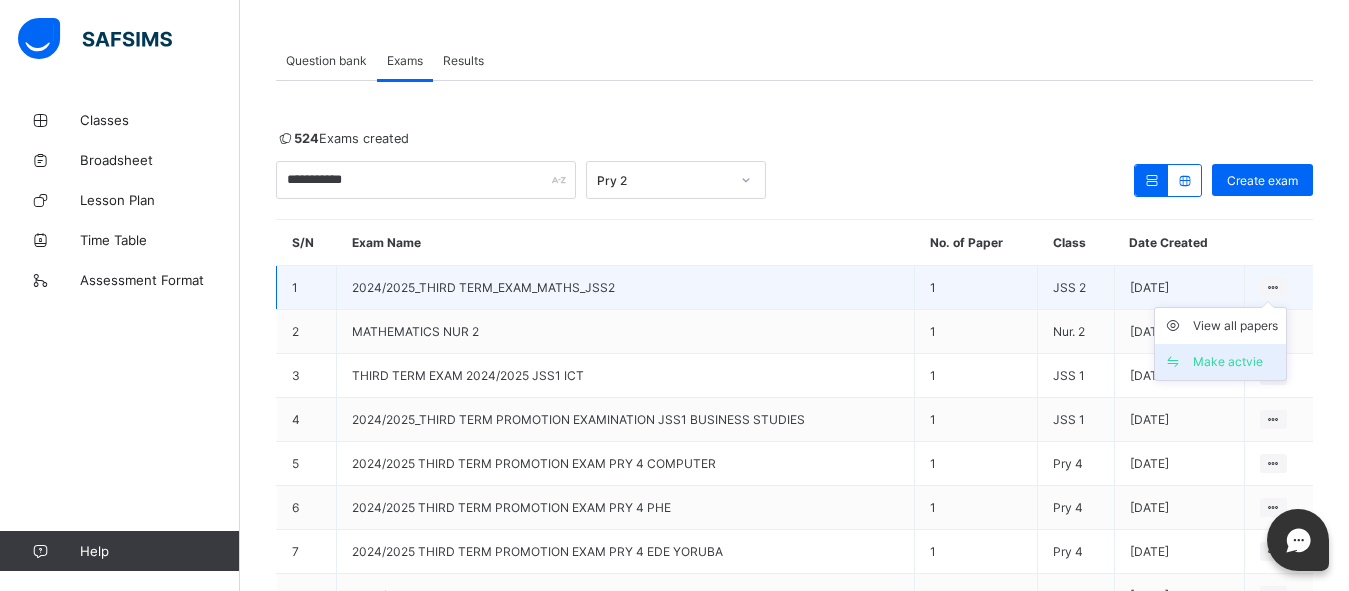 click on "Make actvie" at bounding box center [1235, 362] 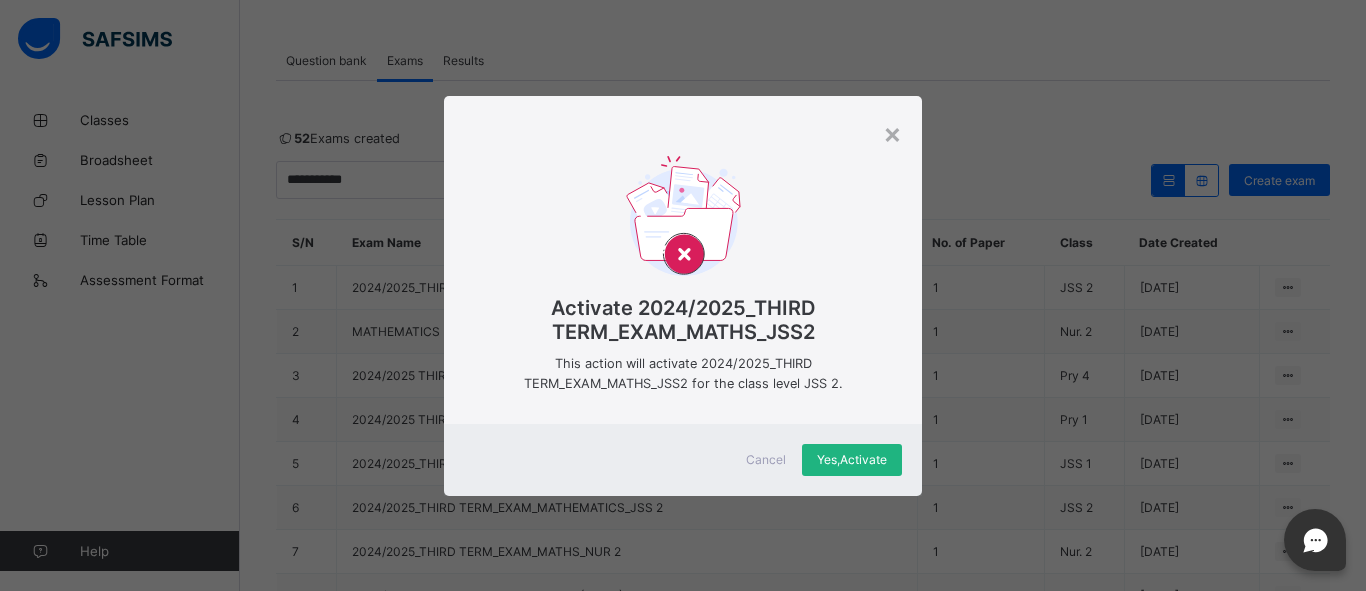 click on "Yes,  Activate" at bounding box center [852, 459] 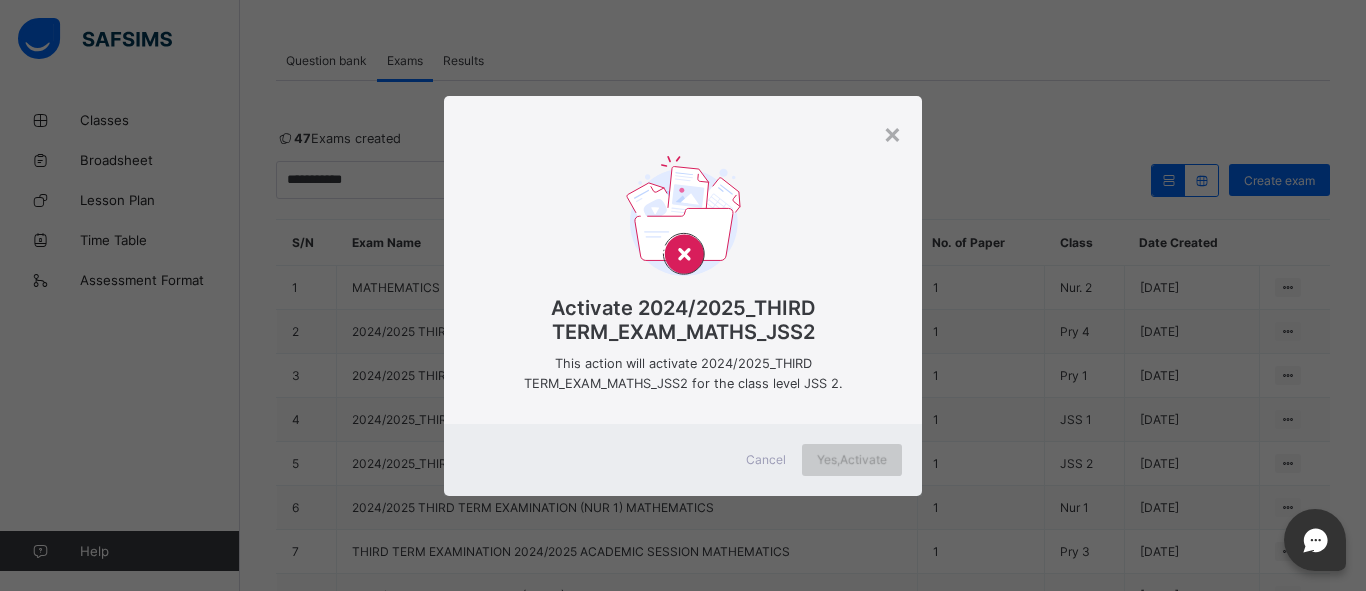 click on "Yes,  Activate" at bounding box center (852, 460) 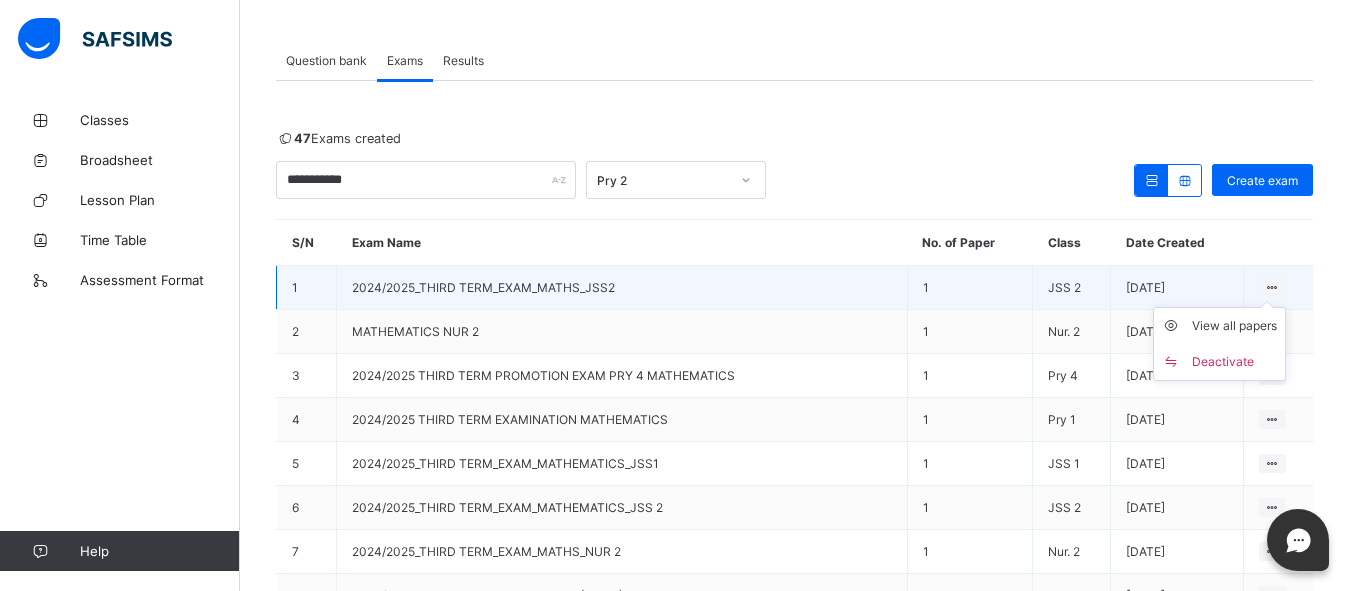 click on "View all papers Deactivate" at bounding box center [1219, 344] 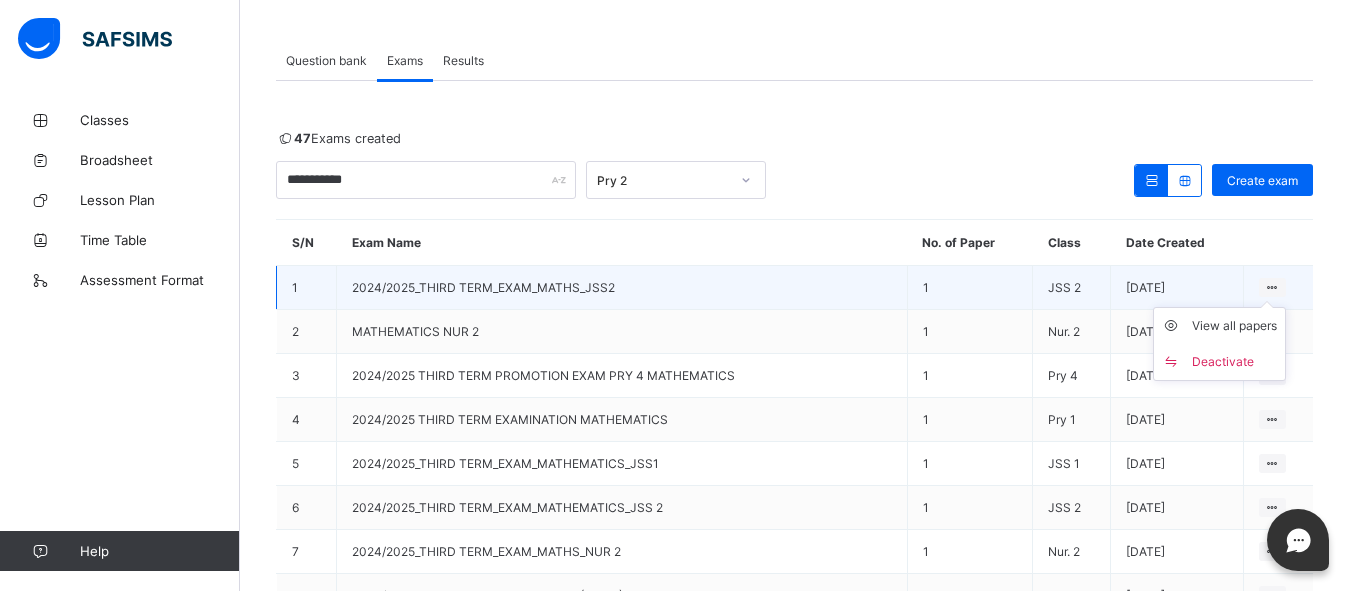 click at bounding box center [1272, 287] 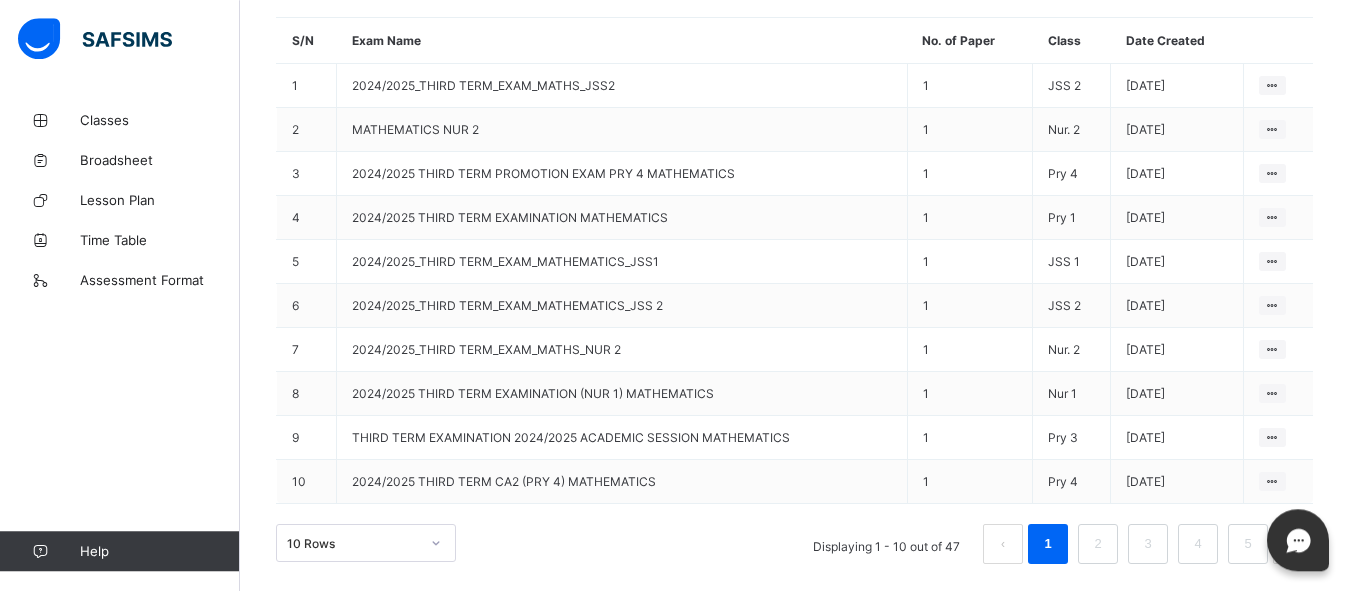 scroll, scrollTop: 310, scrollLeft: 0, axis: vertical 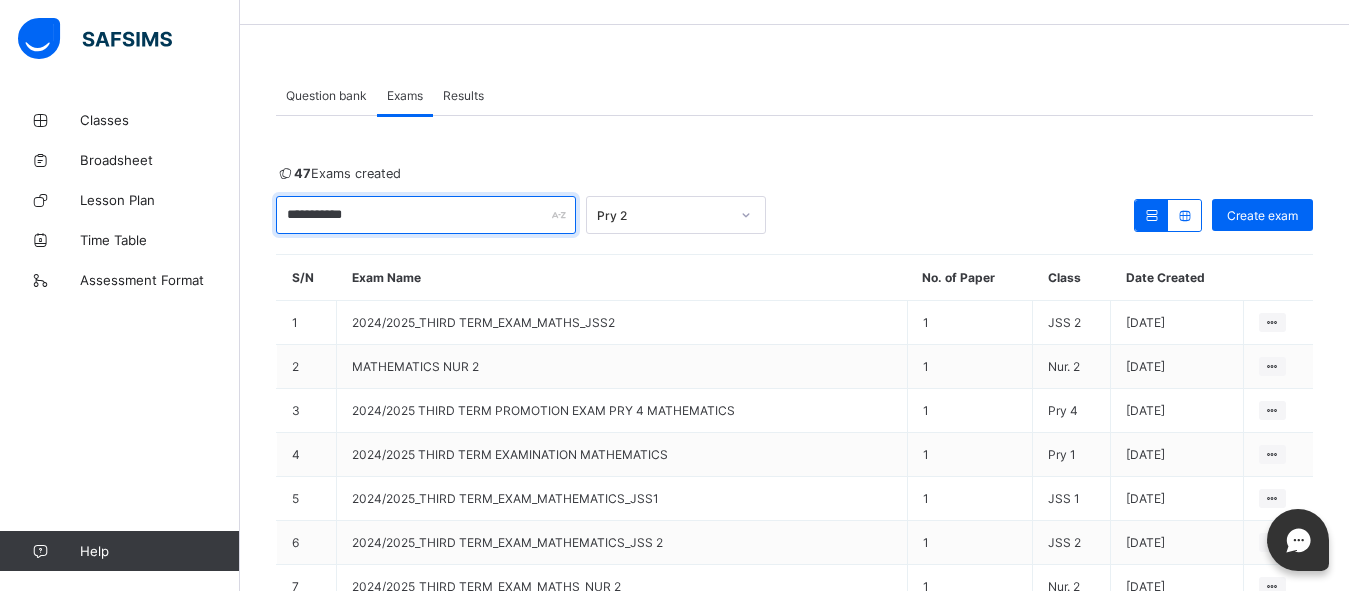 click on "**********" at bounding box center (426, 215) 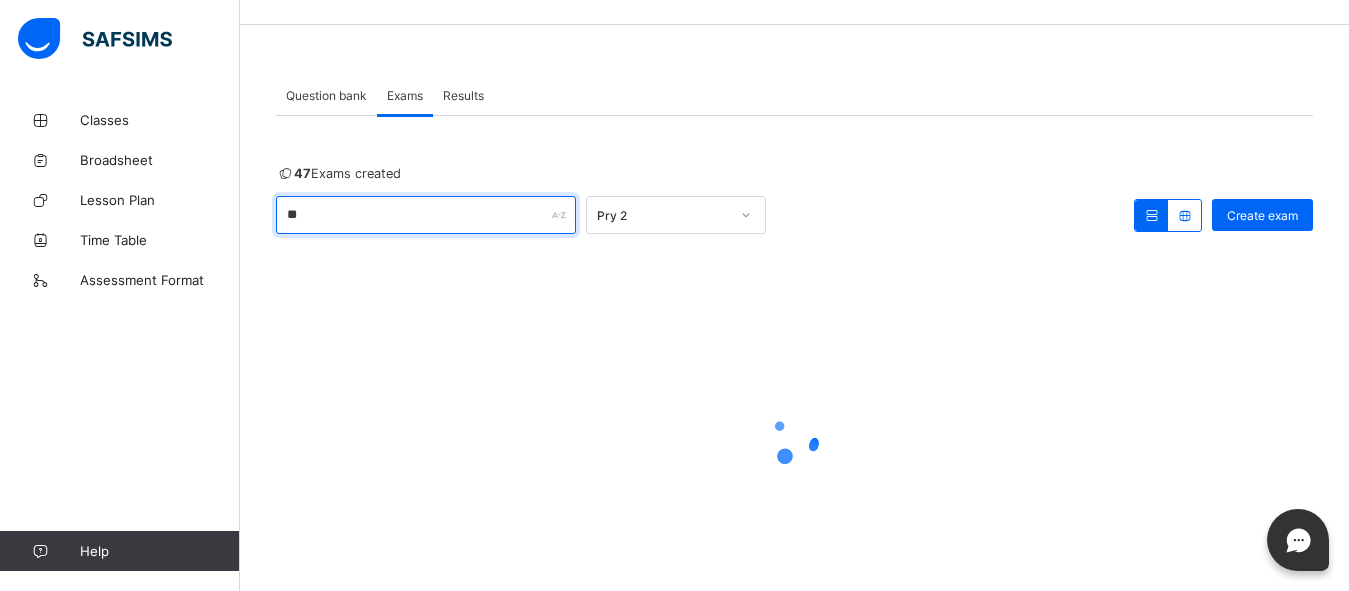 type on "*" 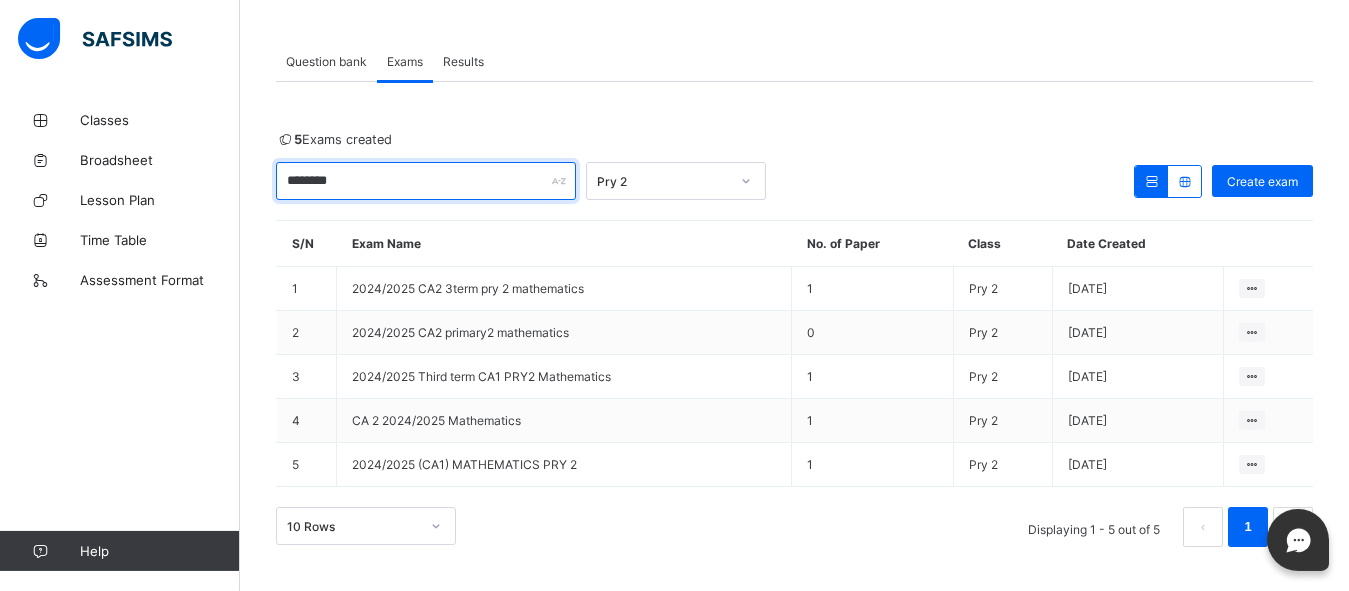 scroll, scrollTop: 90, scrollLeft: 0, axis: vertical 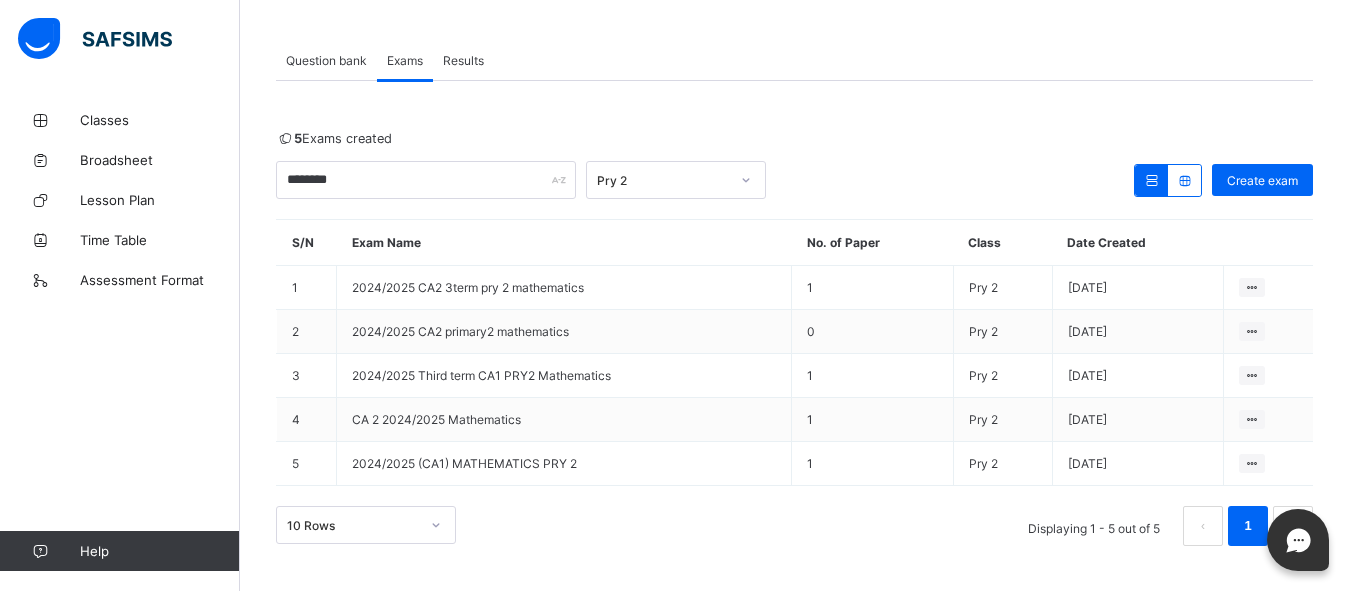 click 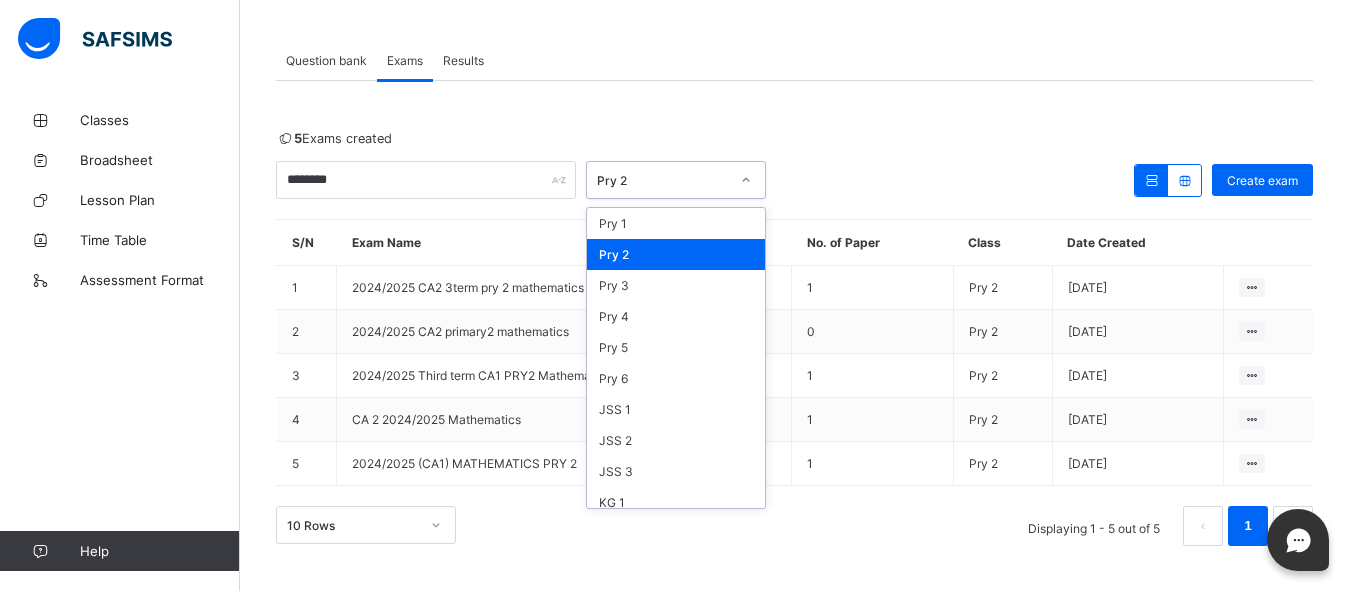 click on "Pry 2" at bounding box center [676, 254] 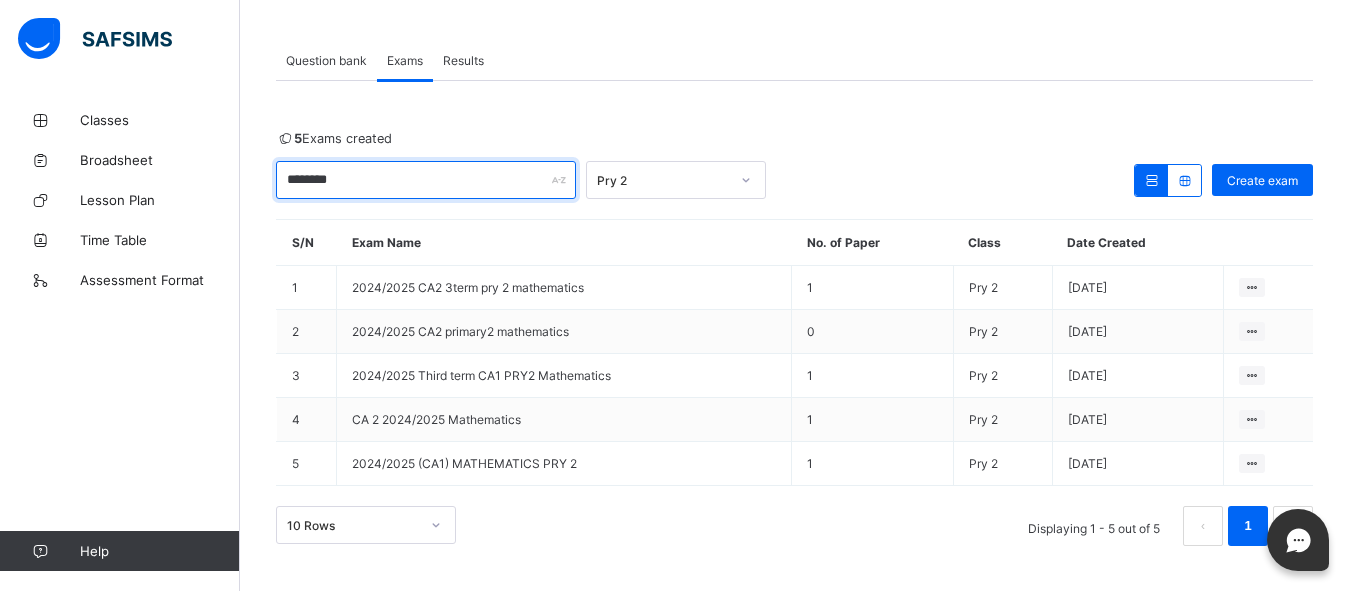 click on "********" at bounding box center (426, 180) 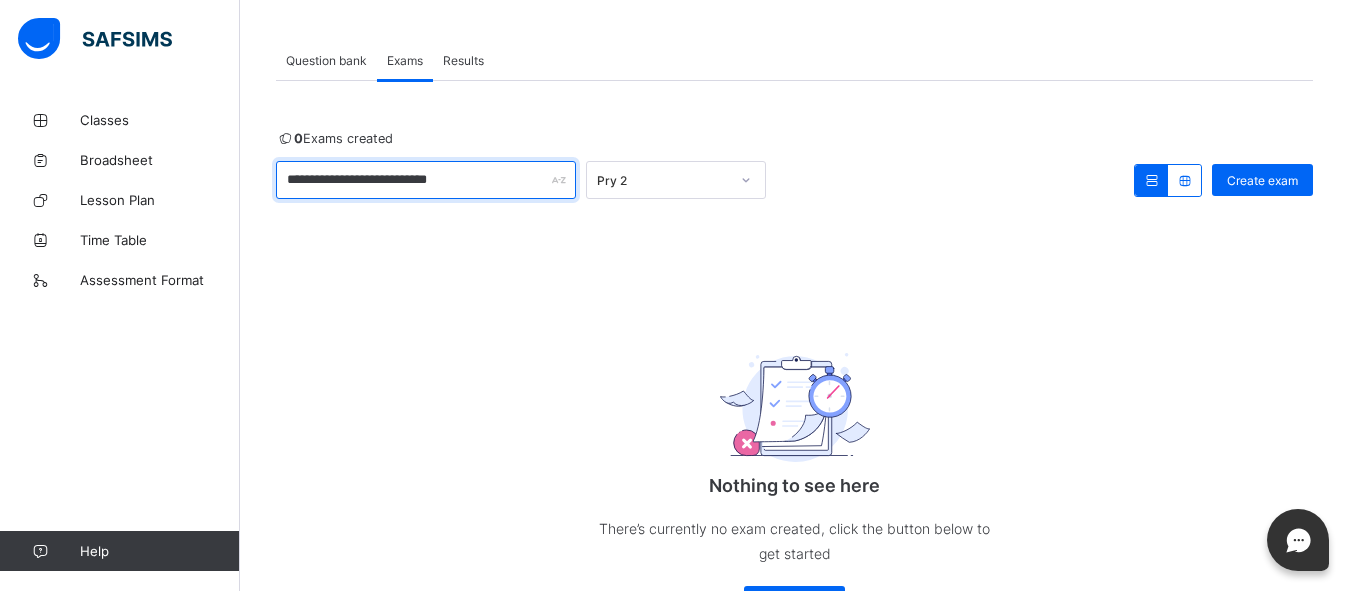 type on "**********" 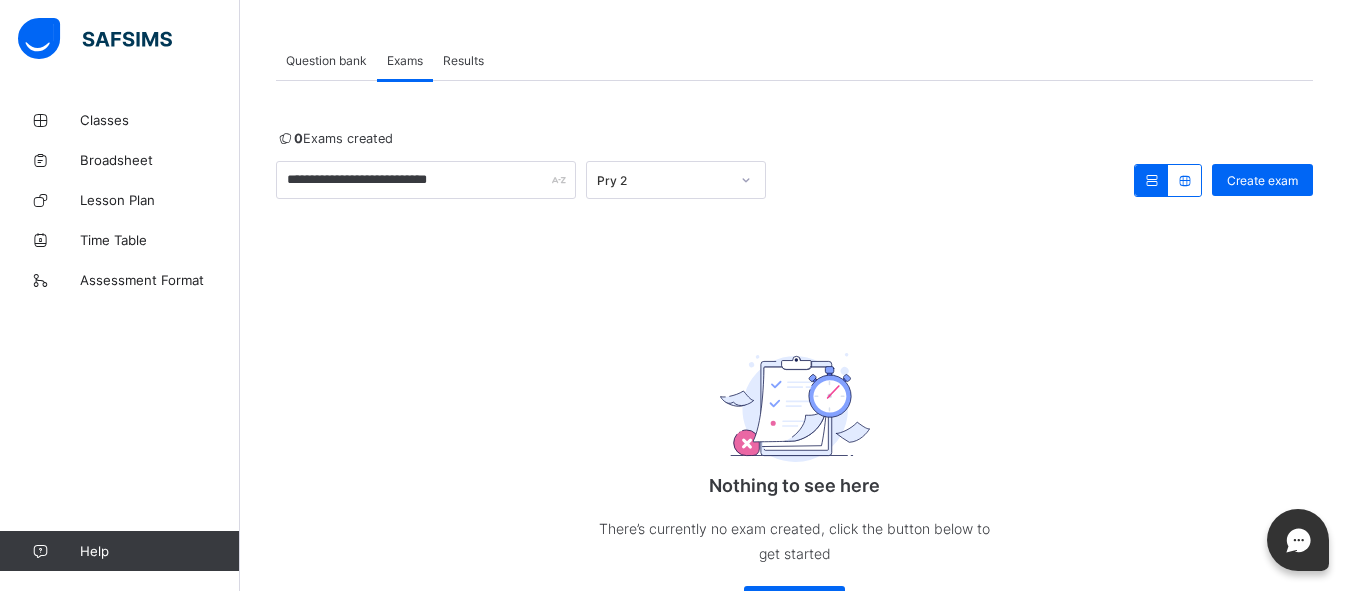 click 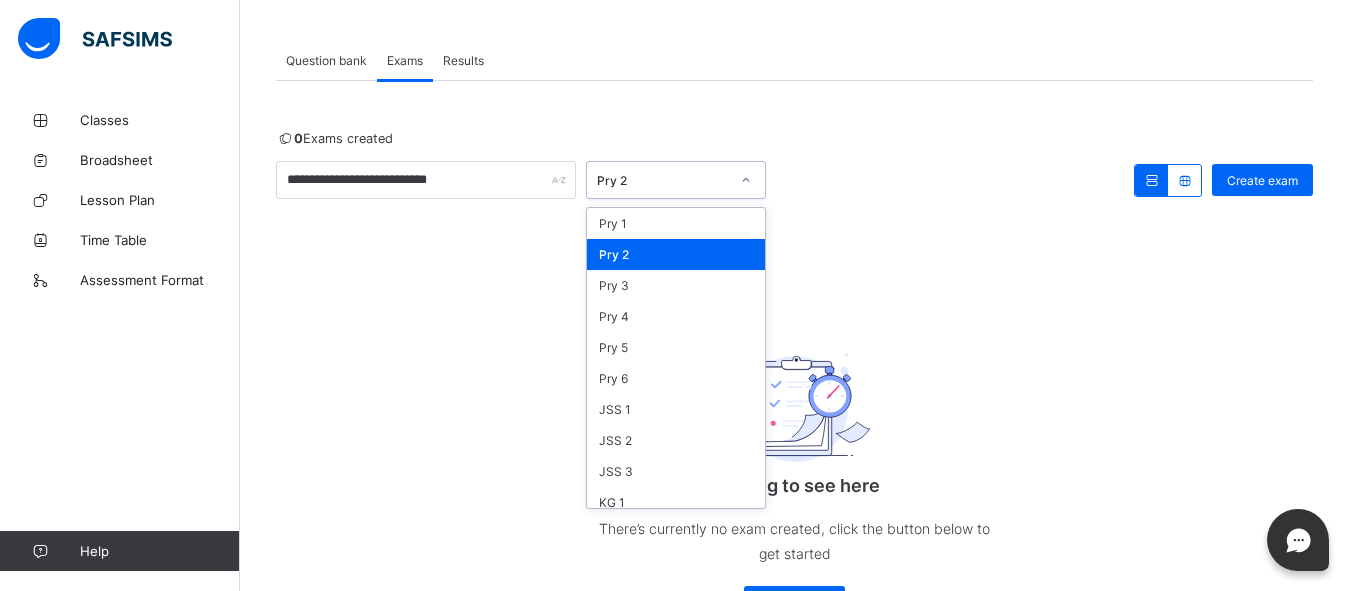 click on "Pry 2" at bounding box center (676, 254) 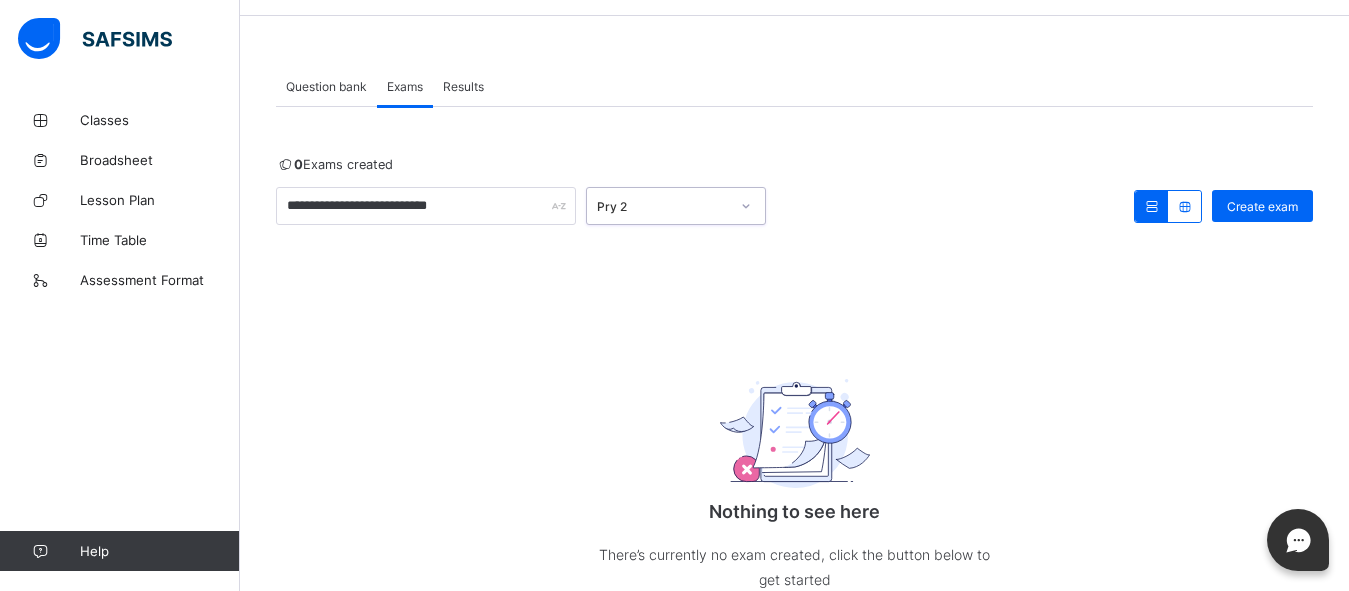 scroll, scrollTop: 61, scrollLeft: 0, axis: vertical 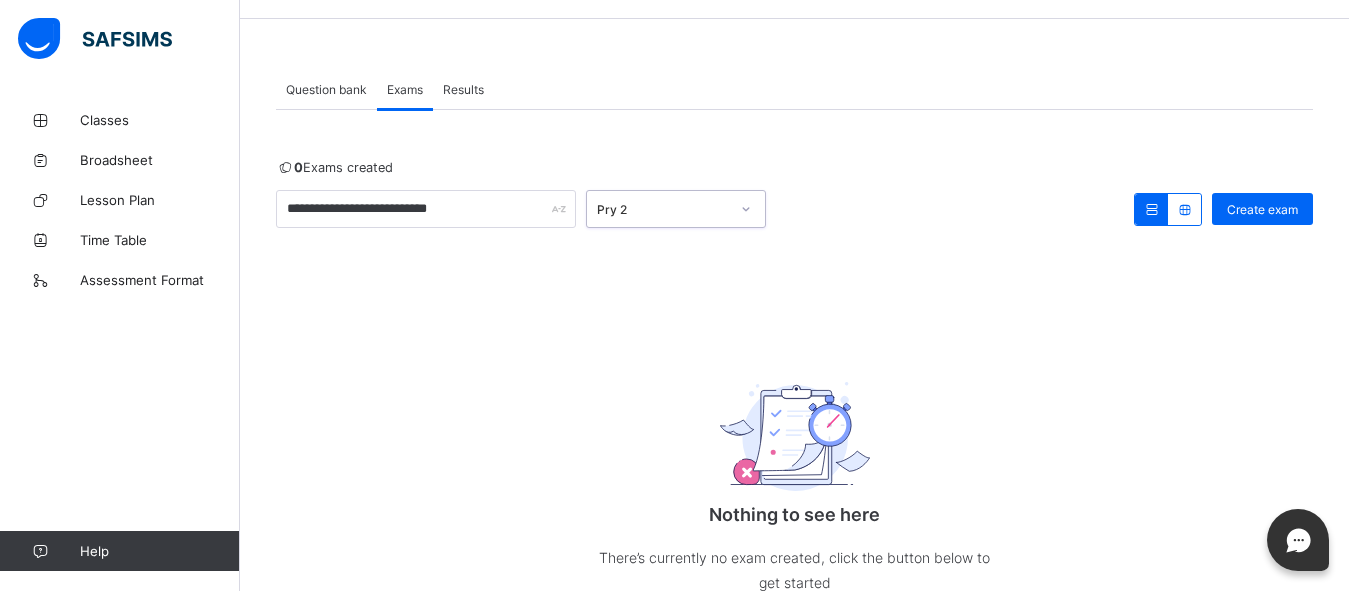 click on "**********" at bounding box center [794, 413] 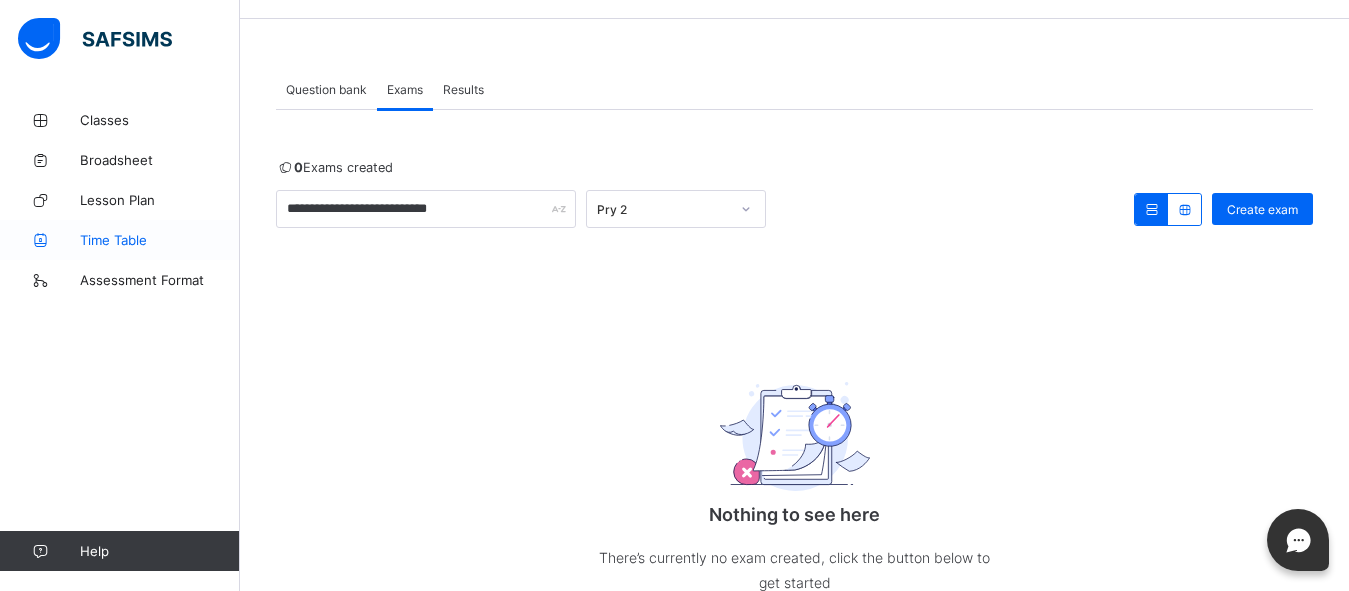 click on "Time Table" at bounding box center [160, 240] 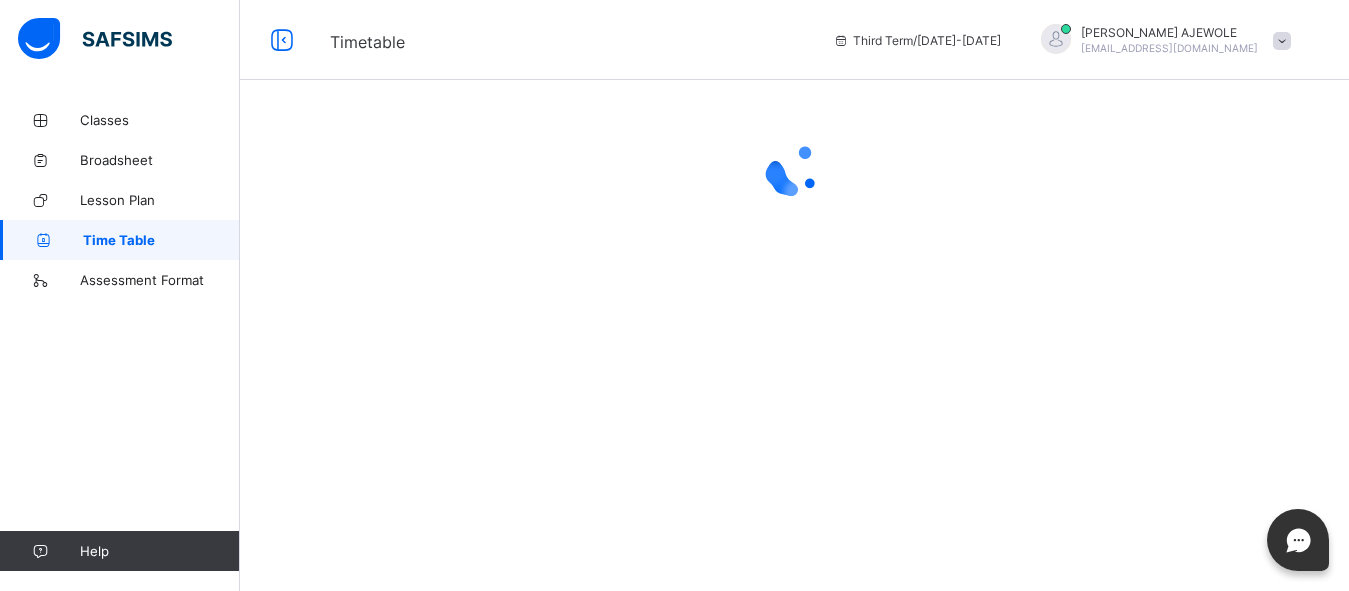 scroll, scrollTop: 0, scrollLeft: 0, axis: both 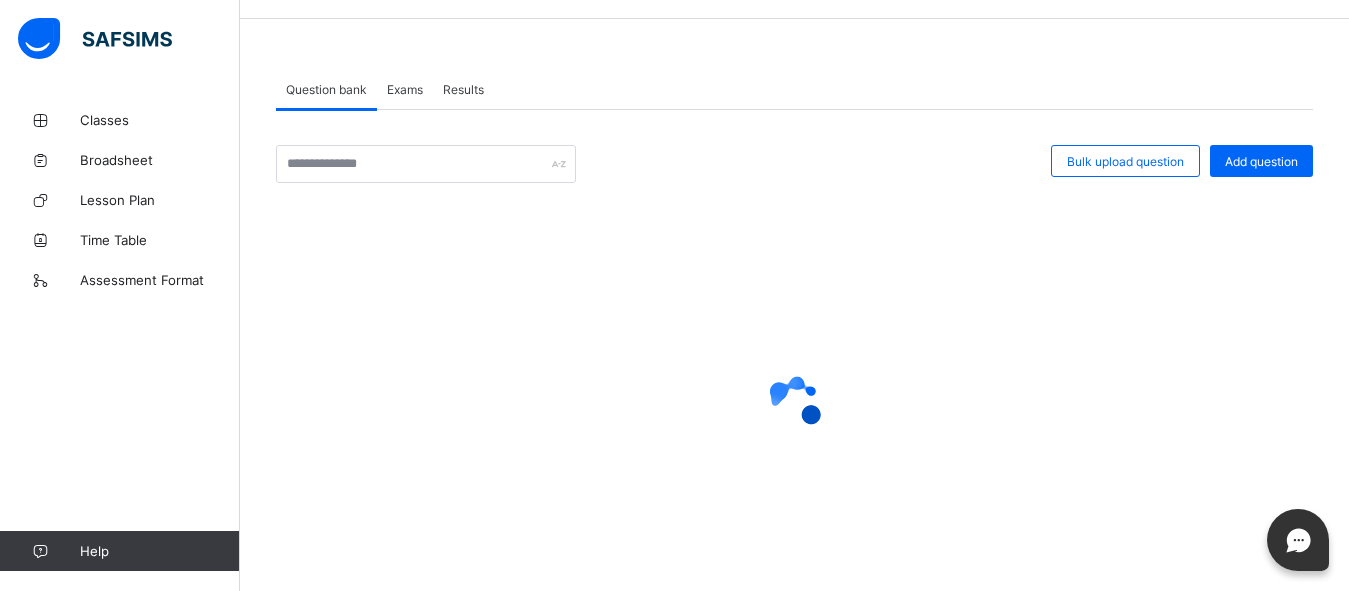 click on "Exams" at bounding box center (405, 89) 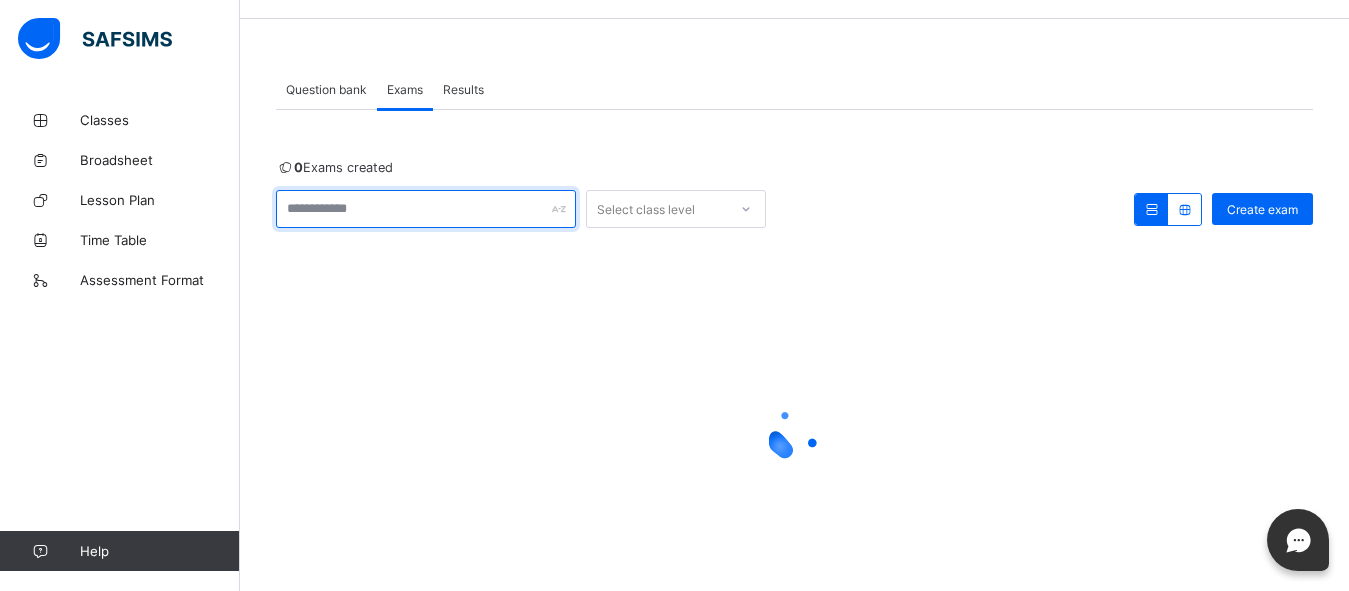 click at bounding box center (426, 209) 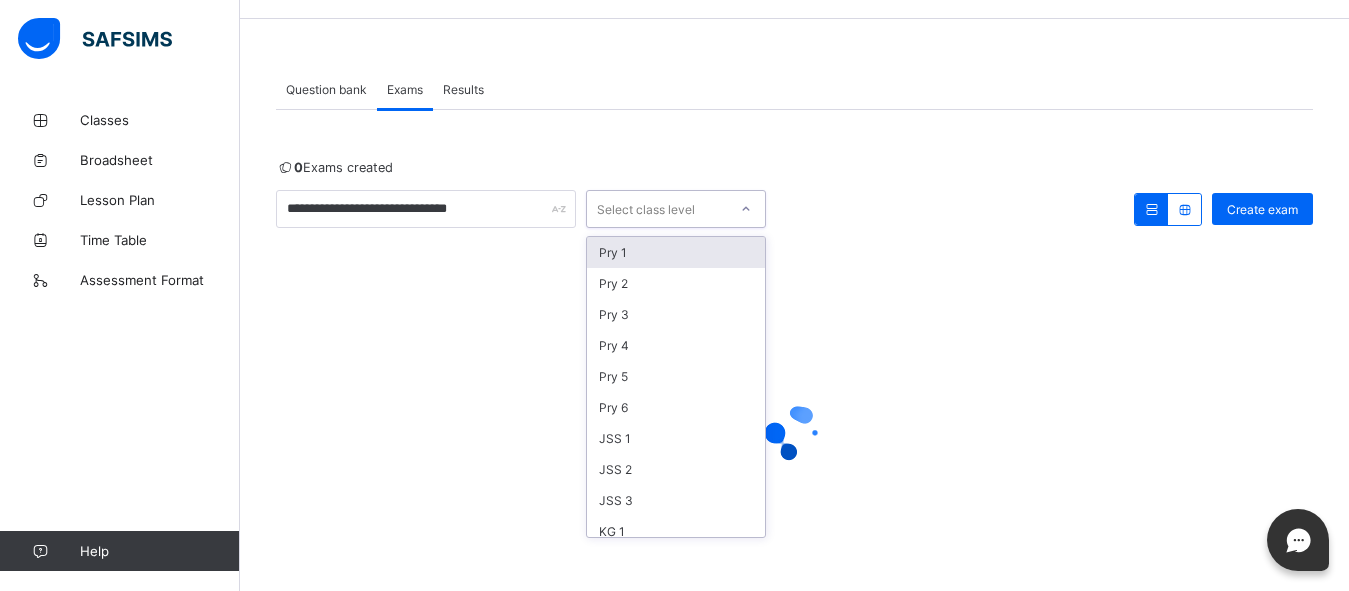 click at bounding box center [746, 209] 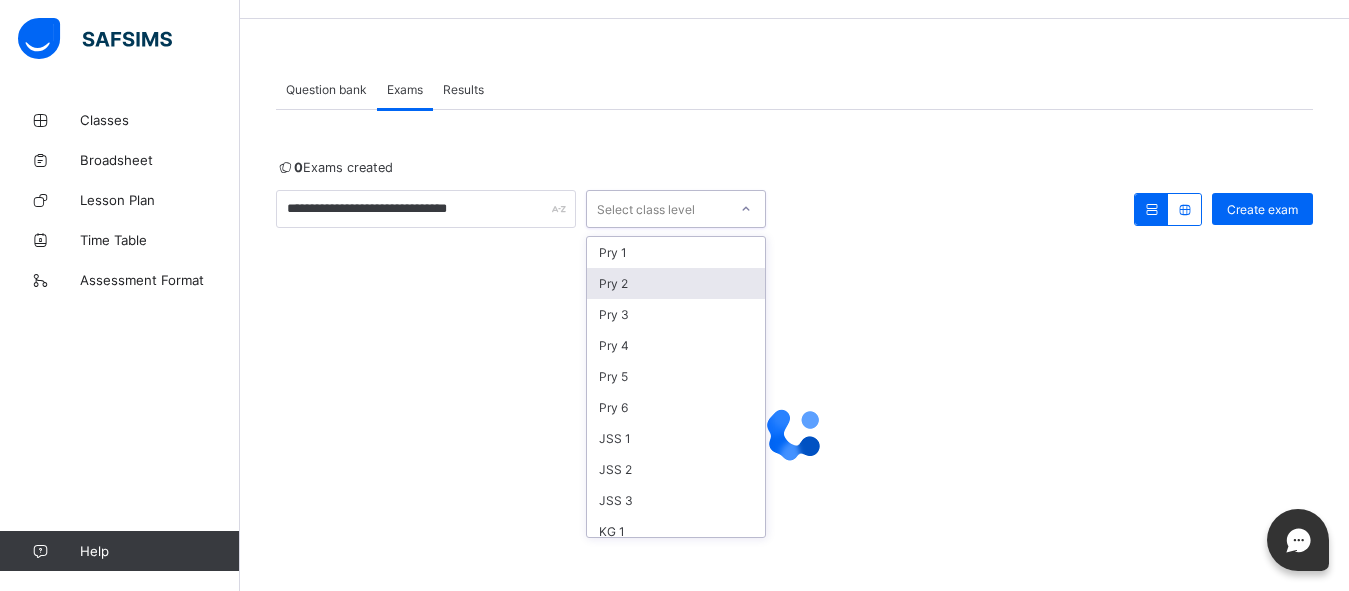 click on "Pry 2" at bounding box center (676, 283) 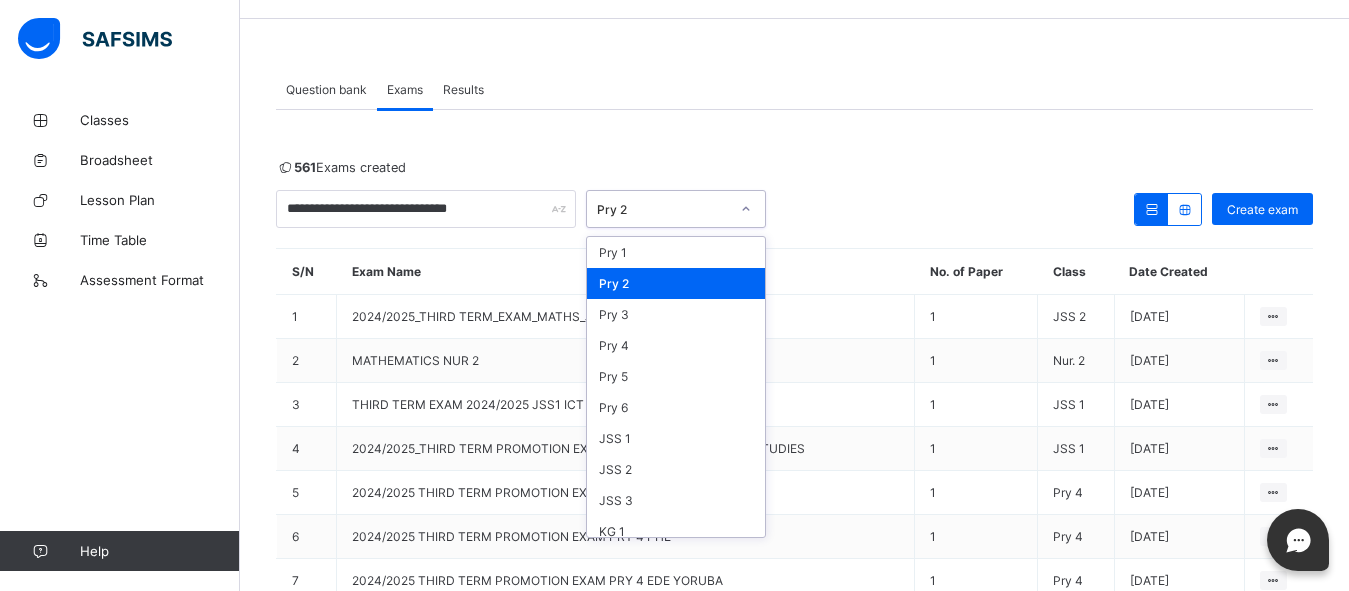 click on "**********" at bounding box center (794, 209) 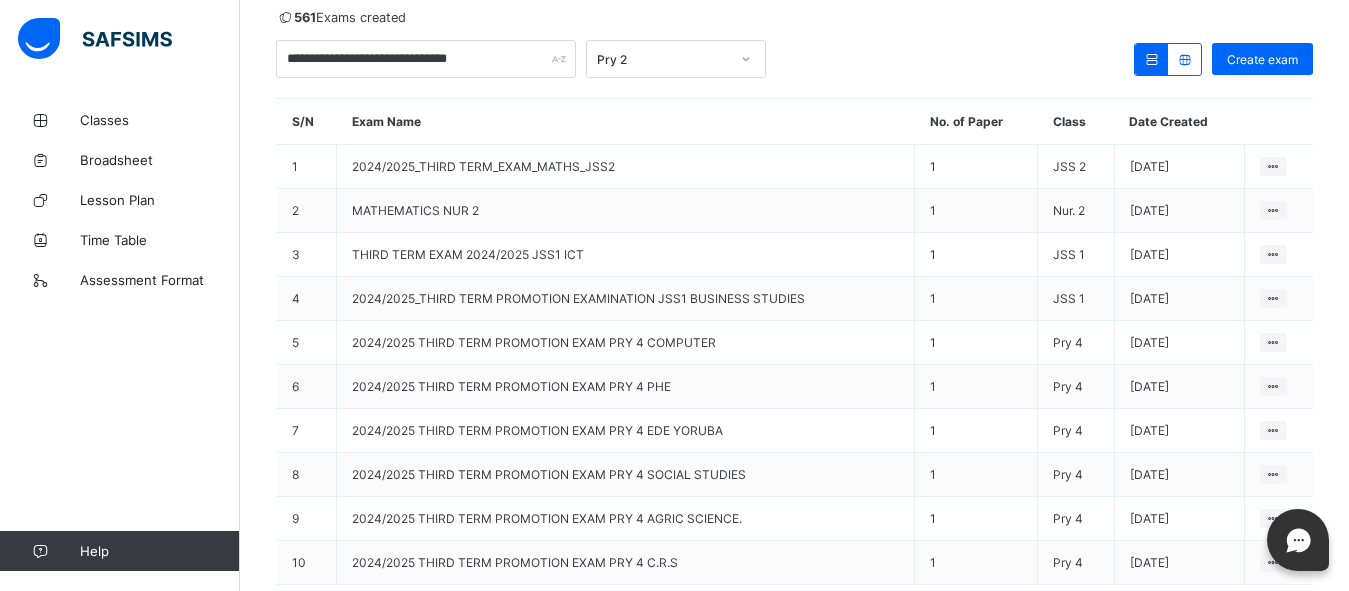 scroll, scrollTop: 183, scrollLeft: 0, axis: vertical 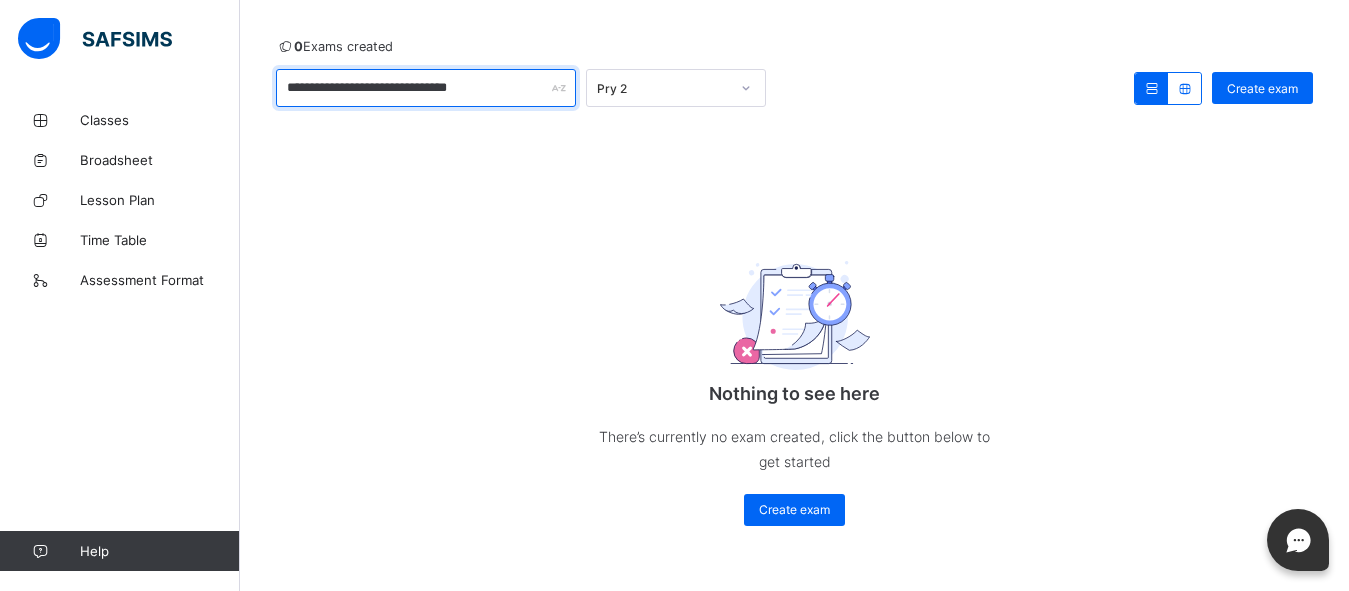 click on "**********" at bounding box center [426, 88] 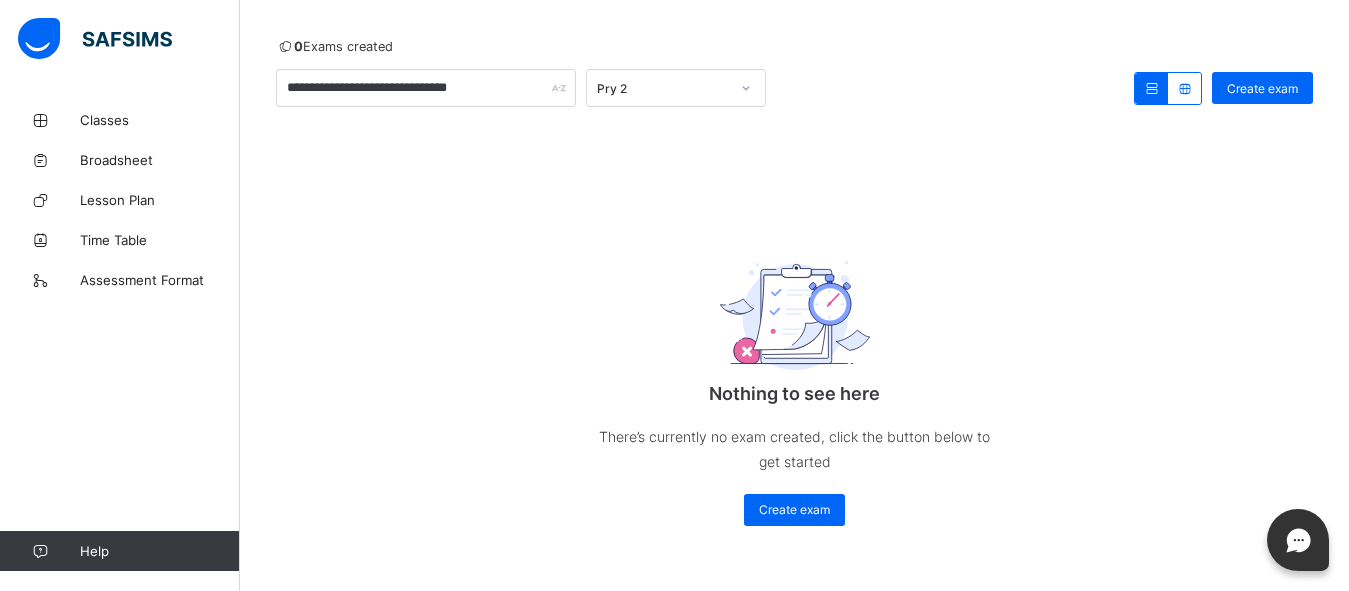 click 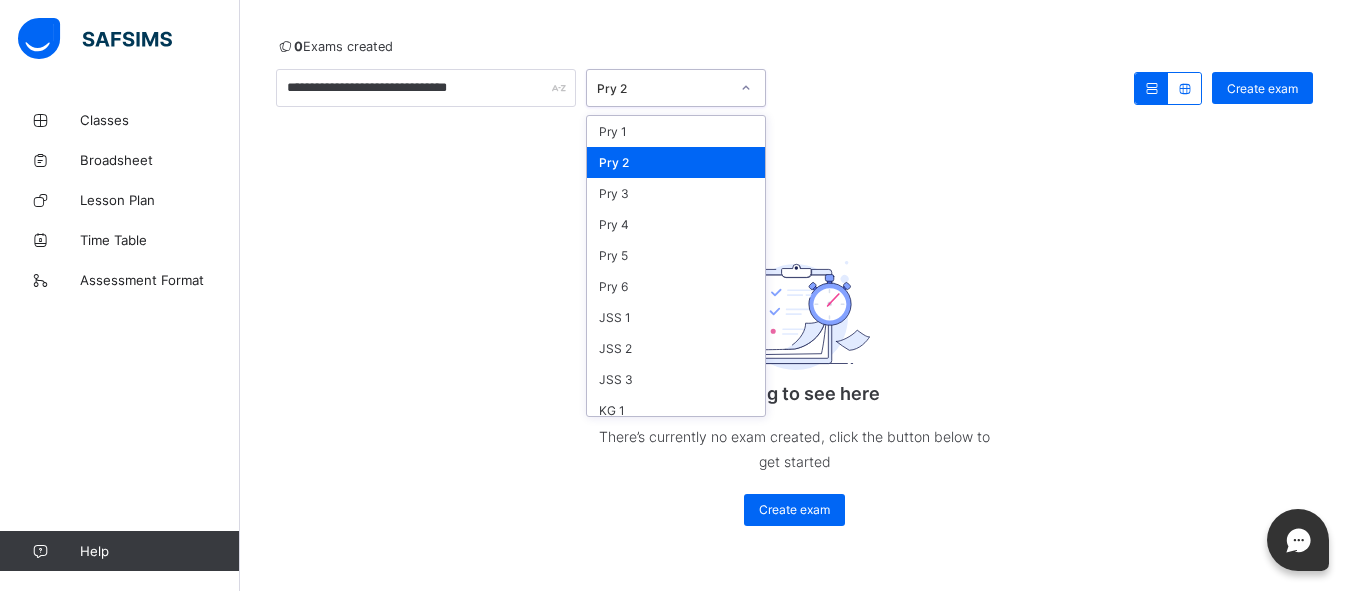 click on "Pry 2" at bounding box center [676, 162] 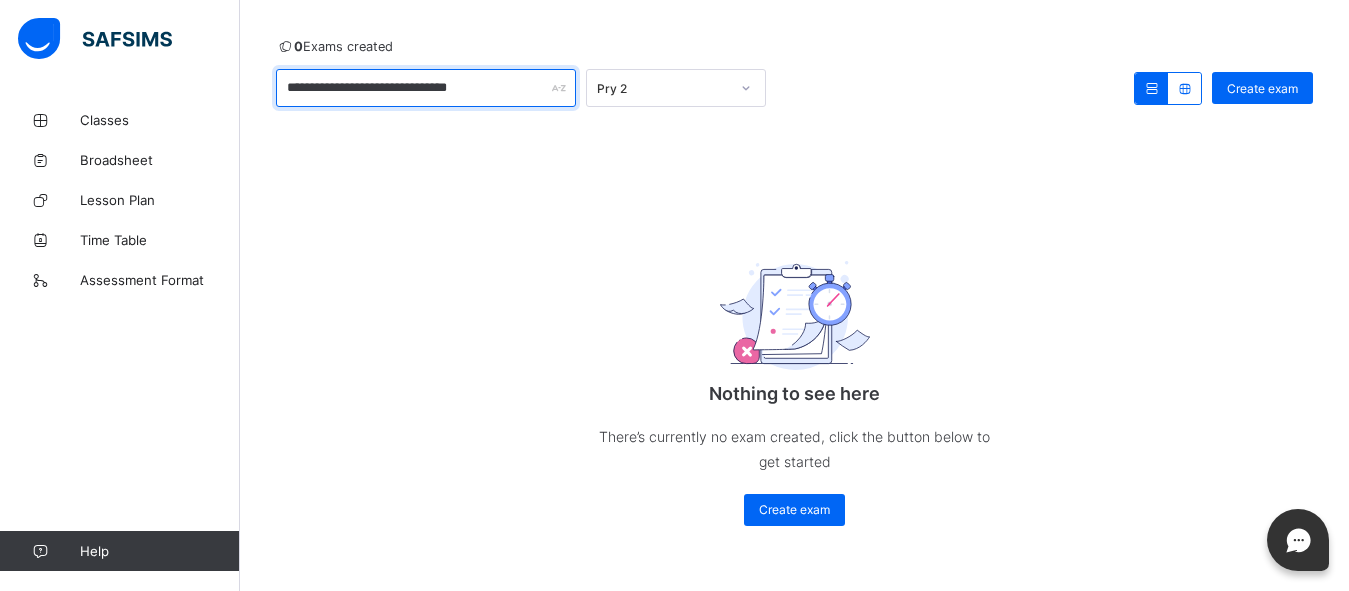 click on "**********" at bounding box center [426, 88] 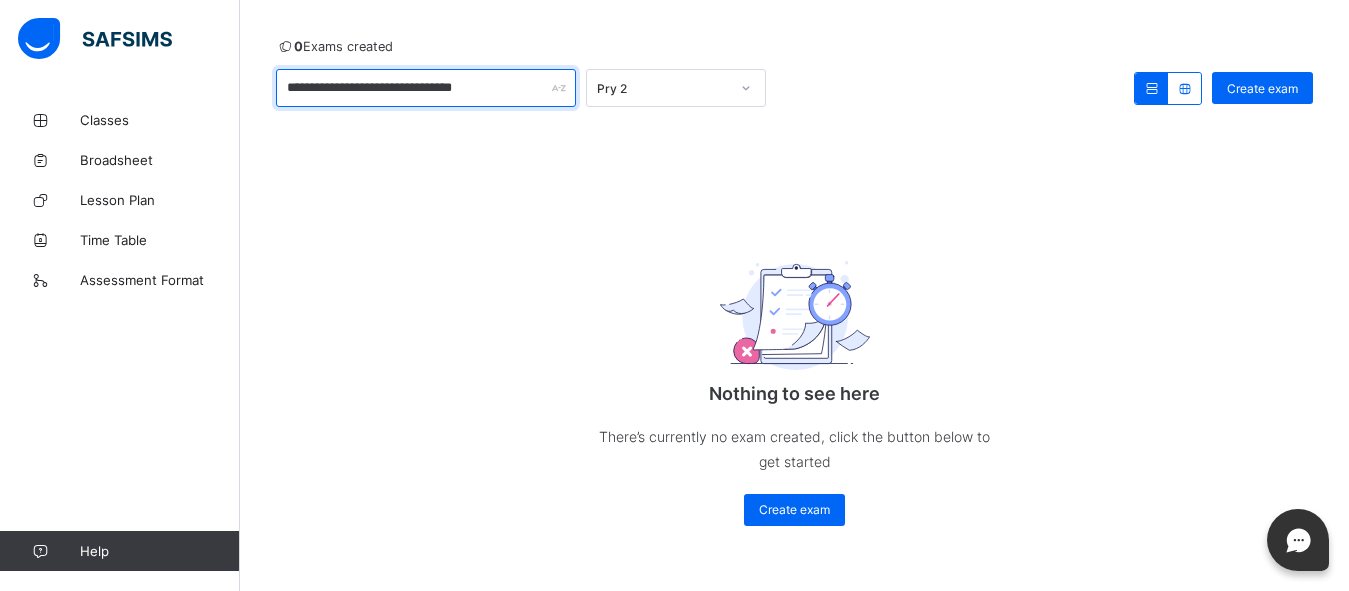 scroll, scrollTop: 138, scrollLeft: 0, axis: vertical 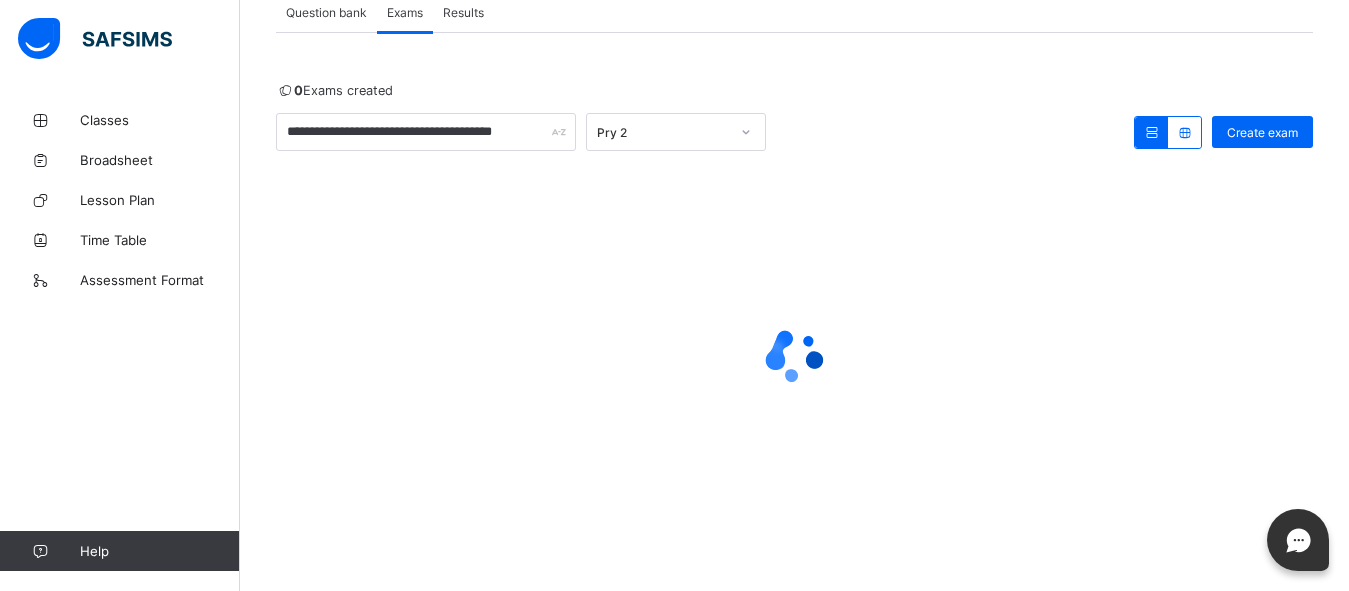 click on "0  Exams created" at bounding box center (794, 90) 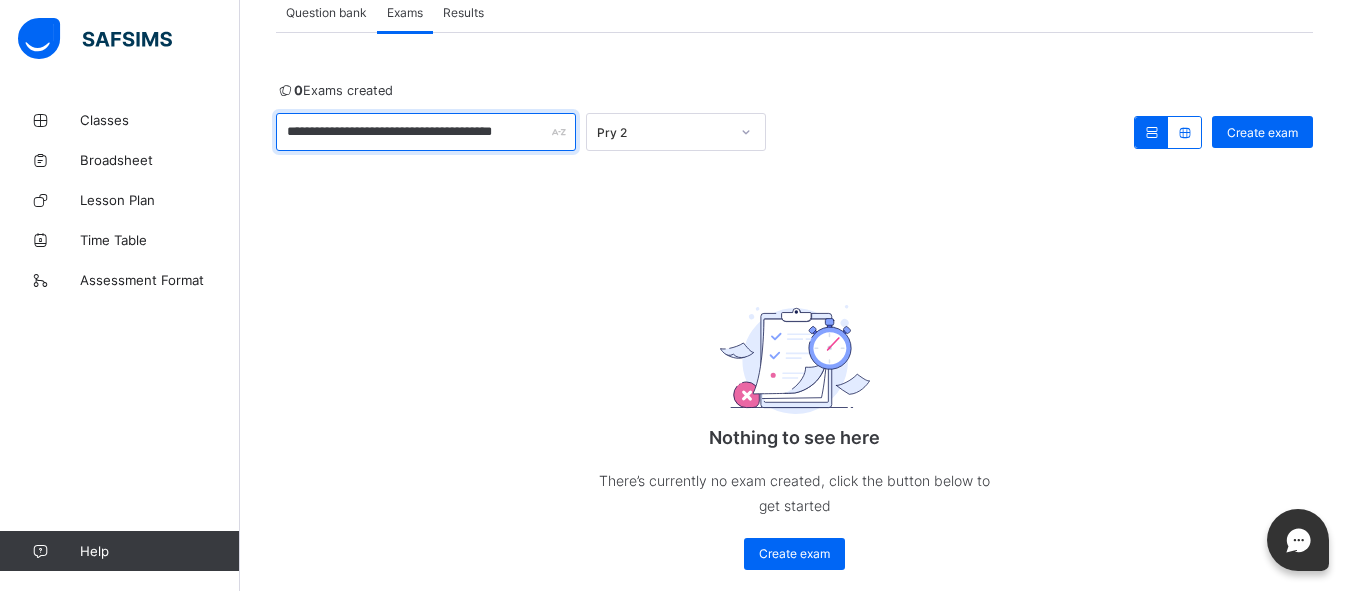 click on "**********" at bounding box center [426, 132] 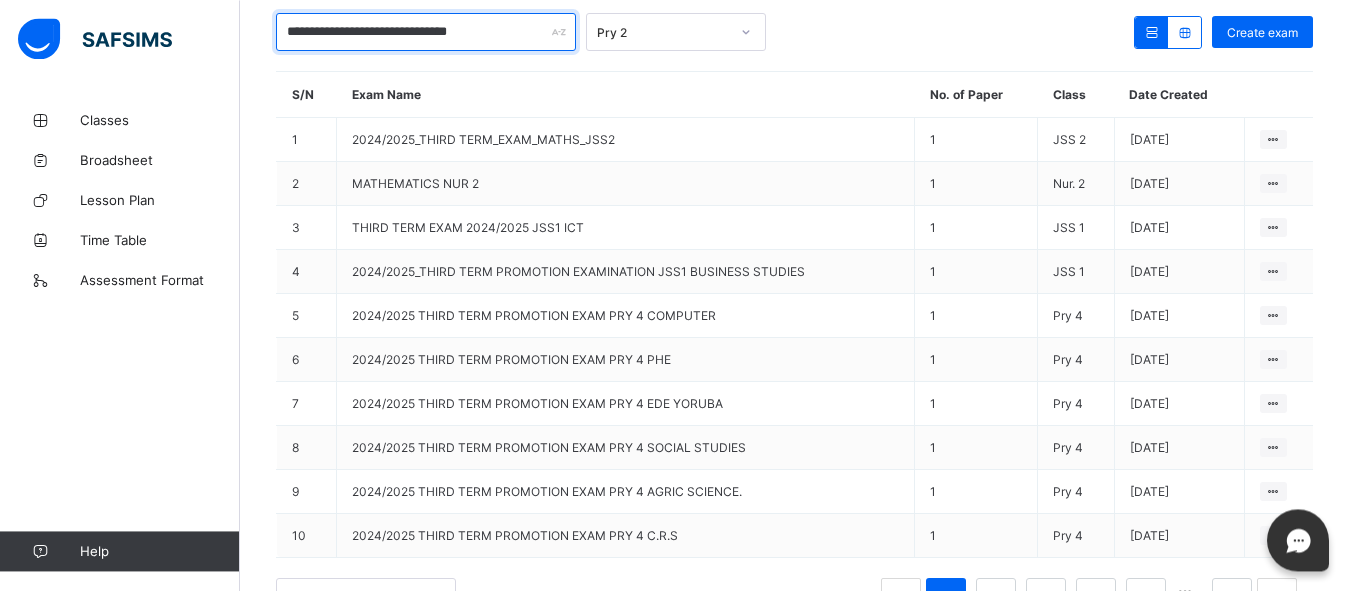 scroll, scrollTop: 240, scrollLeft: 0, axis: vertical 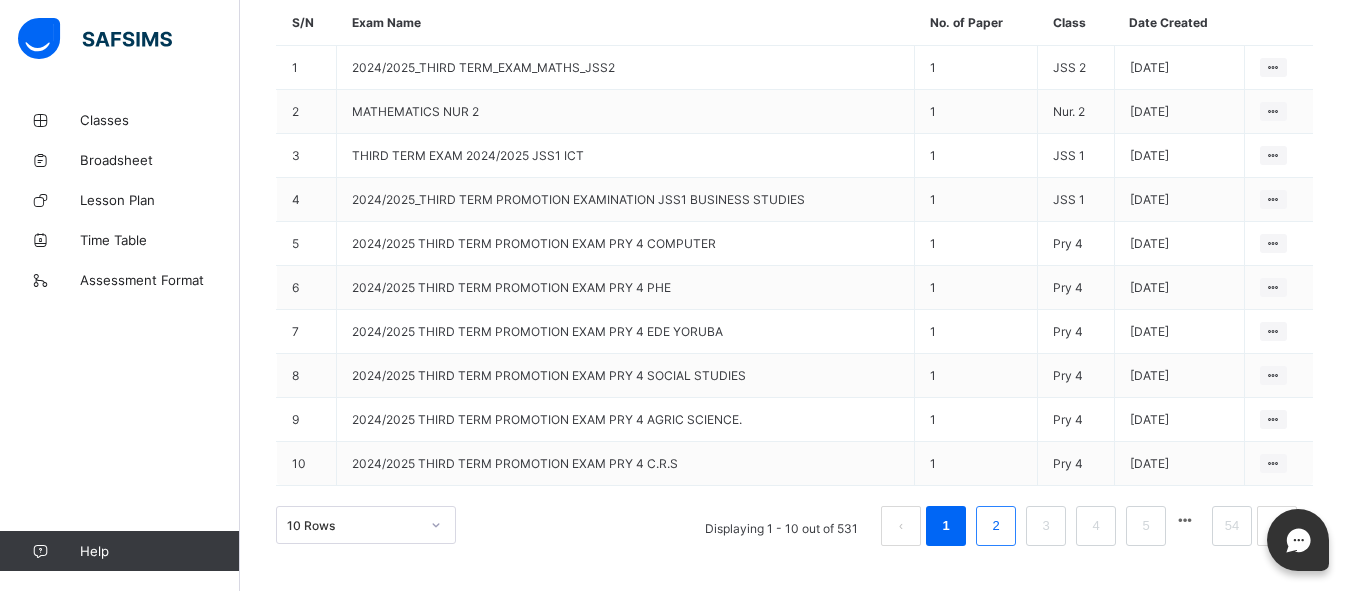 click on "2" at bounding box center (995, 526) 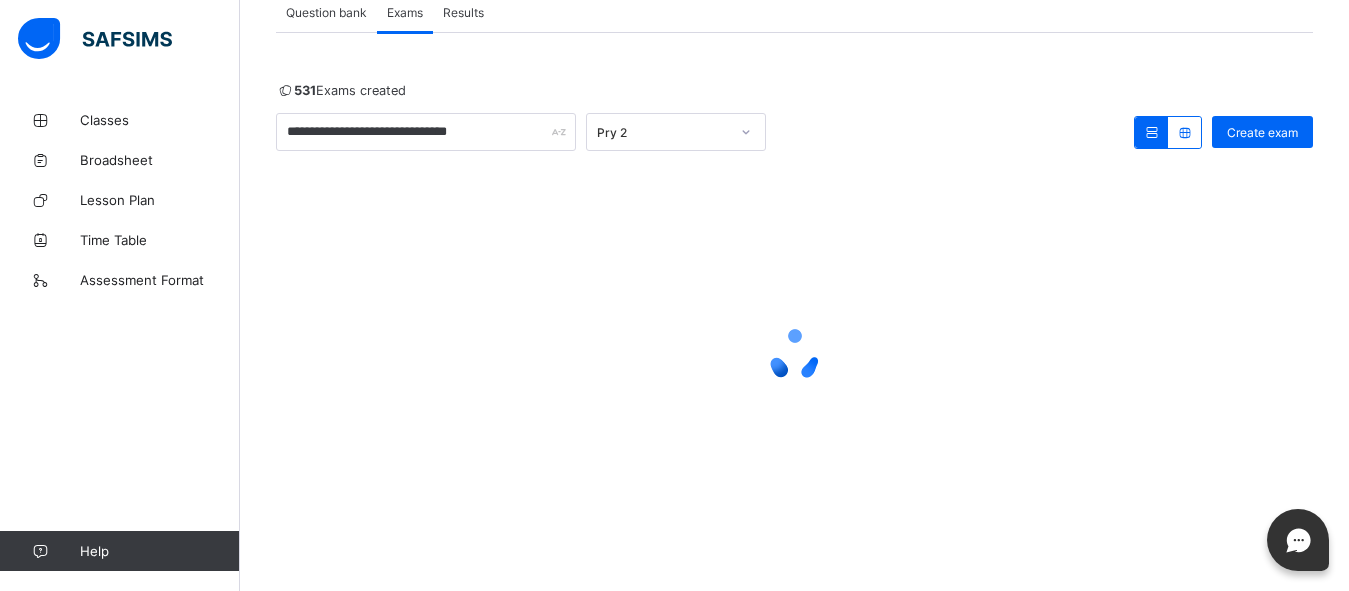 scroll, scrollTop: 138, scrollLeft: 0, axis: vertical 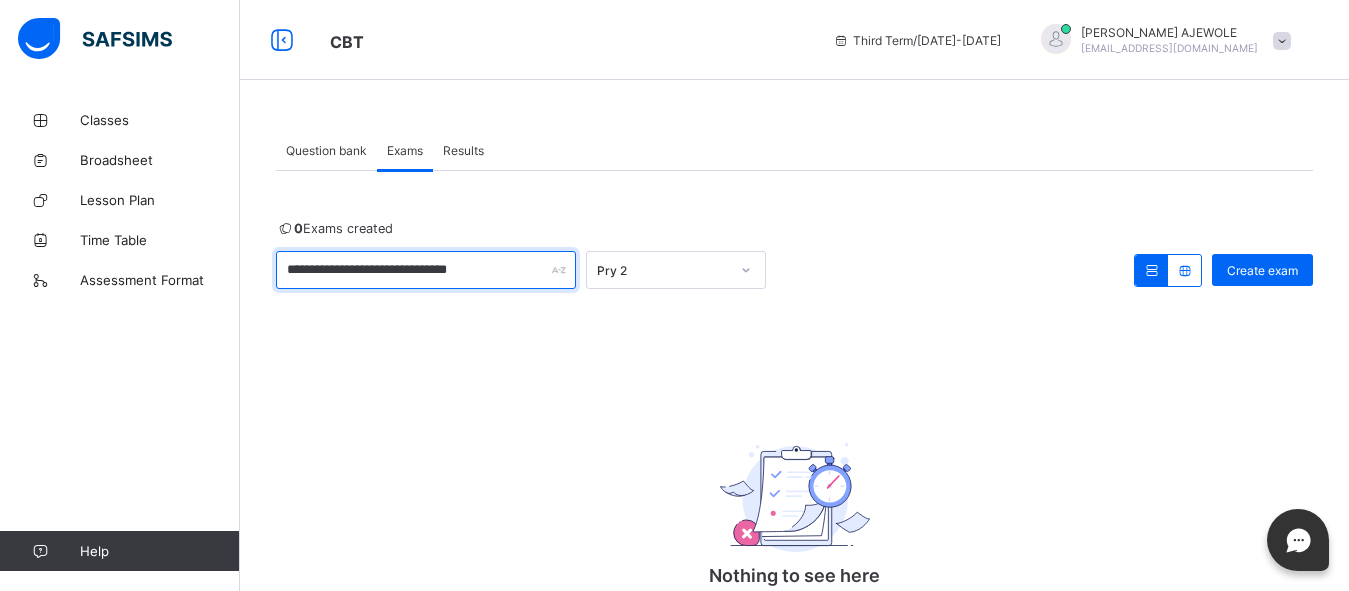 click on "**********" at bounding box center [426, 270] 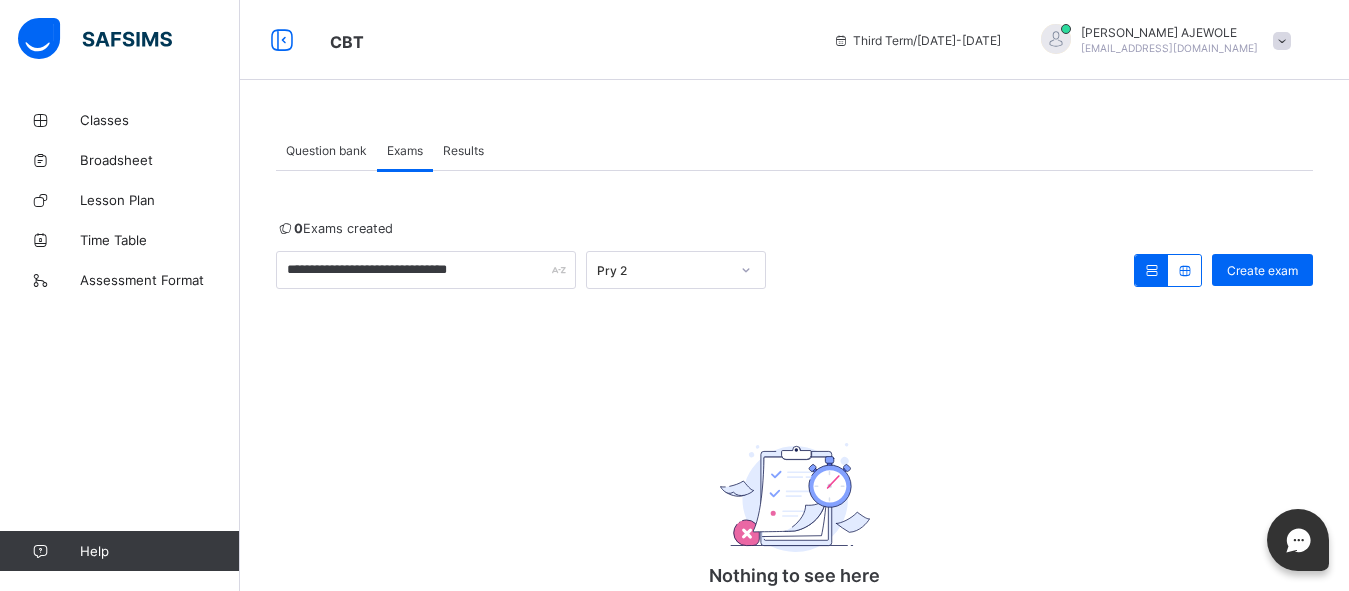 click on "**********" at bounding box center (794, 474) 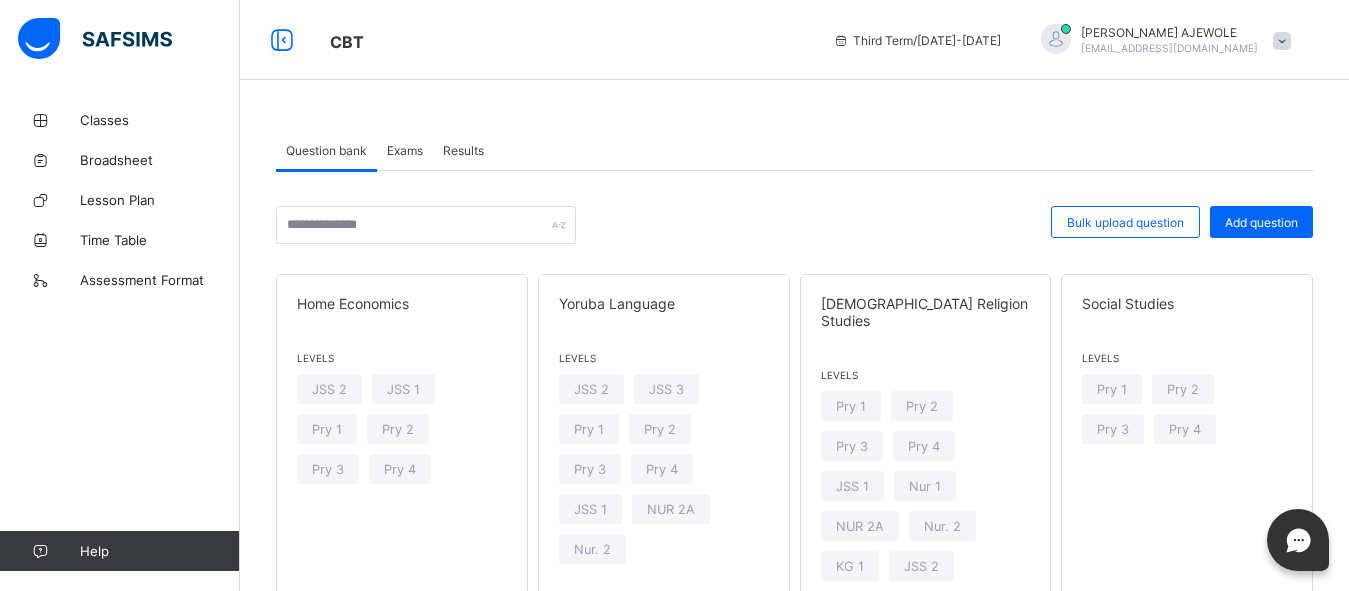 click on "Exams" at bounding box center (405, 150) 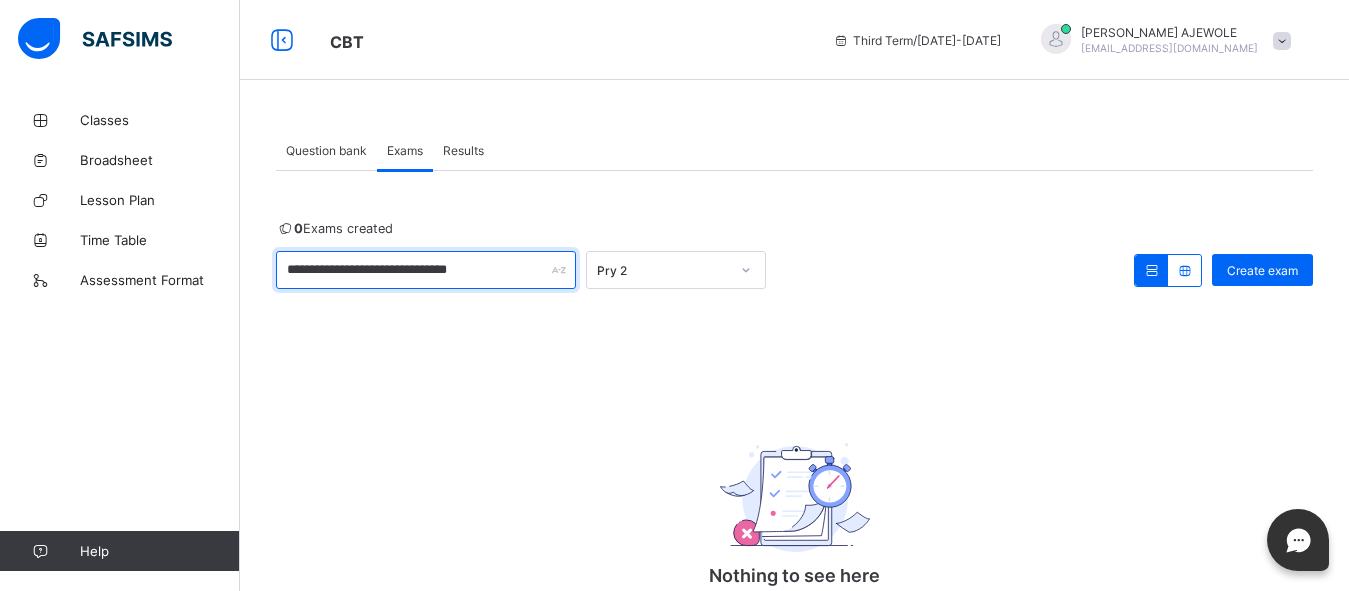 click on "**********" at bounding box center [426, 270] 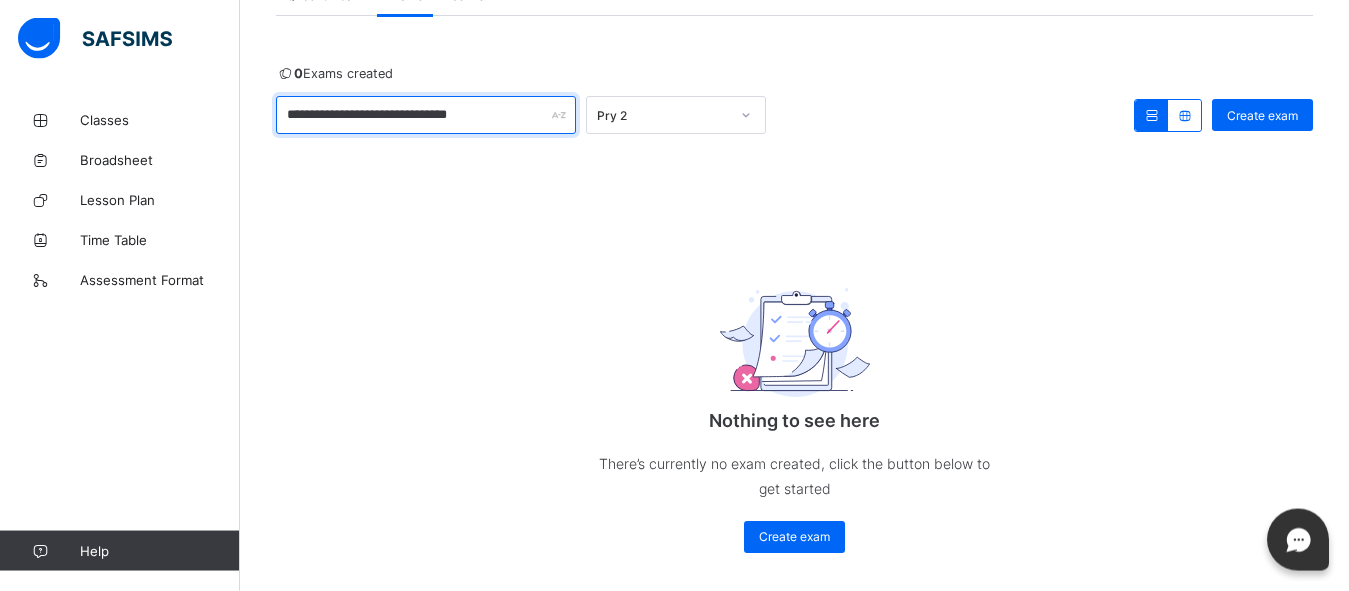 scroll, scrollTop: 183, scrollLeft: 0, axis: vertical 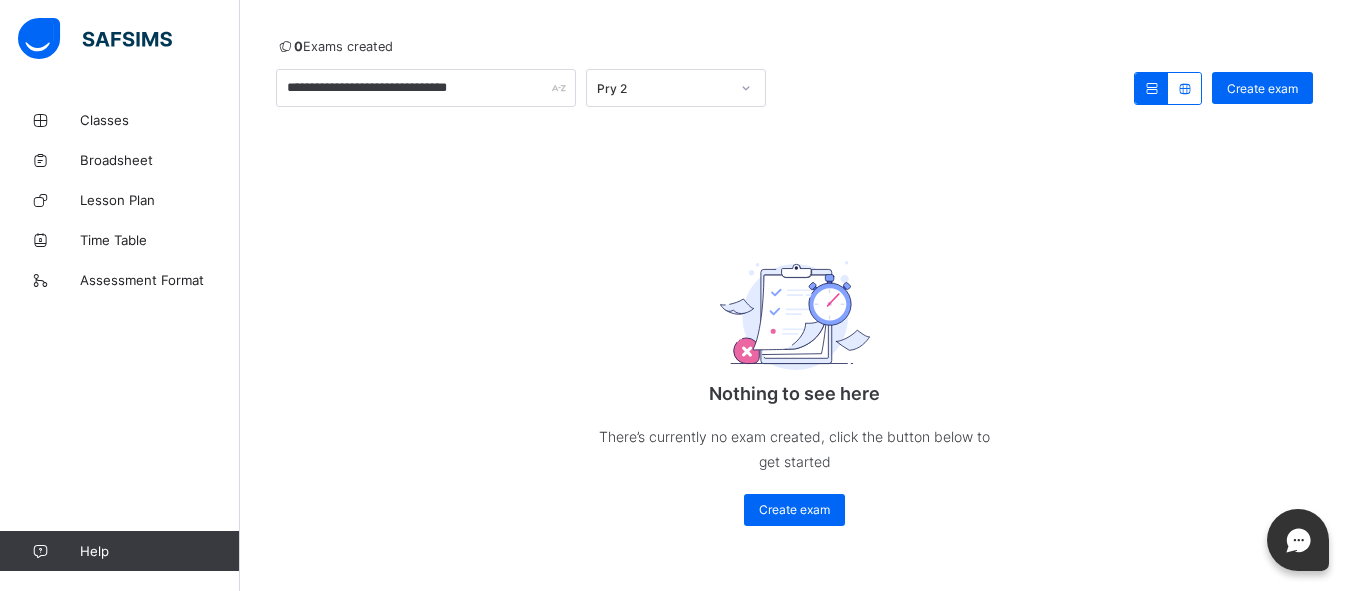 click at bounding box center [1151, 88] 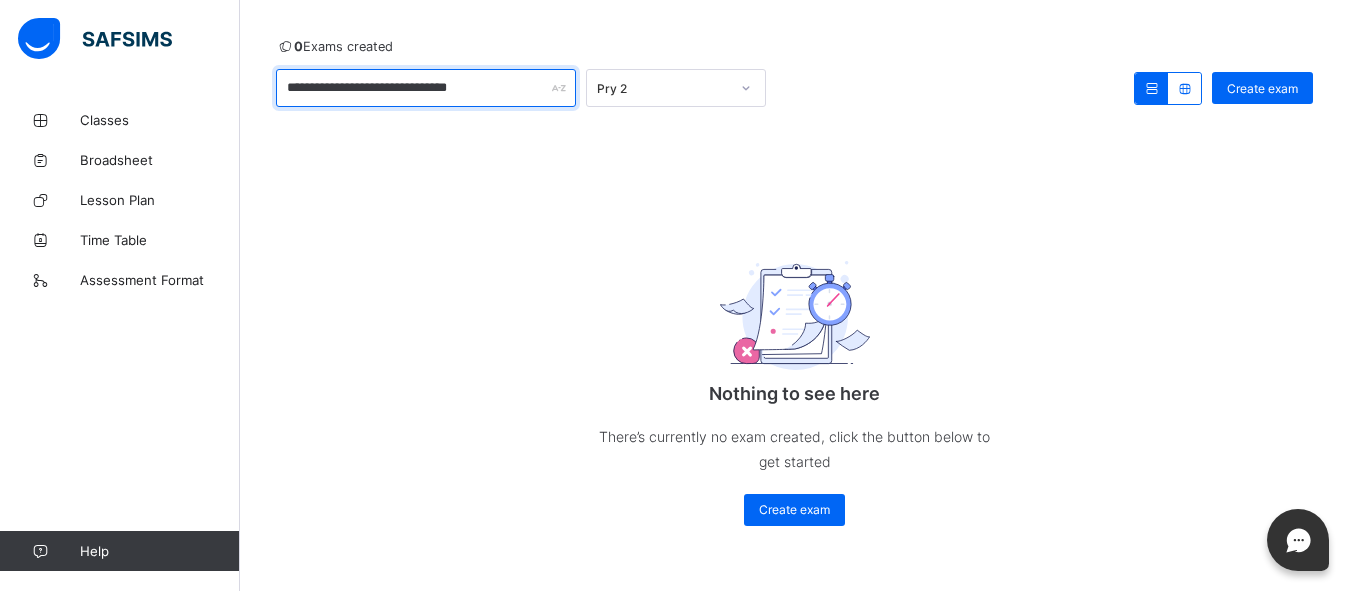 click on "**********" at bounding box center [426, 88] 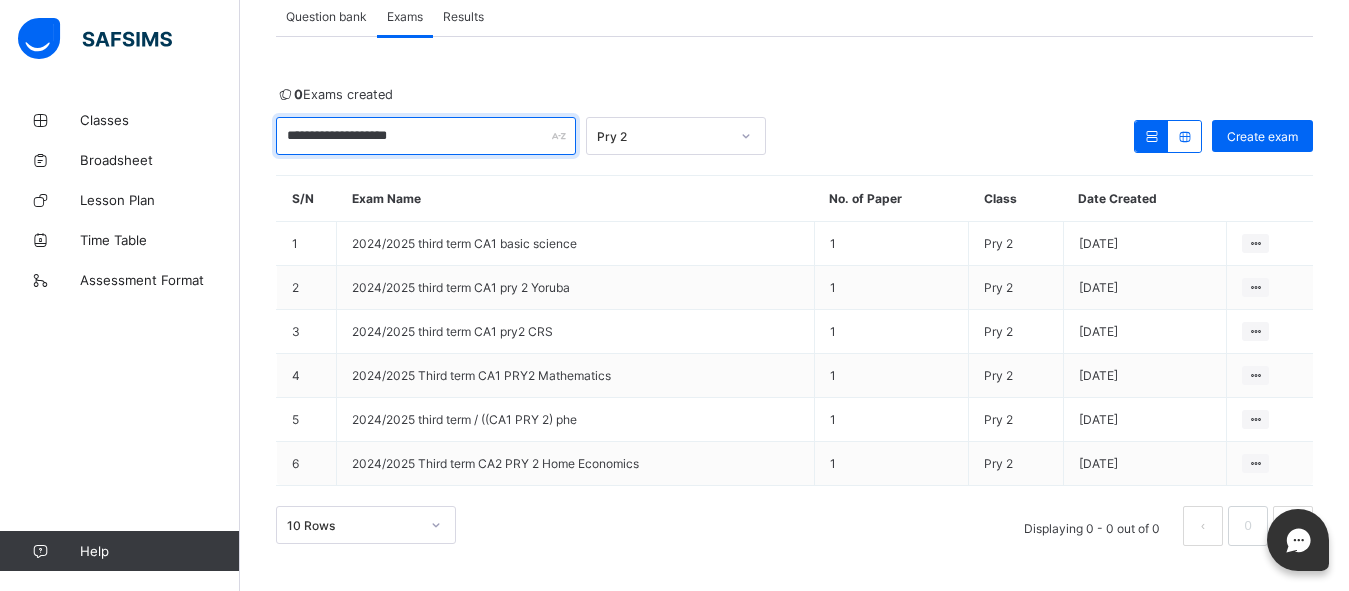 scroll, scrollTop: 134, scrollLeft: 0, axis: vertical 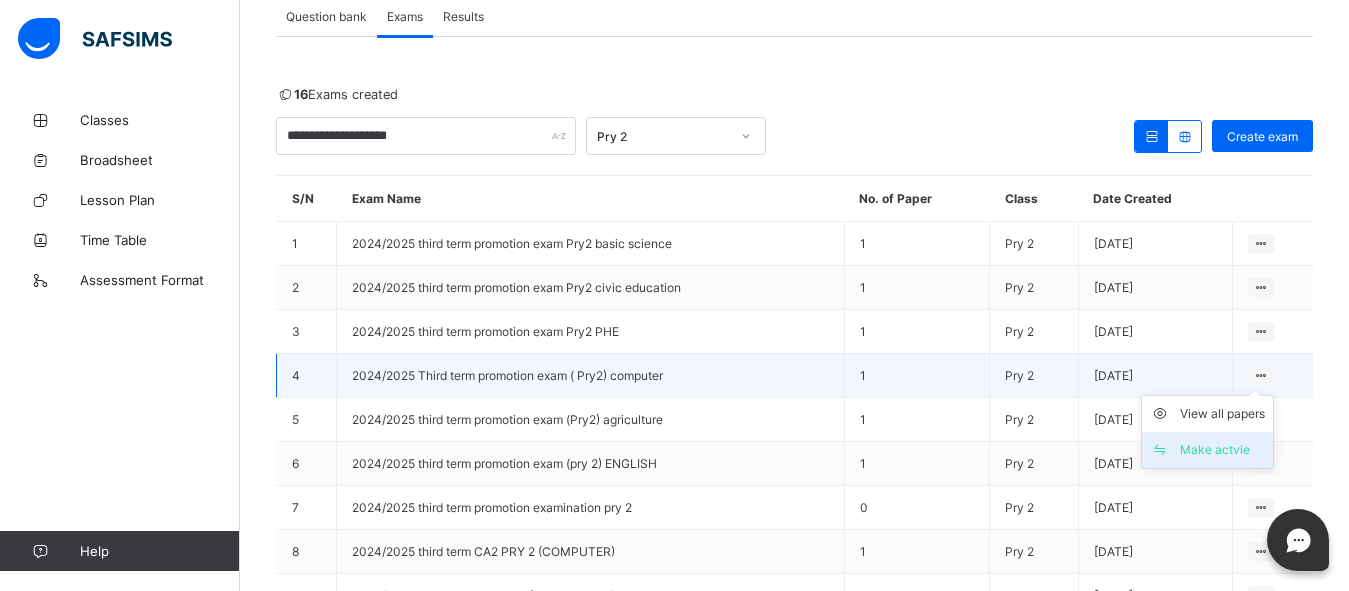 click on "Make actvie" at bounding box center [1222, 450] 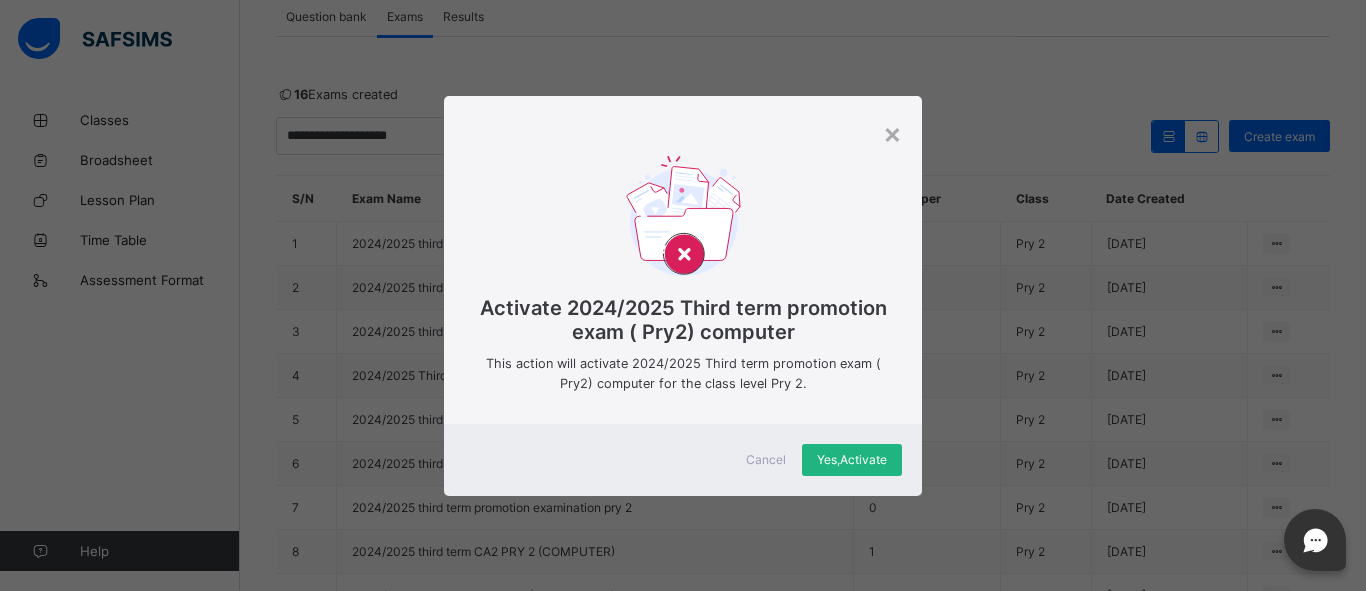 click on "Yes,  Activate" at bounding box center [852, 460] 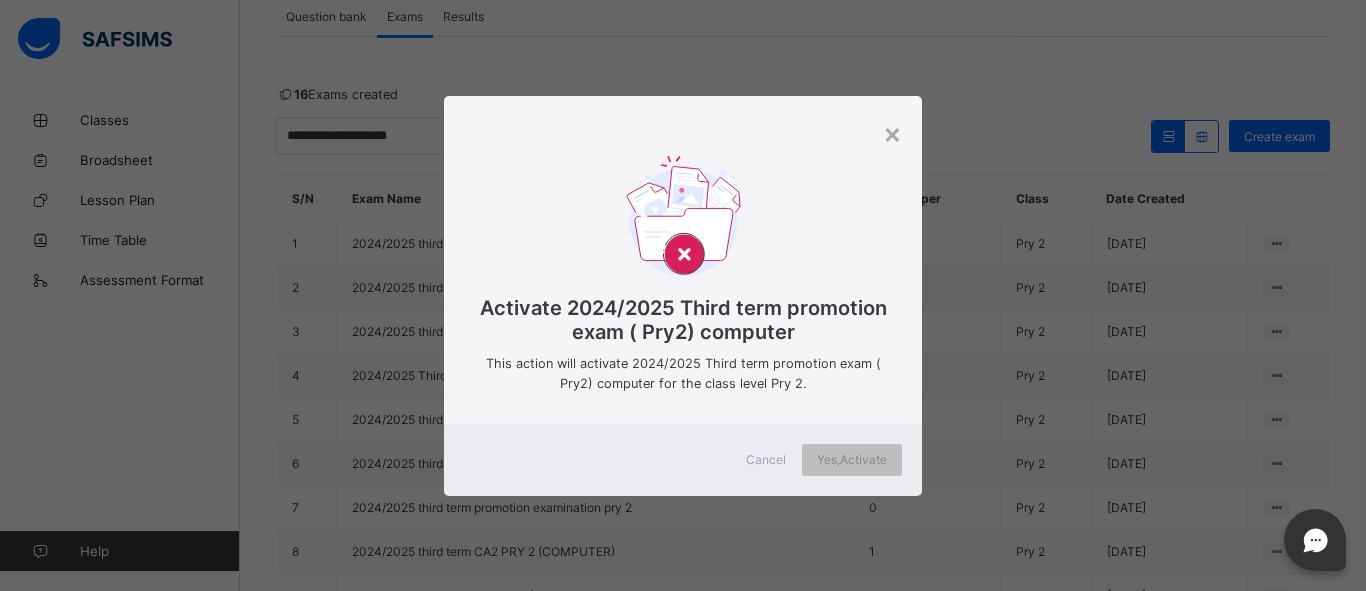 click on "× Activate 2024/2025 Third term promotion exam ( Pry2) computer  This action will activate 2024/2025 Third term promotion exam ( Pry2) computer  for the class level Pry 2. Cancel Yes,  Activate" at bounding box center (683, 295) 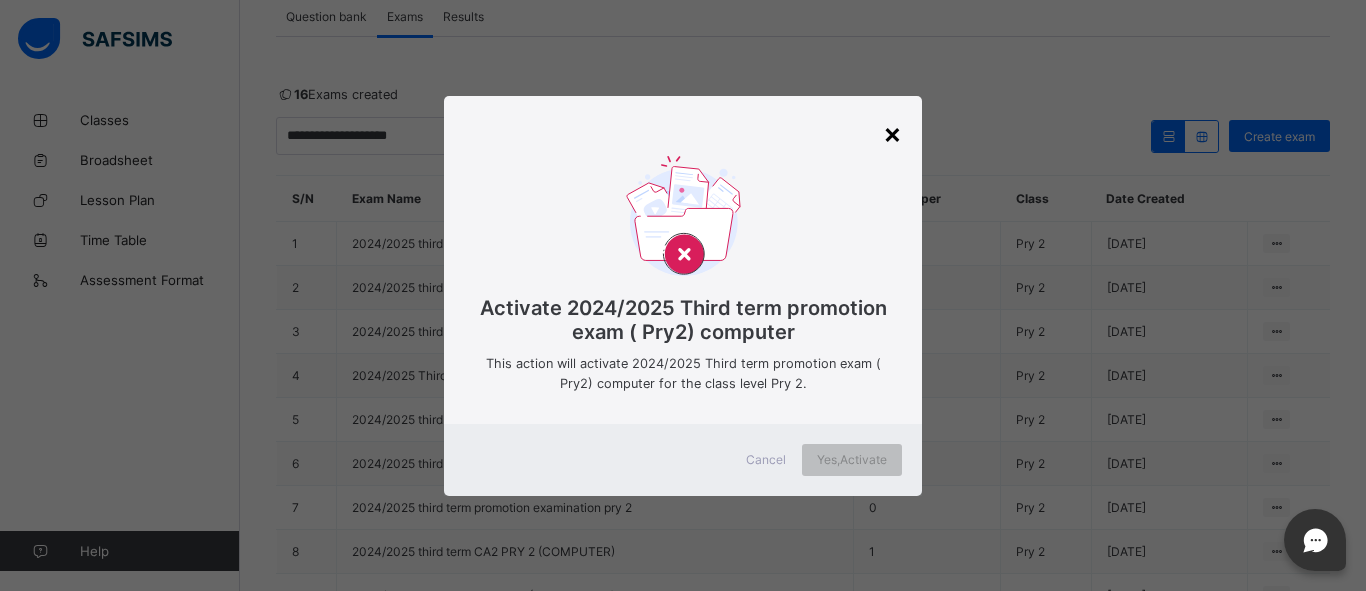 click on "×" at bounding box center (892, 133) 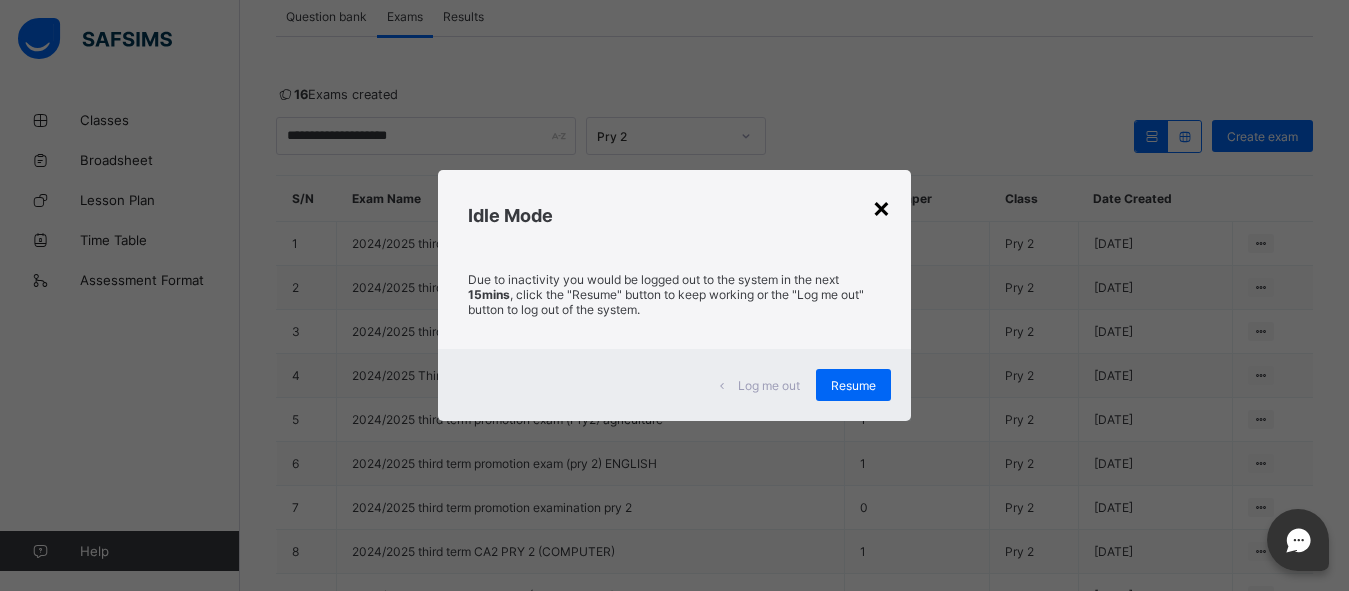click on "×" at bounding box center (881, 207) 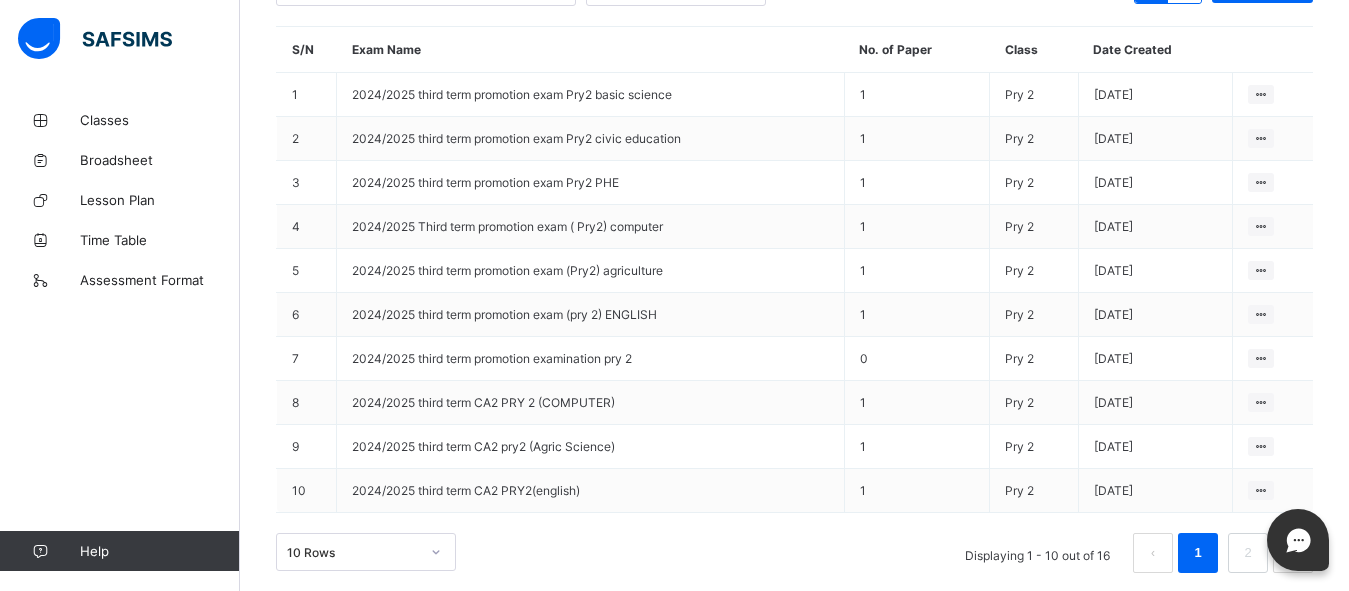 scroll, scrollTop: 287, scrollLeft: 0, axis: vertical 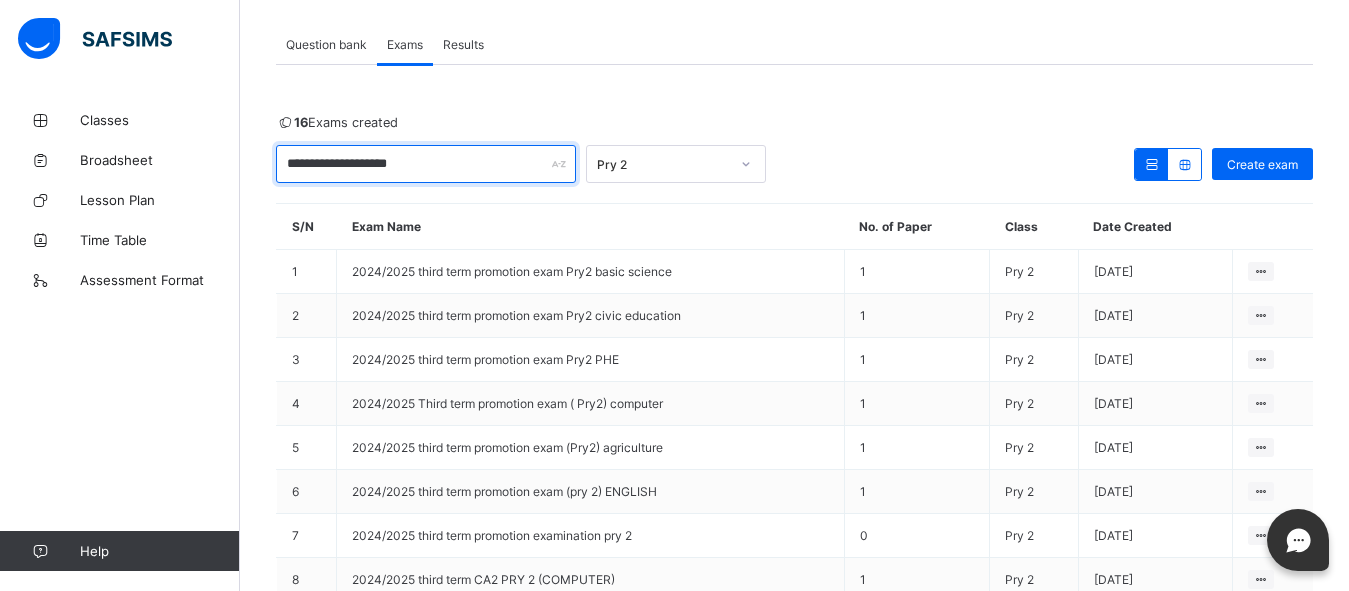 click on "**********" at bounding box center (426, 164) 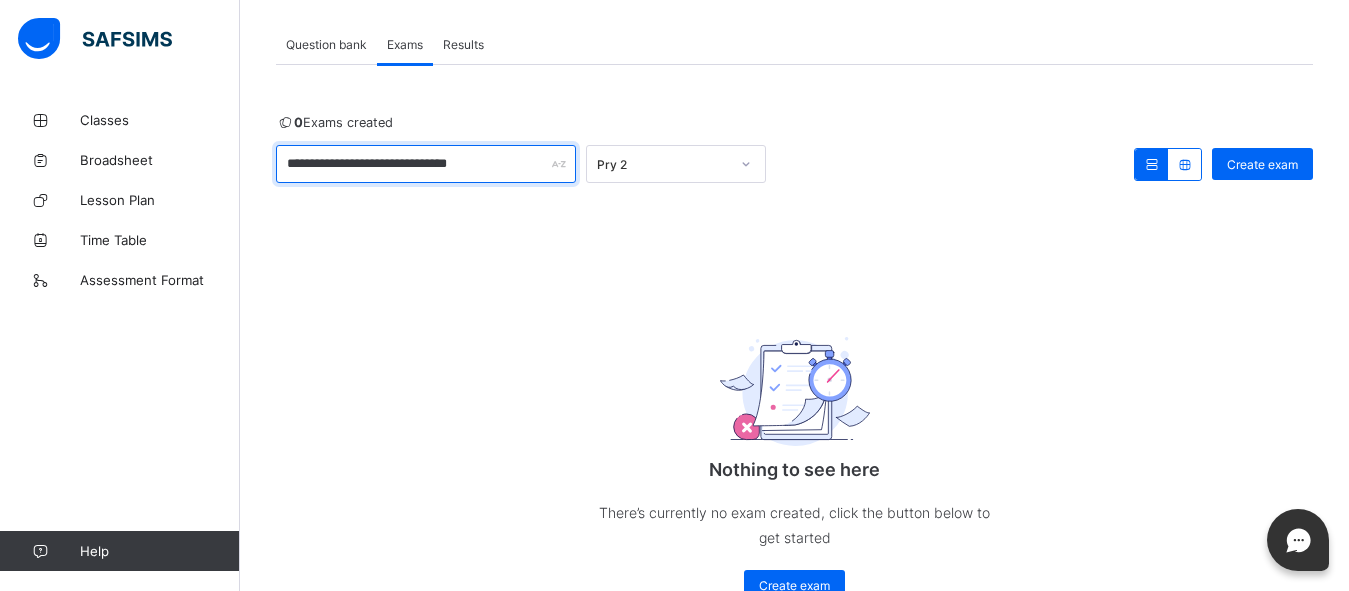click on "**********" at bounding box center [426, 164] 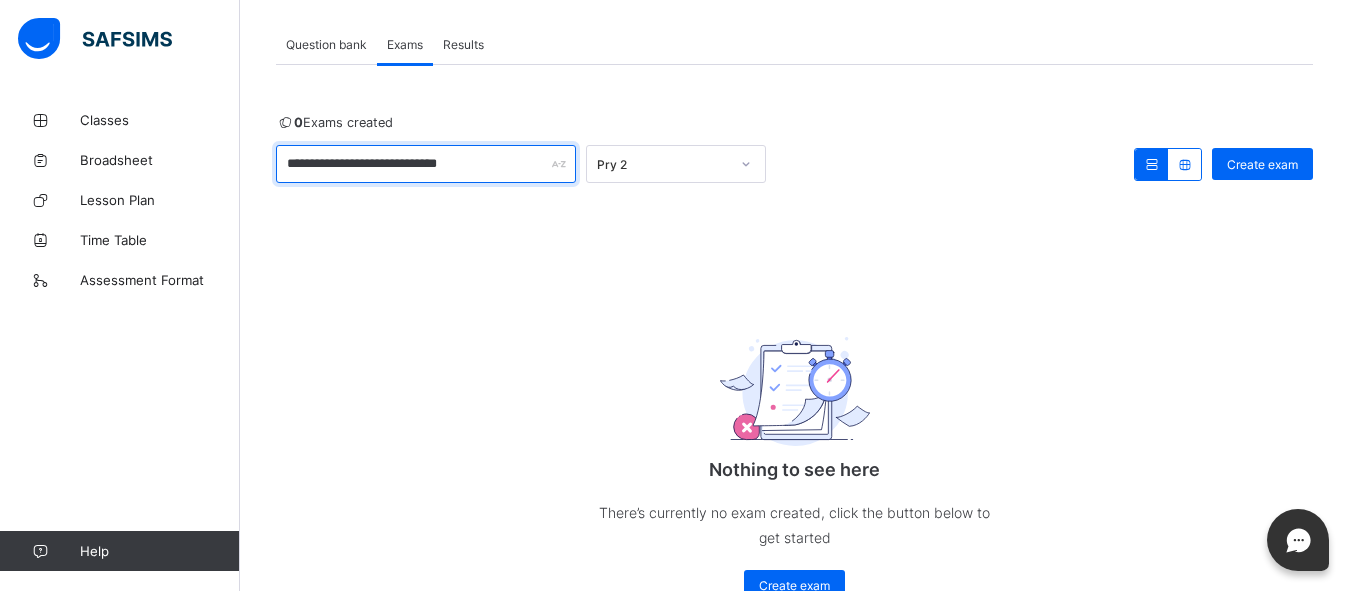 click on "**********" at bounding box center [426, 164] 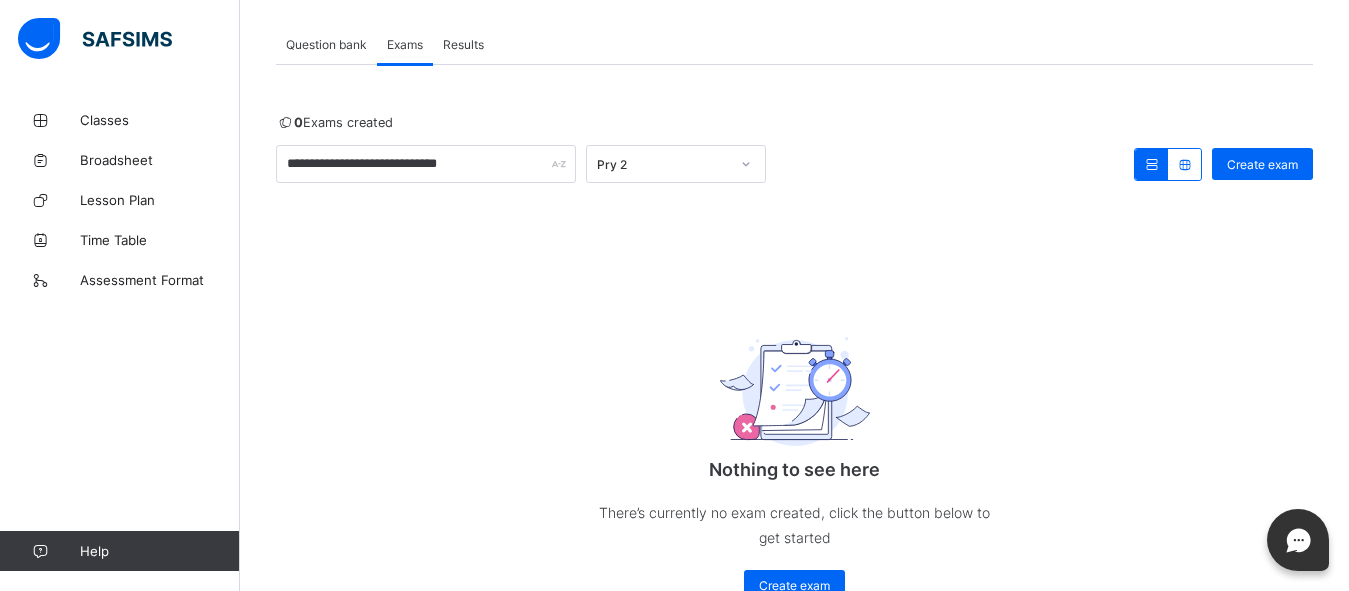 click on "**********" at bounding box center (426, 164) 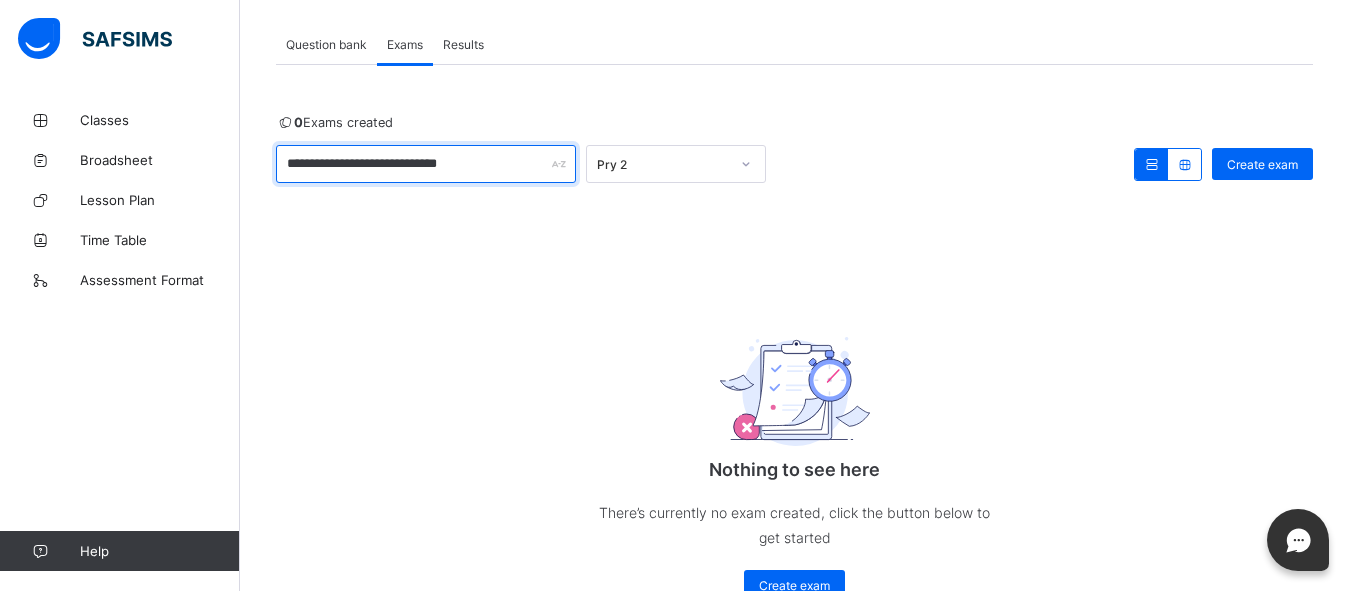 click on "**********" at bounding box center [426, 164] 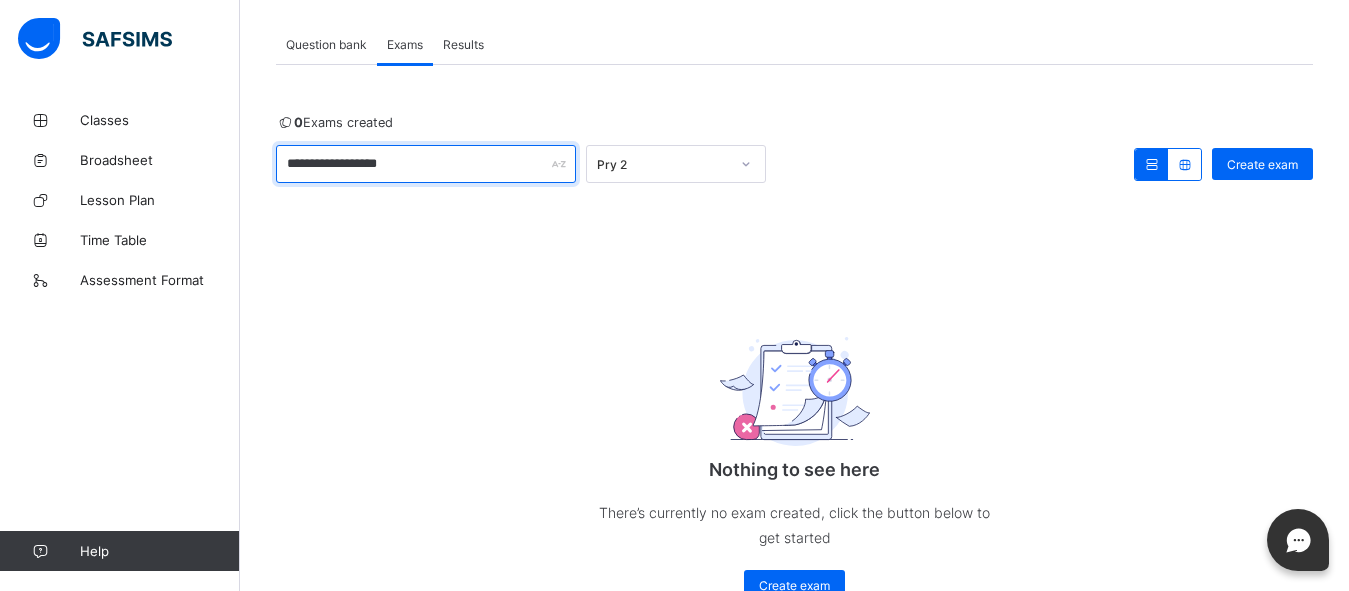 click on "**********" at bounding box center [426, 164] 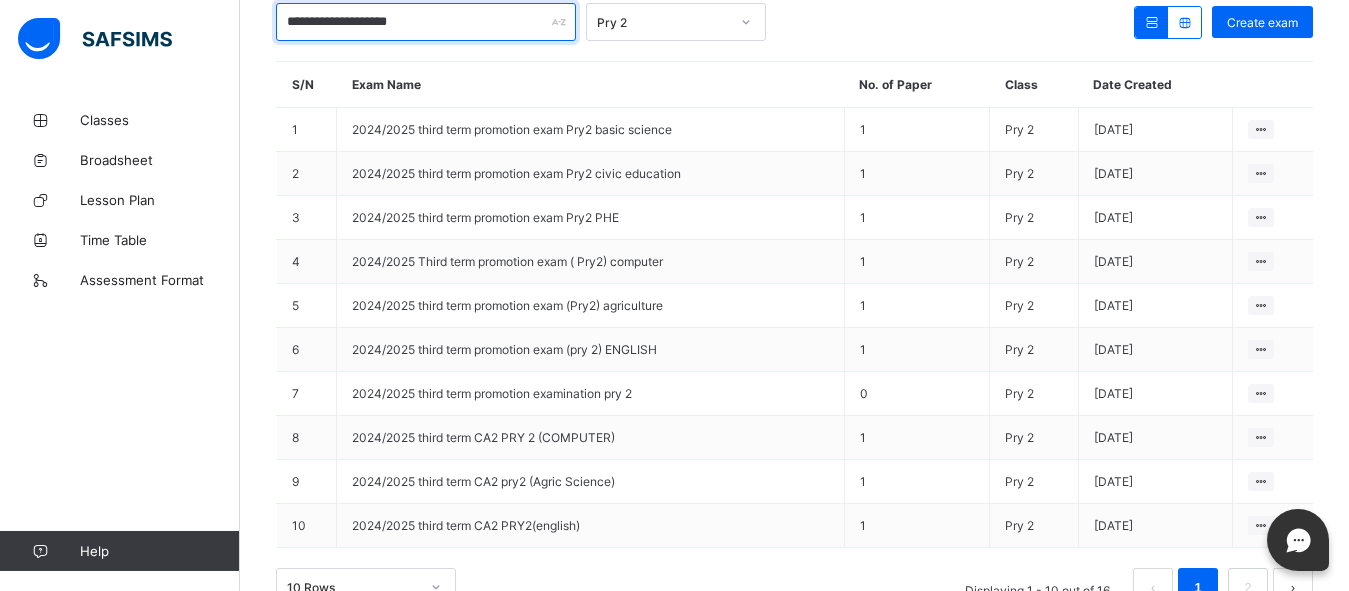 scroll, scrollTop: 259, scrollLeft: 0, axis: vertical 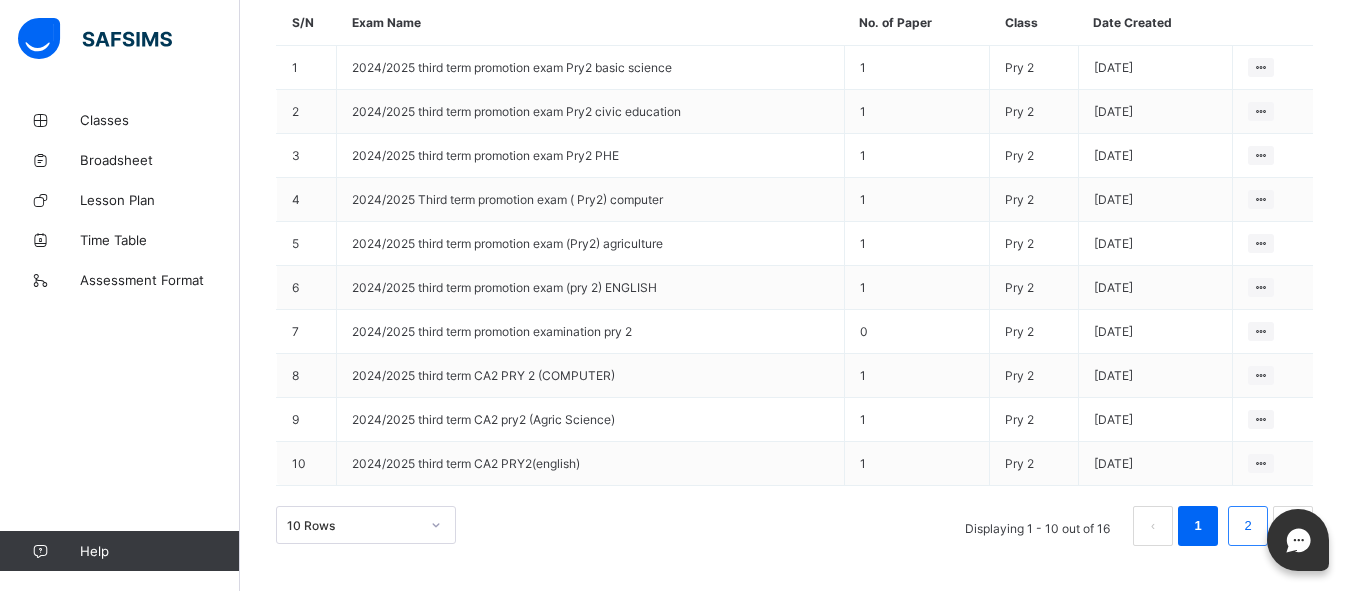 click on "2" at bounding box center [1247, 526] 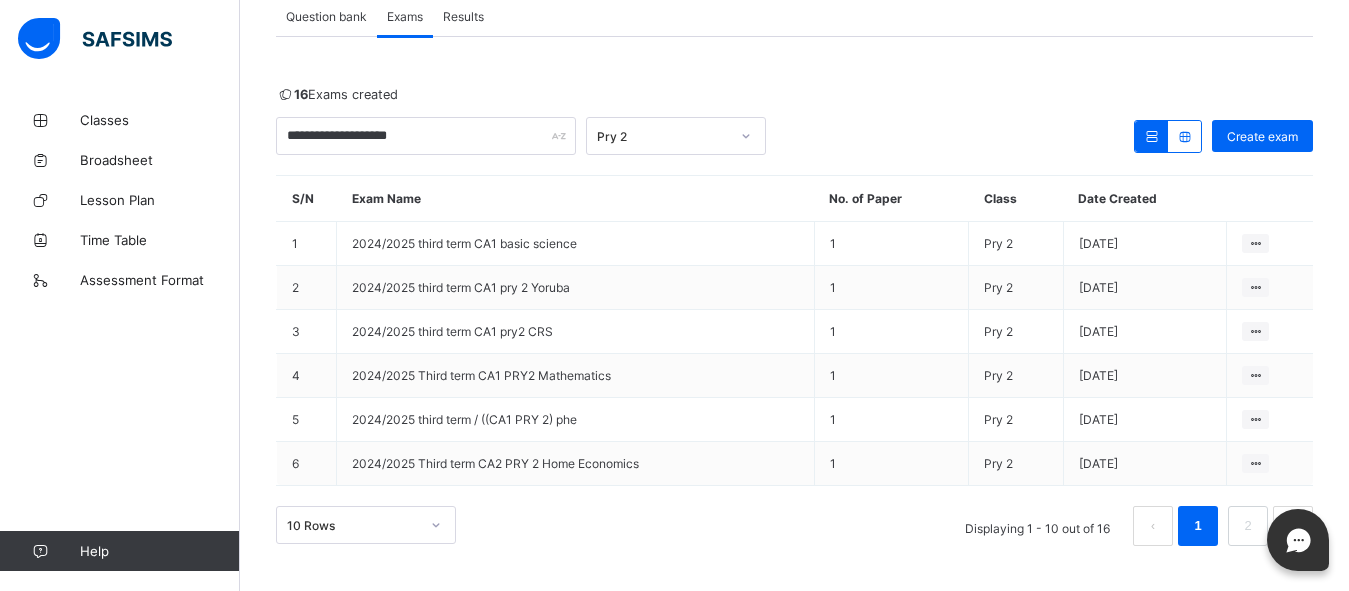 scroll, scrollTop: 134, scrollLeft: 0, axis: vertical 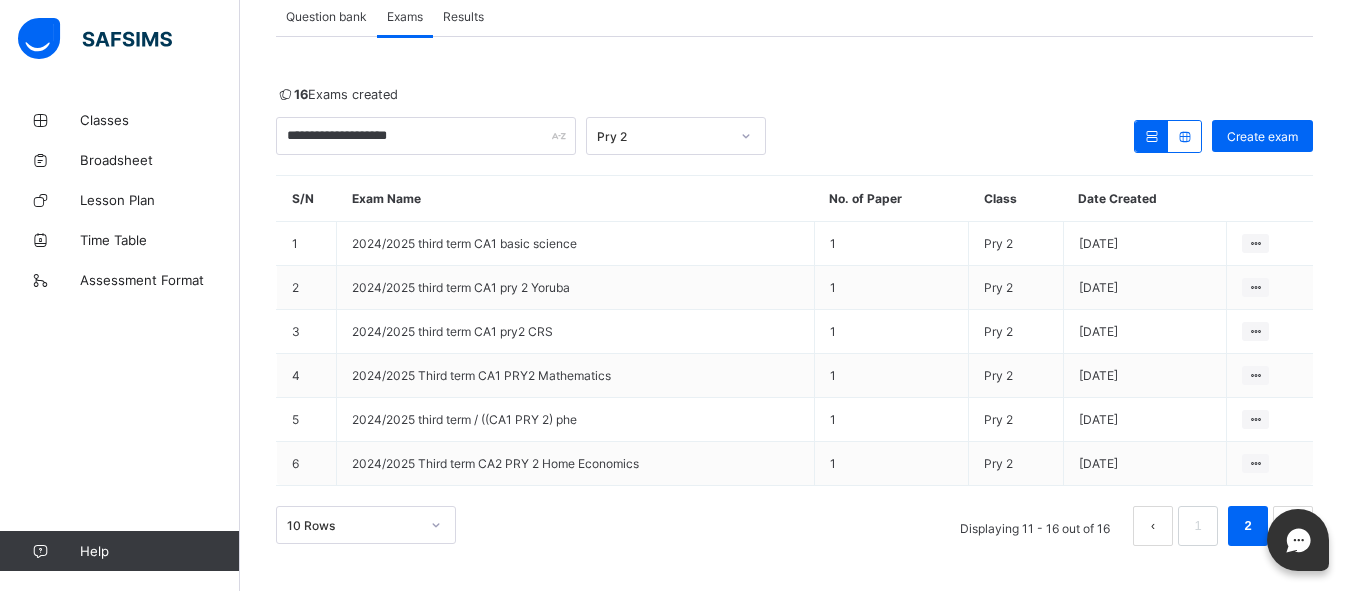 click at bounding box center (1153, 526) 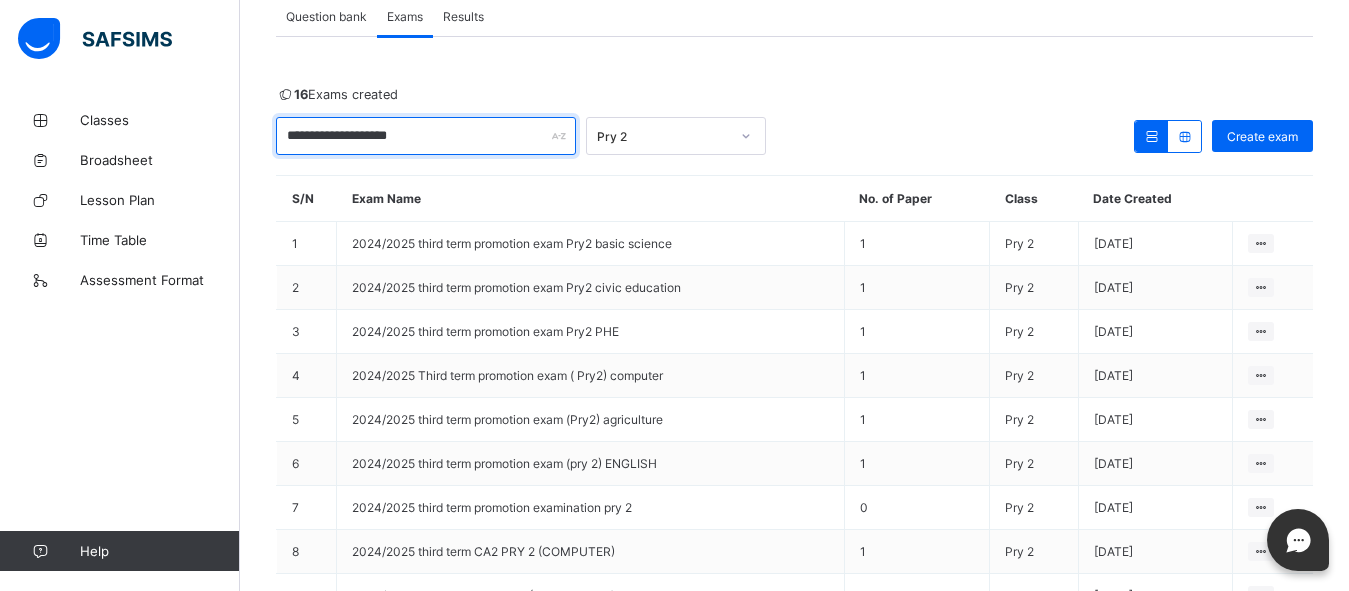 click on "**********" at bounding box center (426, 136) 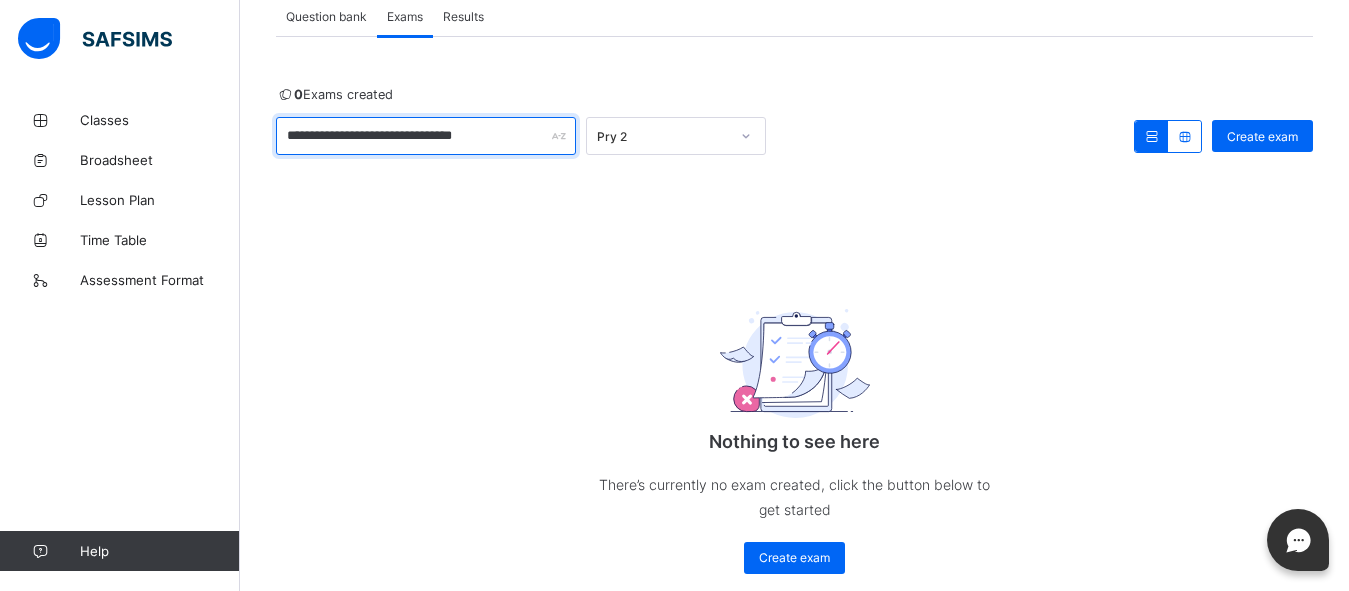click on "**********" at bounding box center (426, 136) 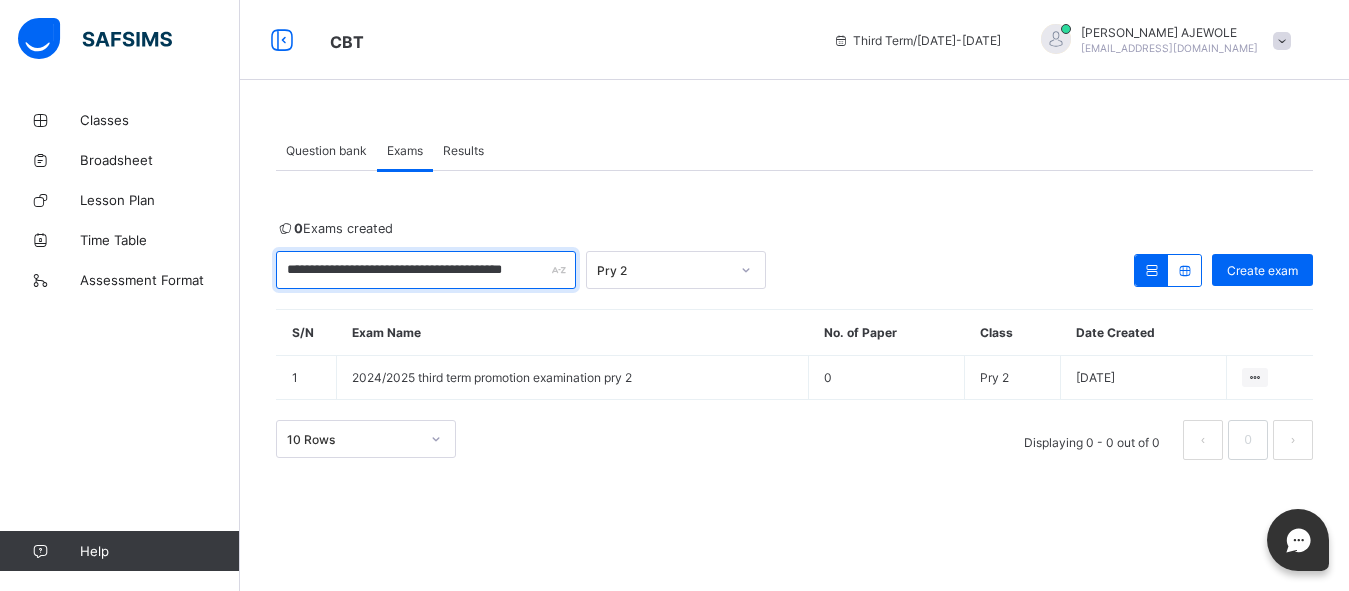 scroll, scrollTop: 0, scrollLeft: 0, axis: both 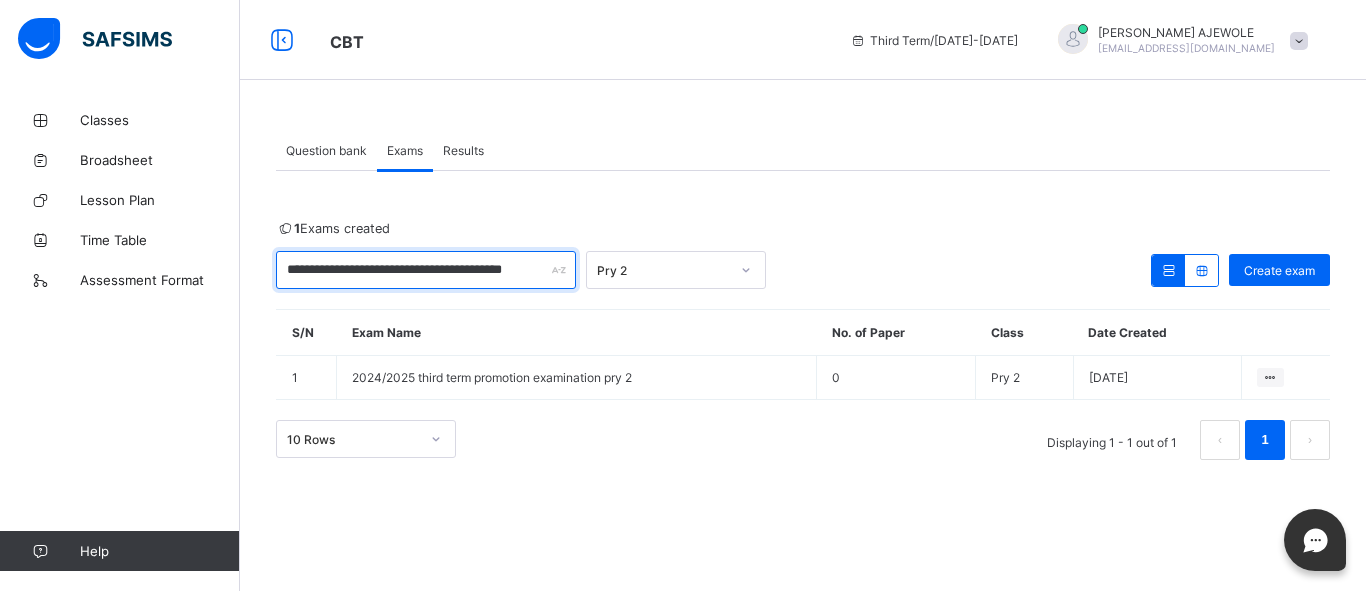 click on "**********" at bounding box center (426, 270) 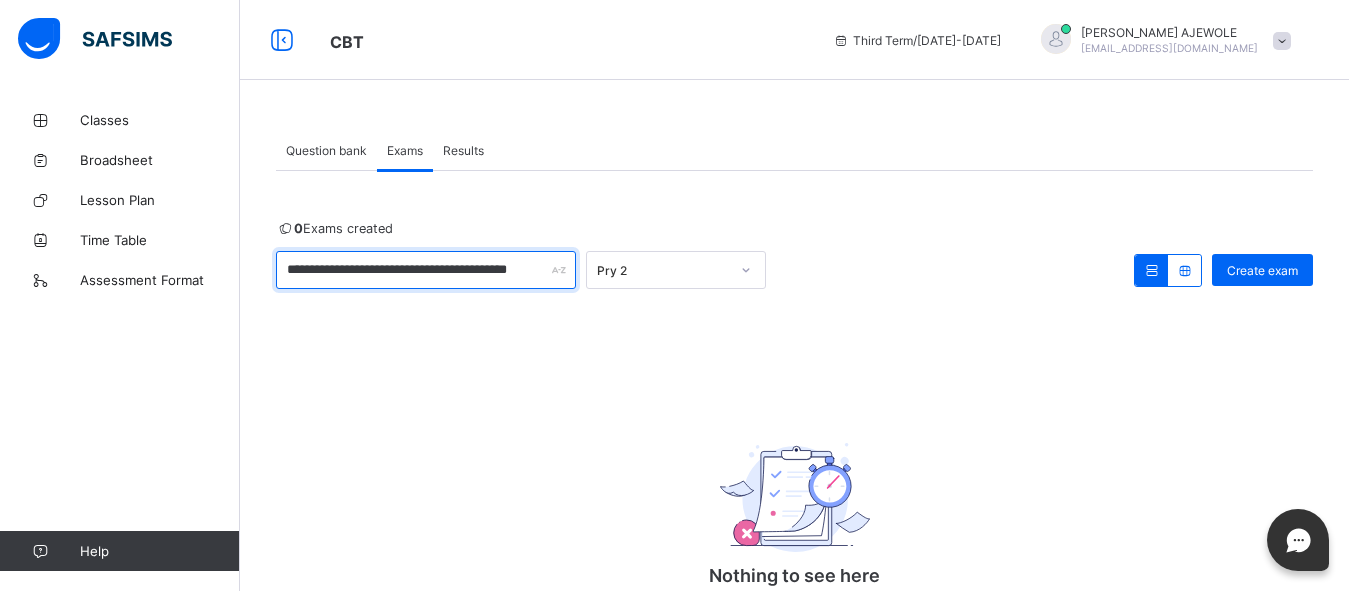 scroll, scrollTop: 0, scrollLeft: 0, axis: both 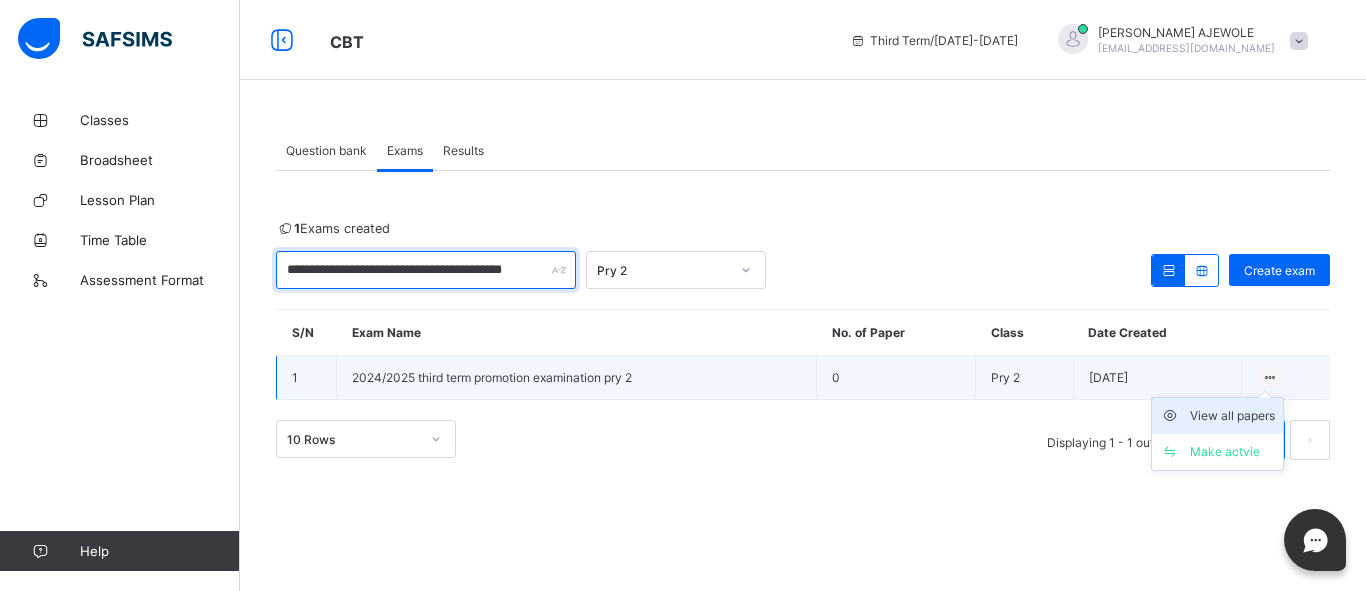 type on "**********" 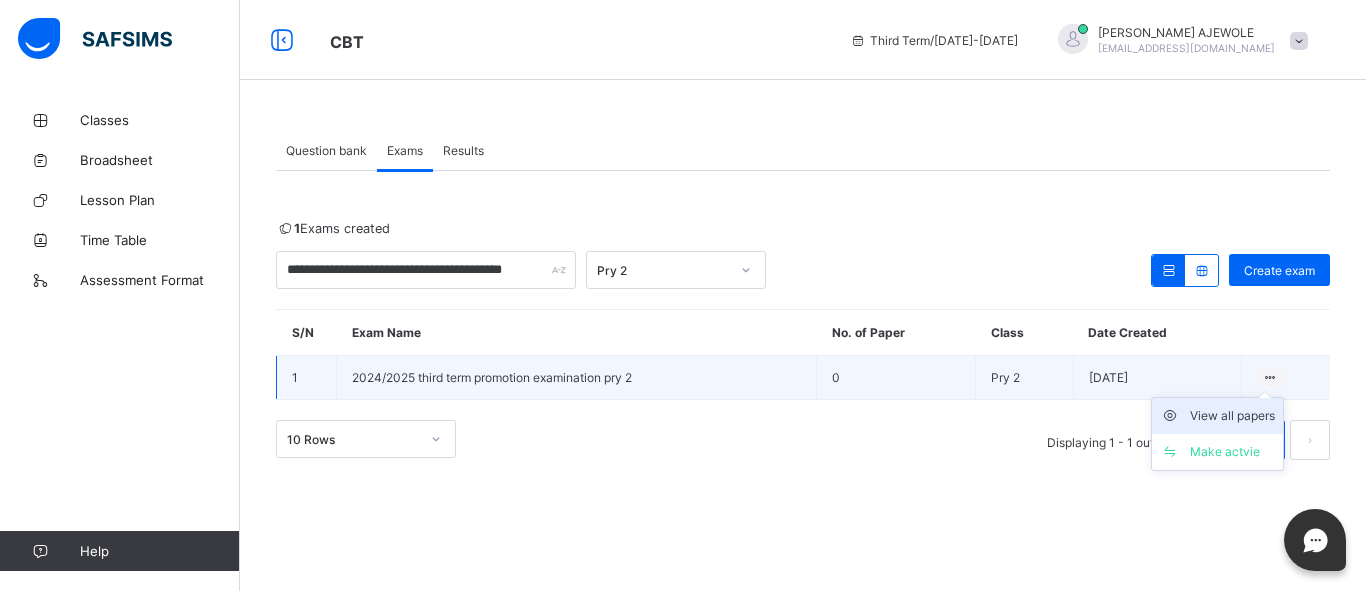click on "View all papers" at bounding box center [1232, 416] 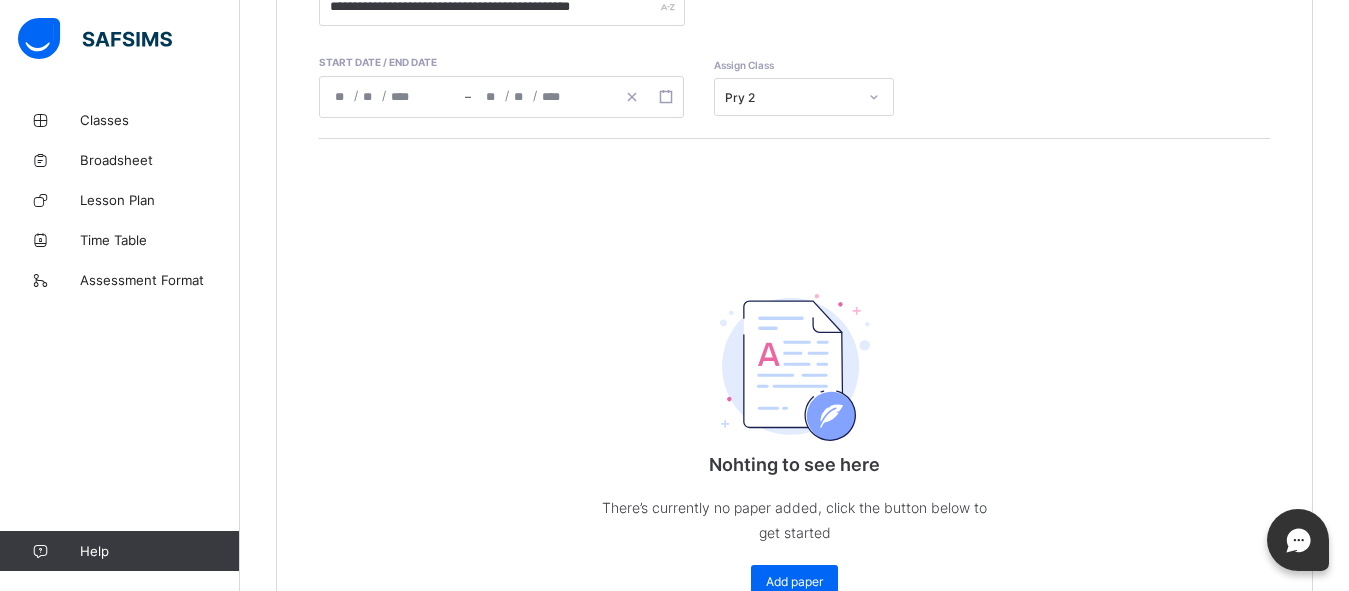 scroll, scrollTop: 459, scrollLeft: 0, axis: vertical 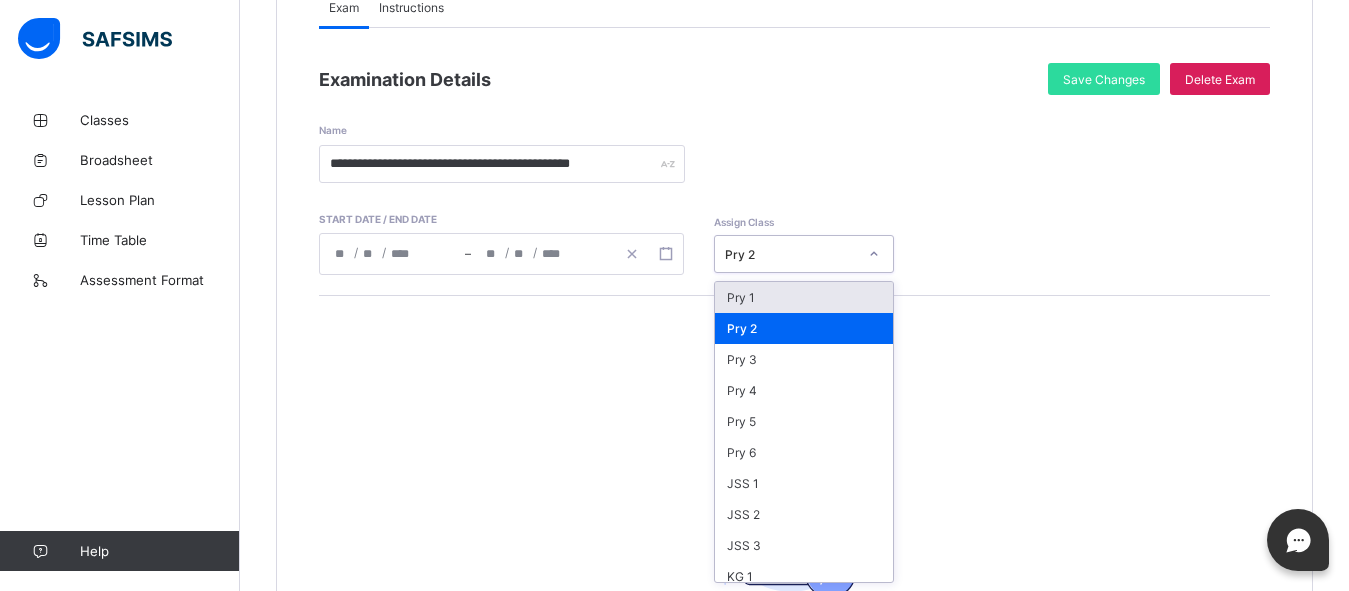drag, startPoint x: 756, startPoint y: 509, endPoint x: 321, endPoint y: 406, distance: 447.02795 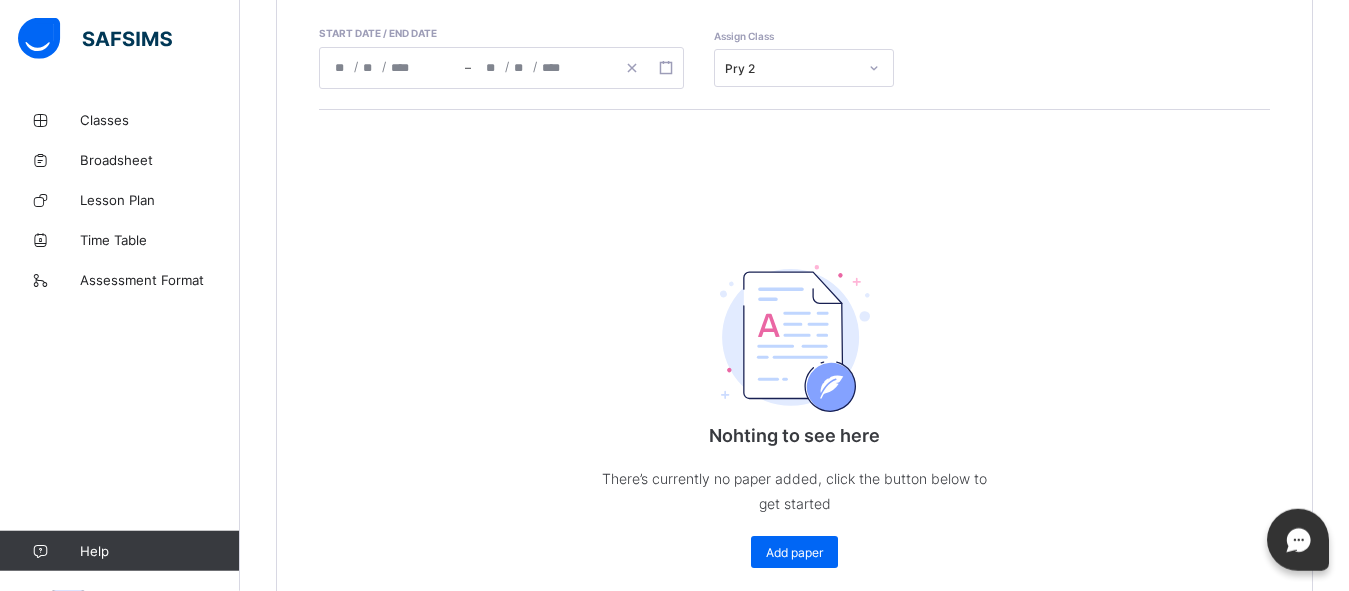 scroll, scrollTop: 455, scrollLeft: 0, axis: vertical 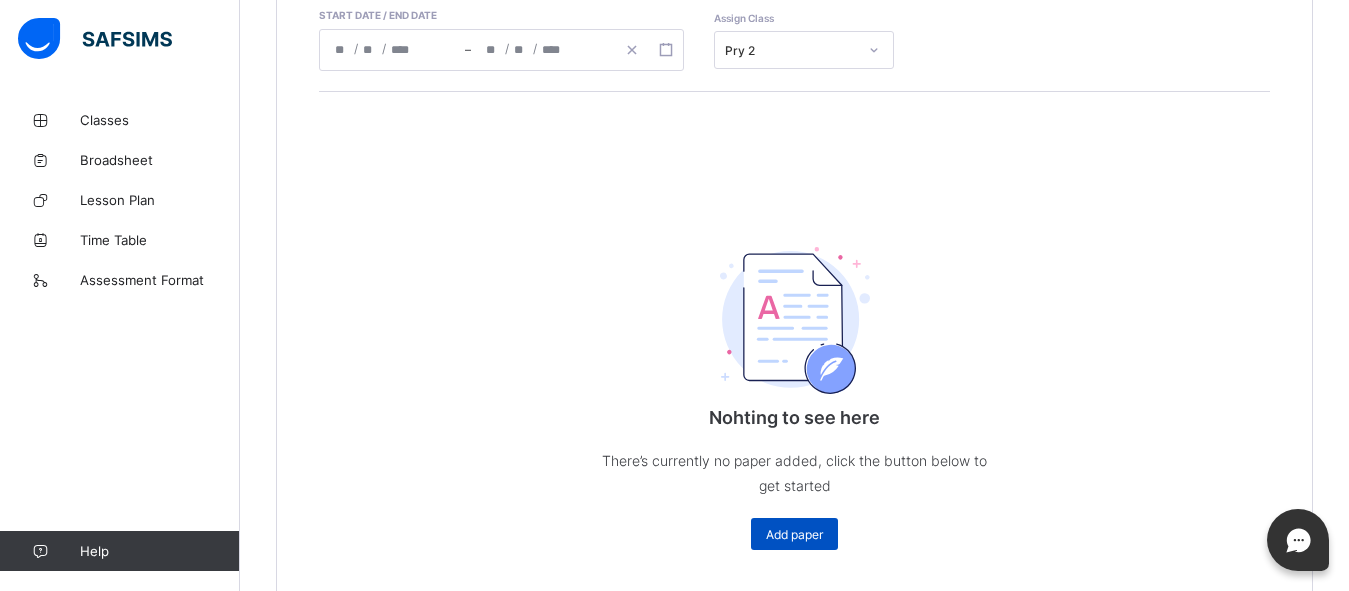 click on "Add paper" at bounding box center (794, 534) 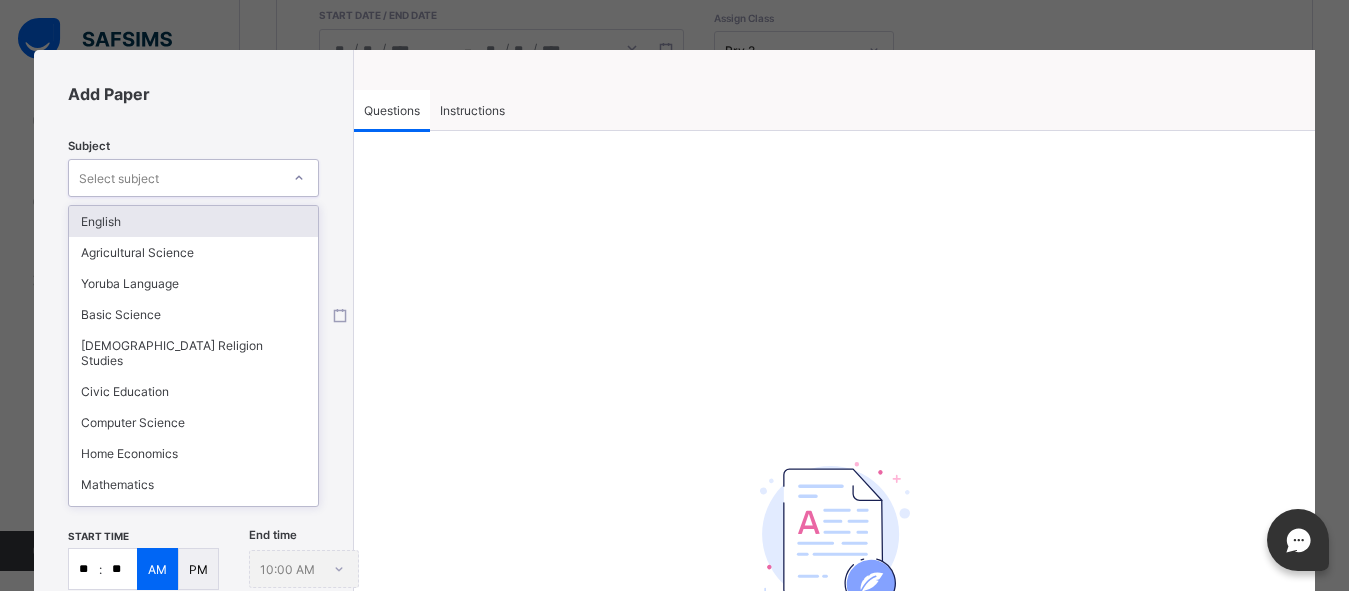 click at bounding box center [299, 178] 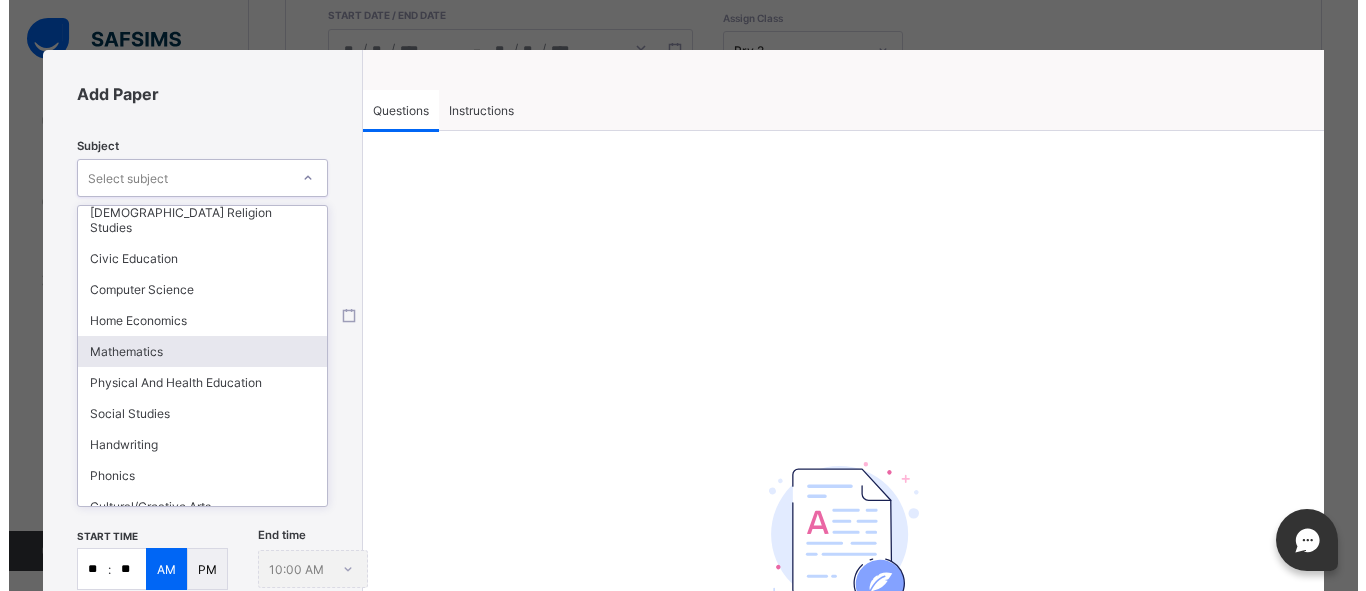 scroll, scrollTop: 134, scrollLeft: 0, axis: vertical 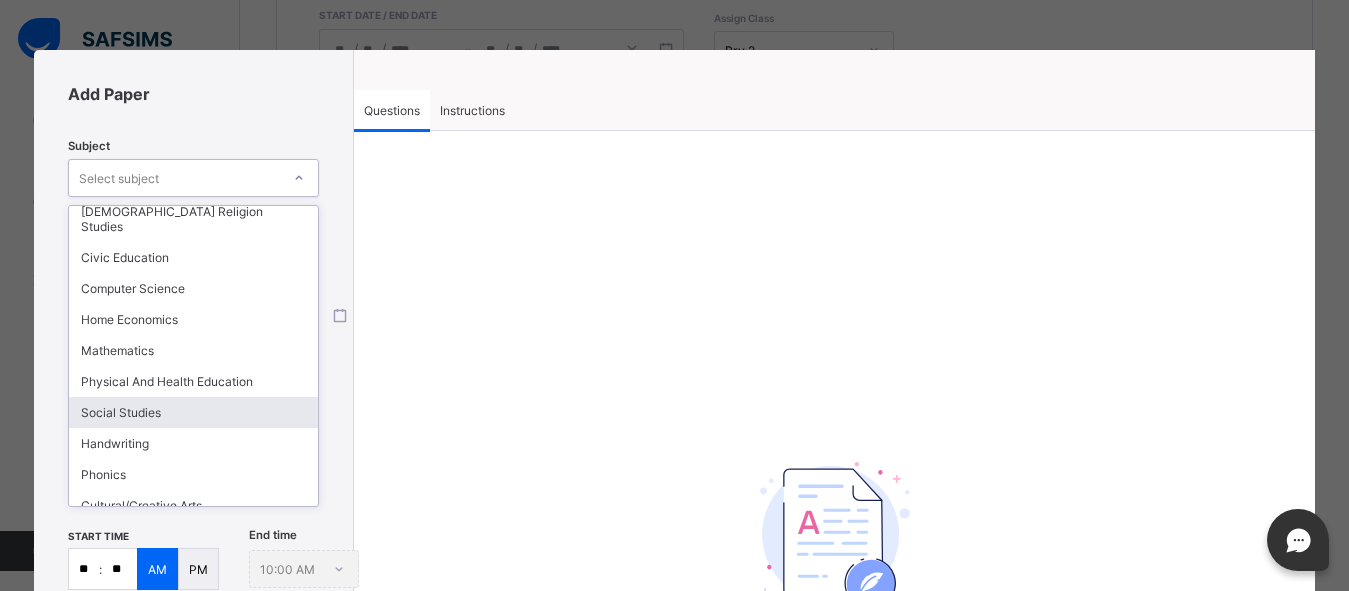 click on "Social Studies" at bounding box center [193, 412] 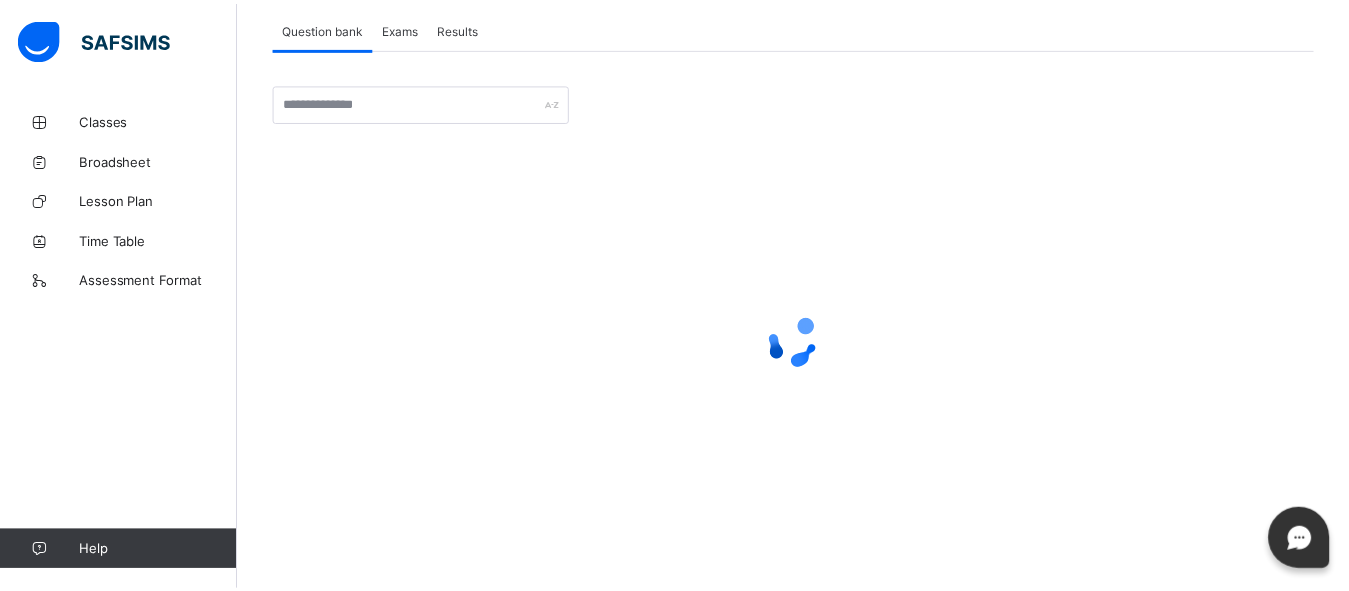 scroll, scrollTop: 0, scrollLeft: 0, axis: both 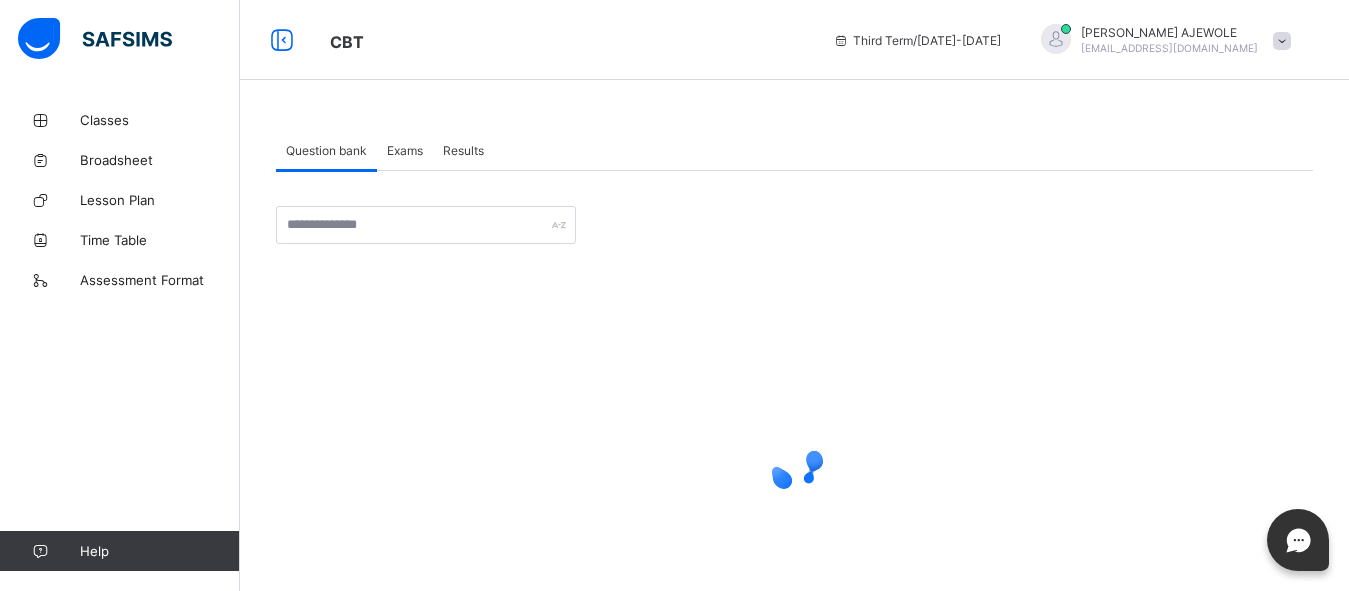 click on "Exams" at bounding box center (405, 150) 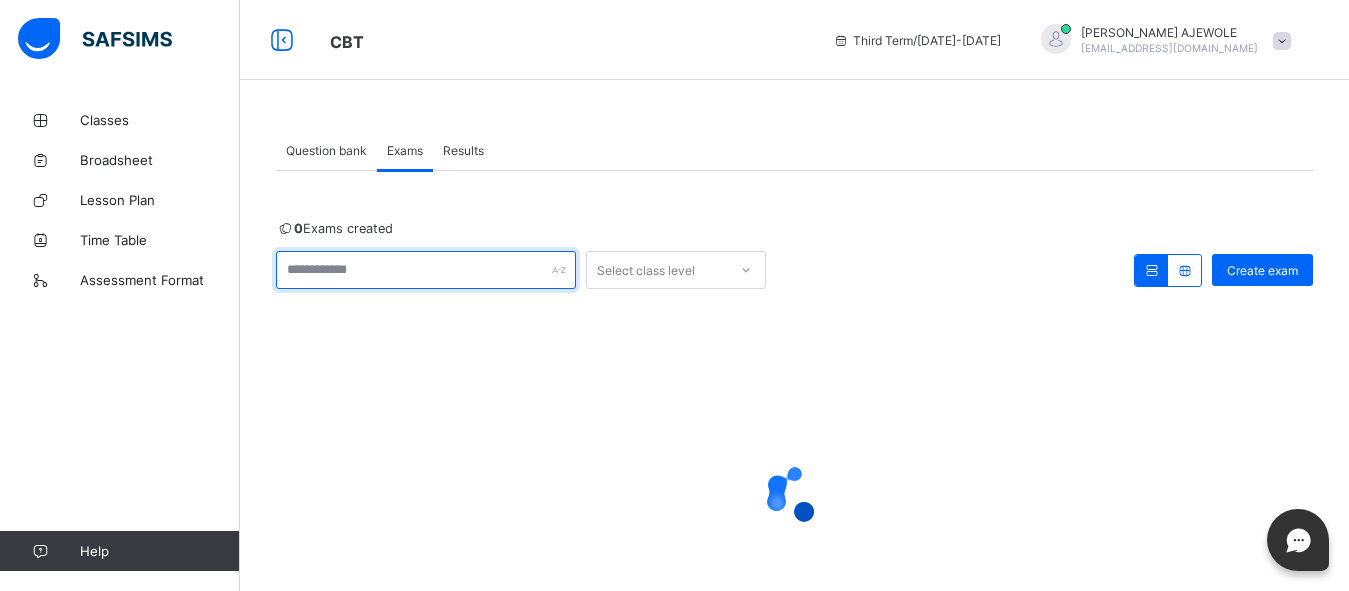 click at bounding box center (426, 270) 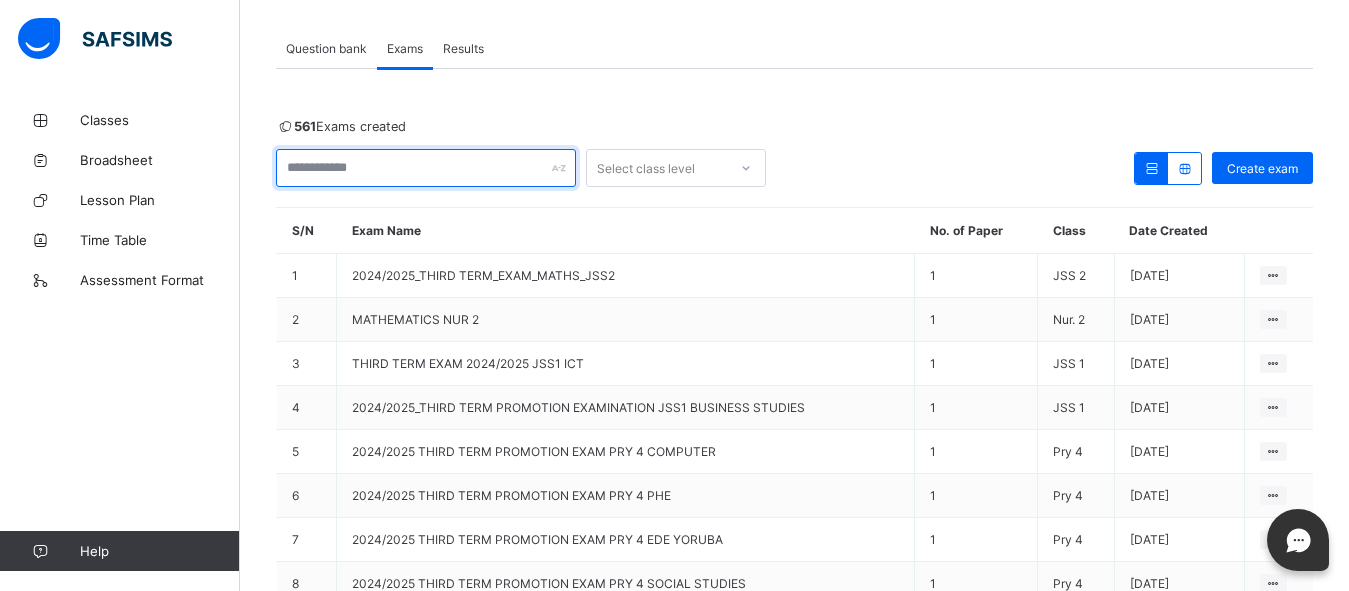 scroll, scrollTop: 153, scrollLeft: 0, axis: vertical 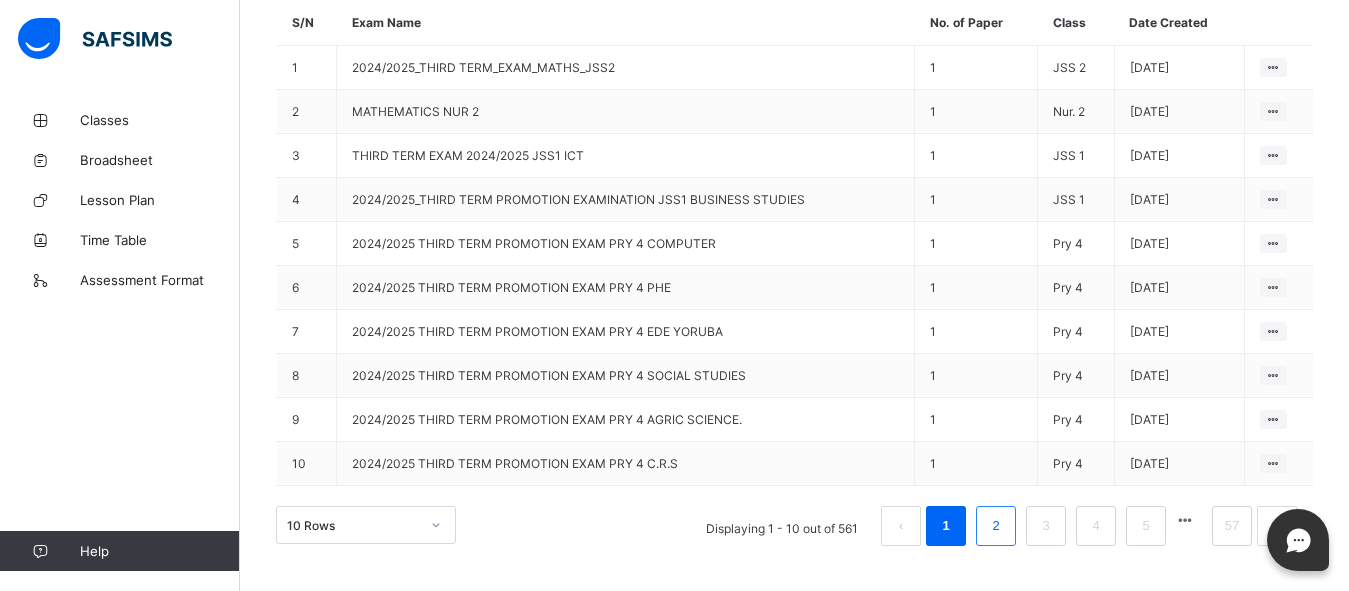 click on "2" at bounding box center (996, 526) 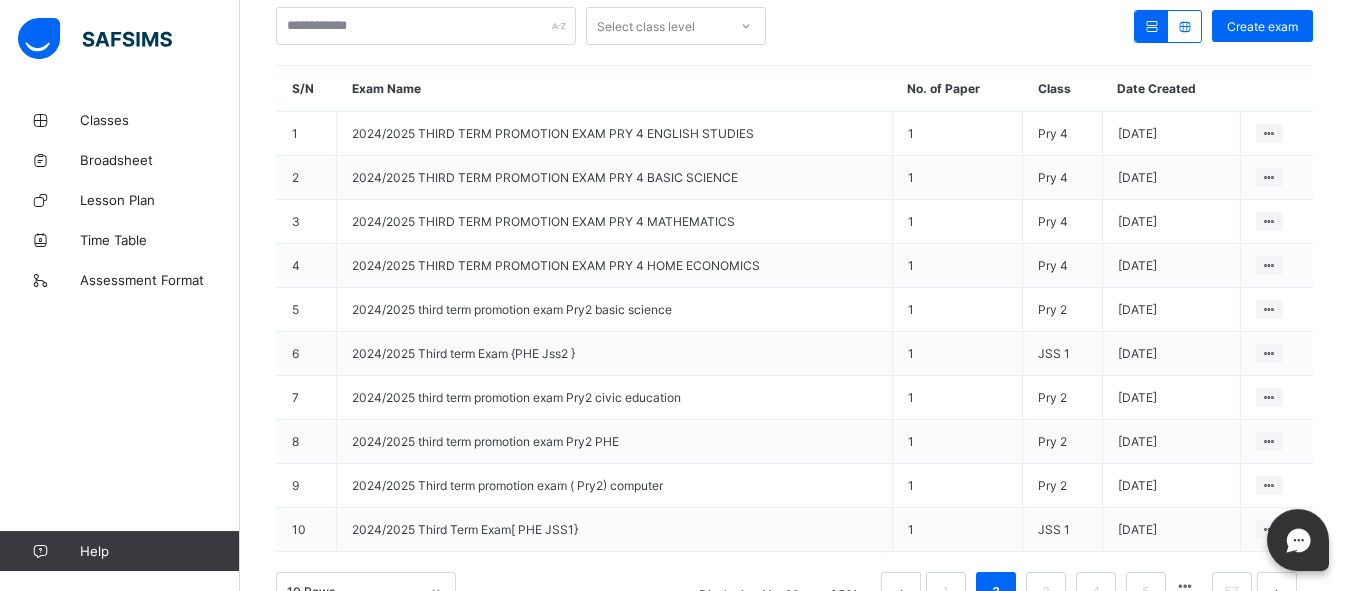 scroll, scrollTop: 291, scrollLeft: 0, axis: vertical 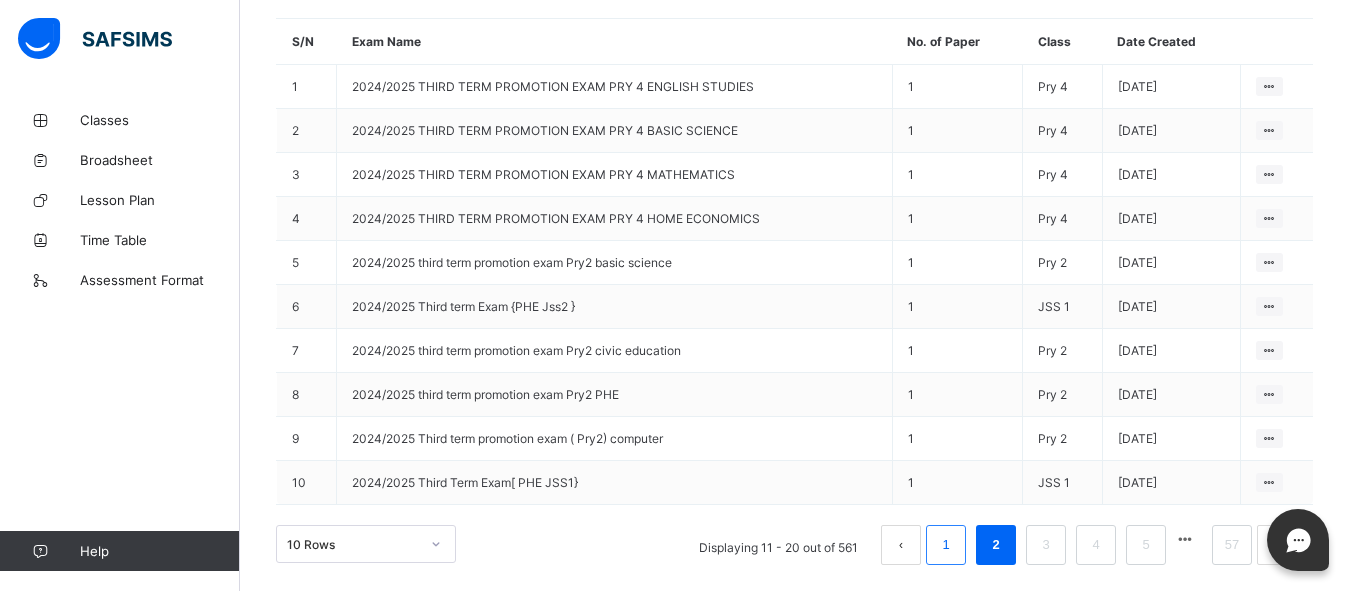 click on "1" at bounding box center (945, 545) 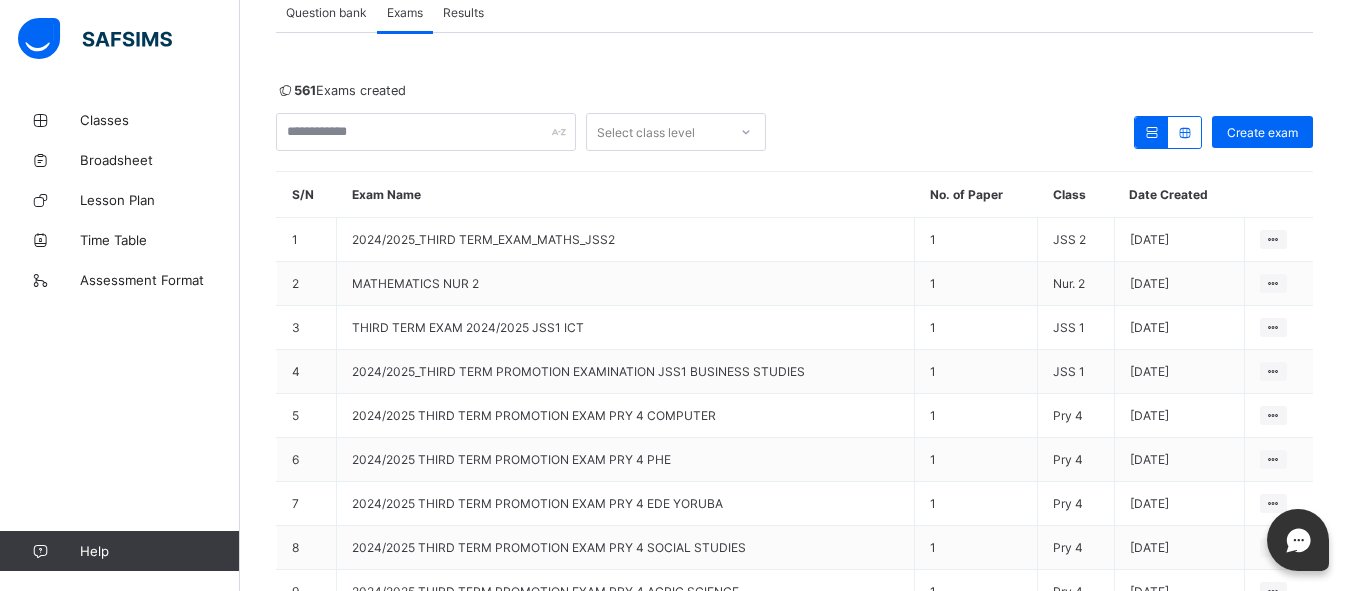 scroll, scrollTop: 143, scrollLeft: 0, axis: vertical 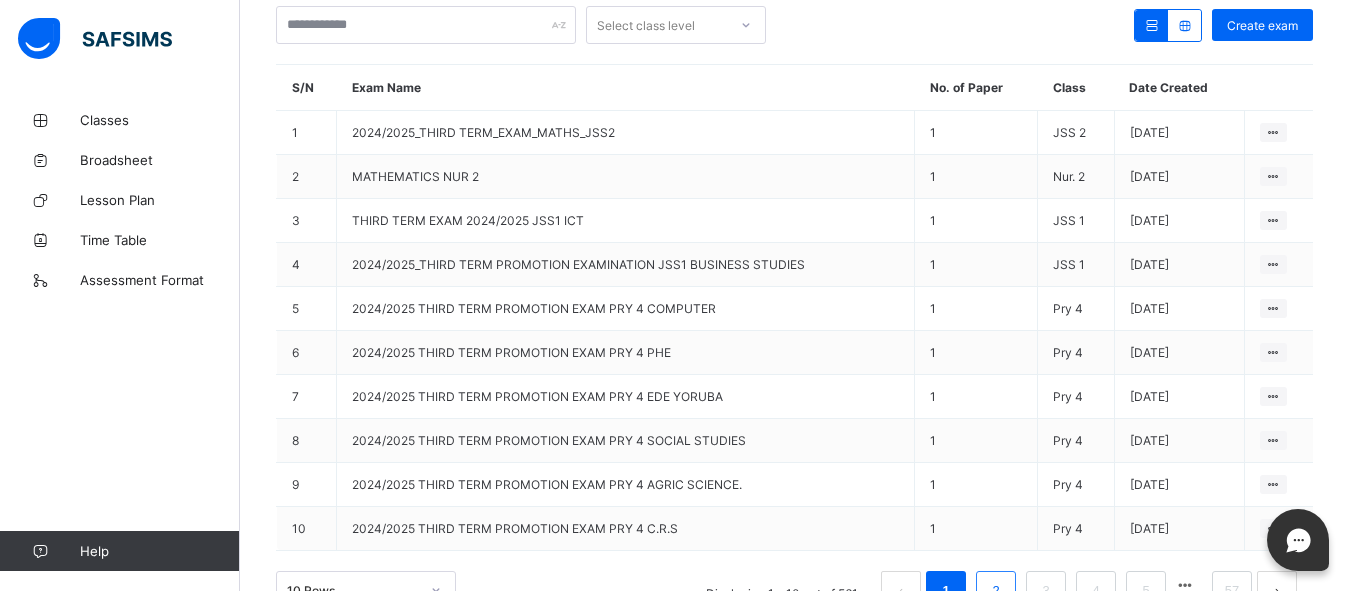 click on "2" at bounding box center [995, 591] 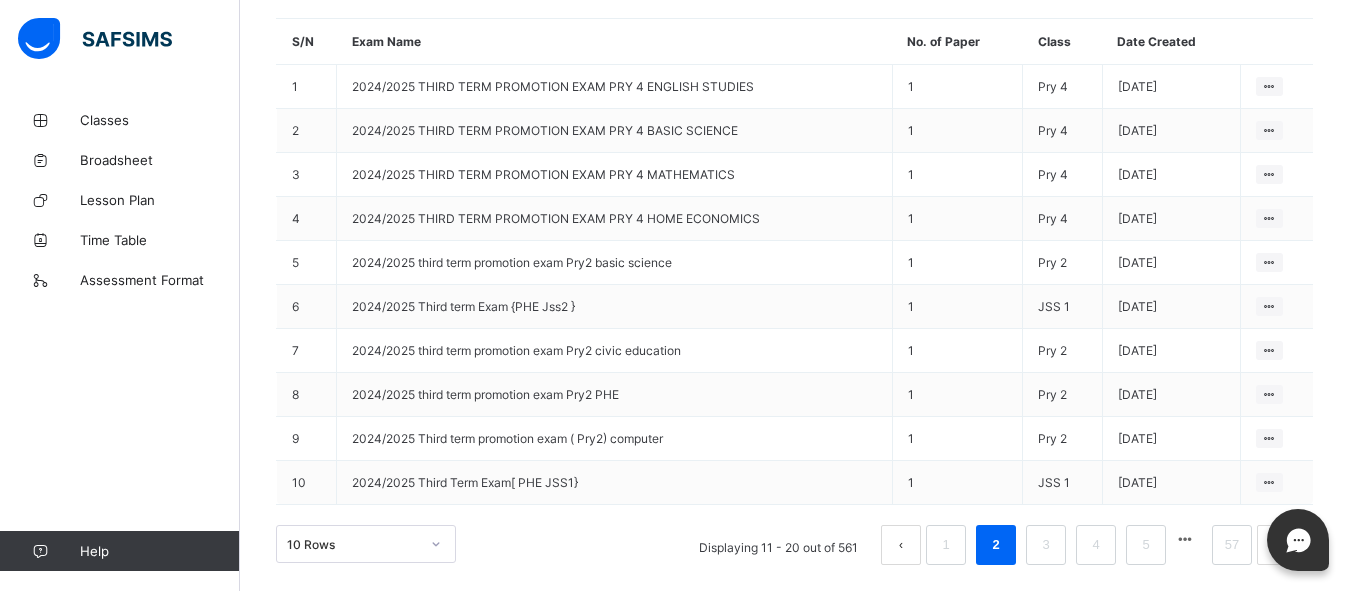 scroll, scrollTop: 310, scrollLeft: 0, axis: vertical 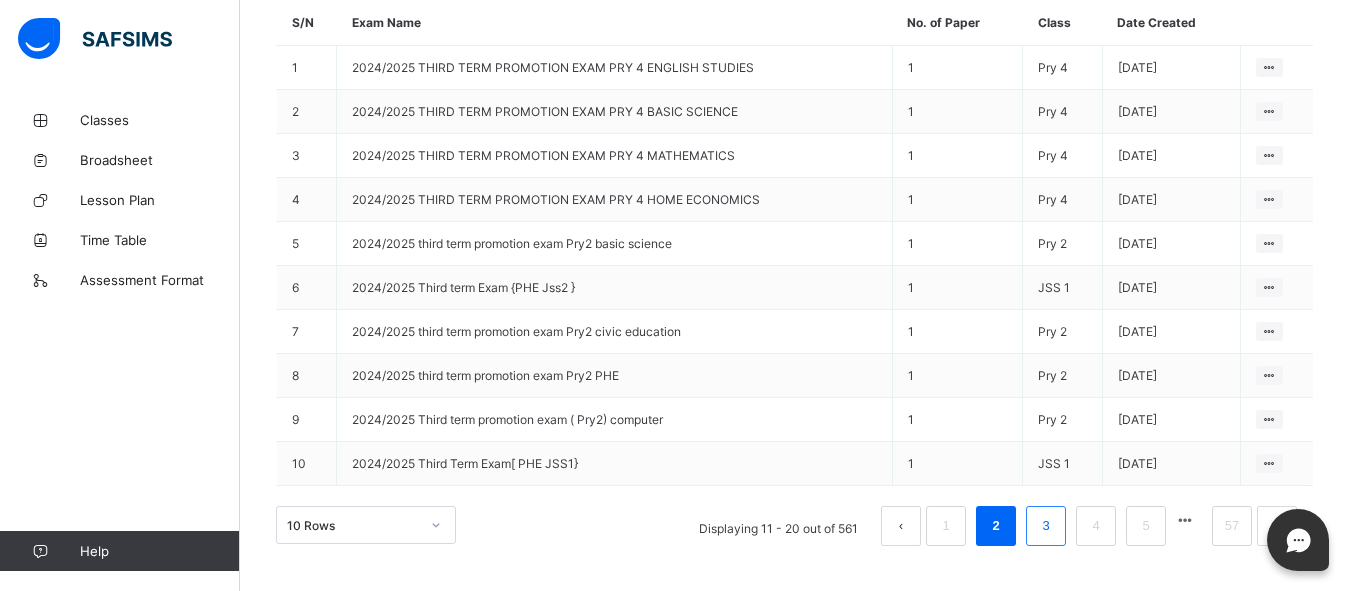 click on "3" at bounding box center [1045, 526] 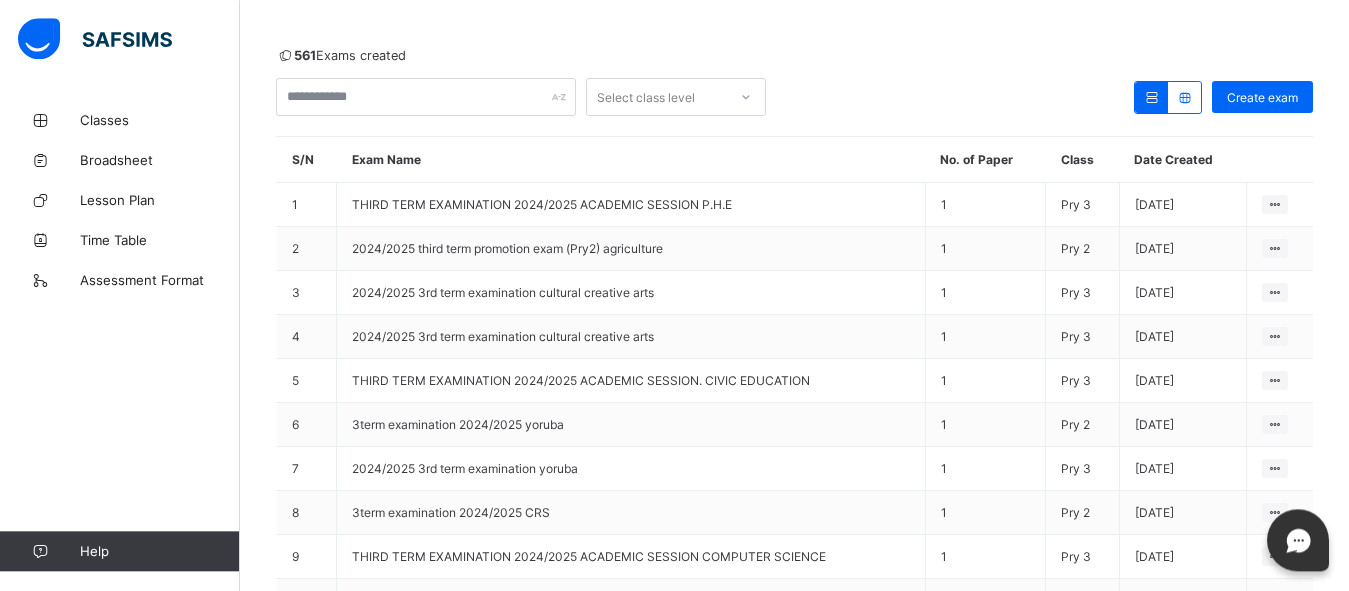 scroll, scrollTop: 189, scrollLeft: 0, axis: vertical 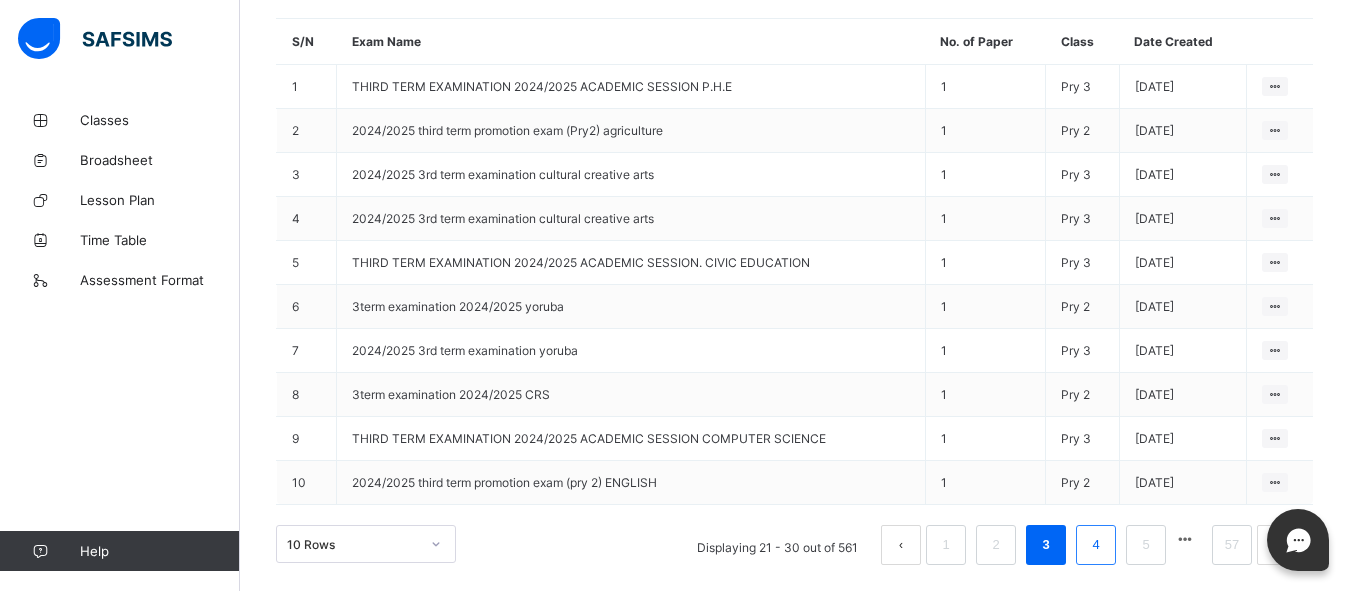 click on "4" at bounding box center (1095, 545) 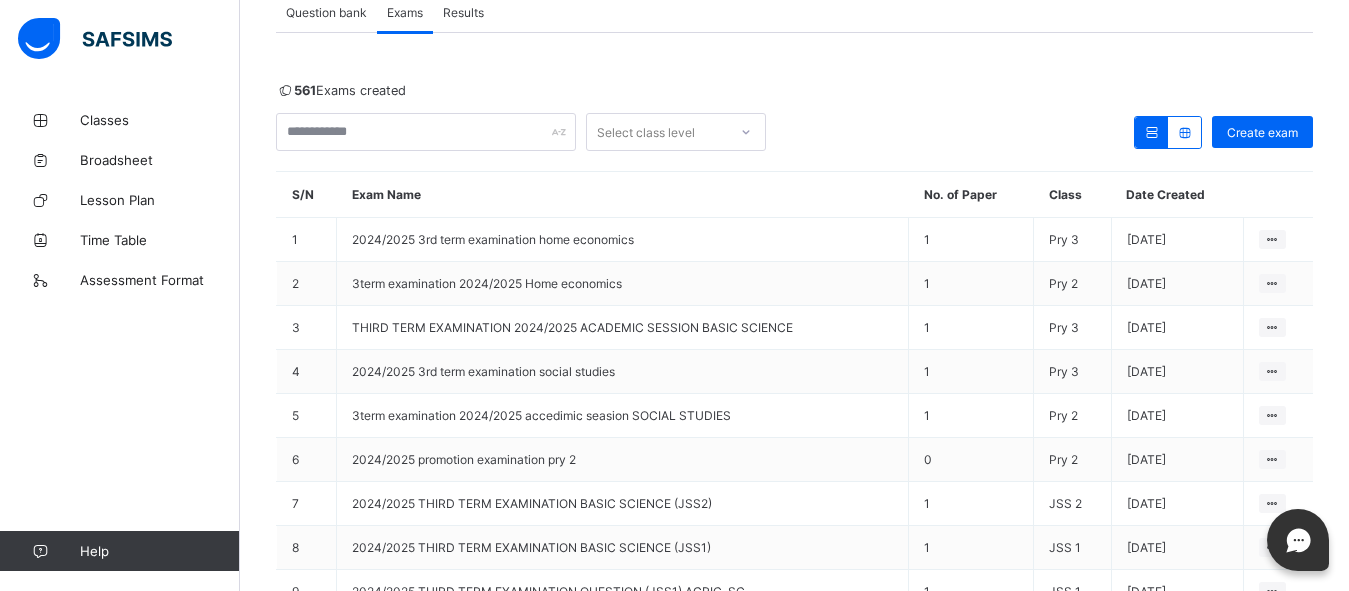 scroll, scrollTop: 143, scrollLeft: 0, axis: vertical 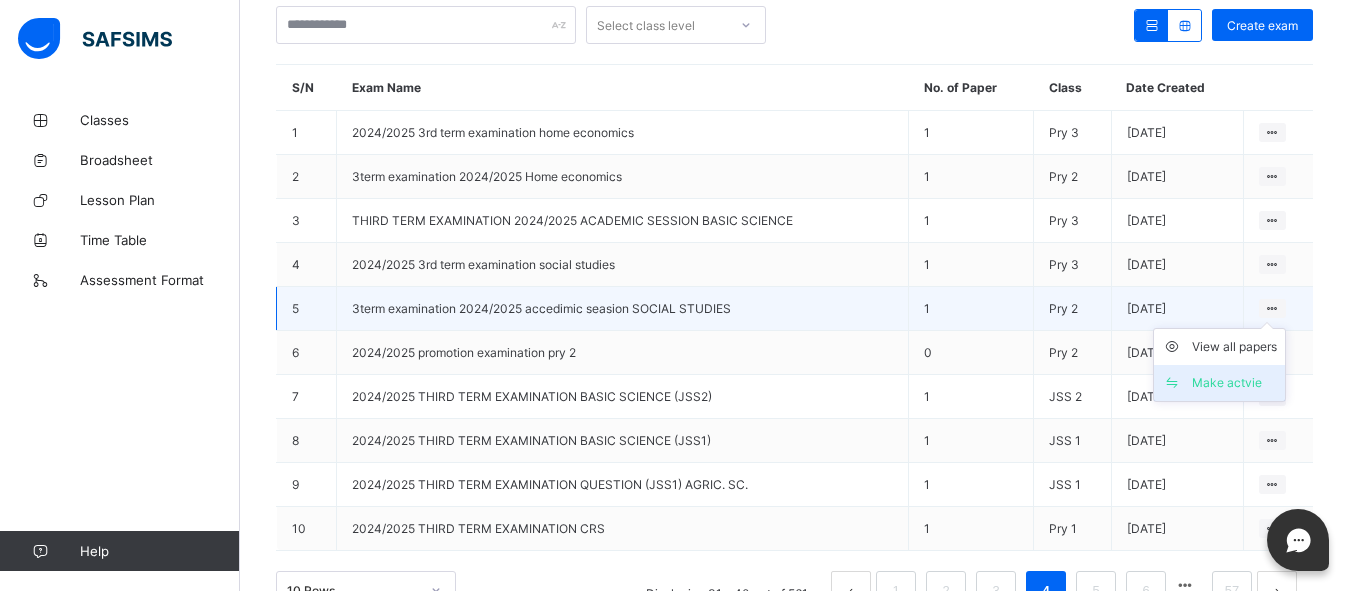 click on "Make actvie" at bounding box center (1219, 383) 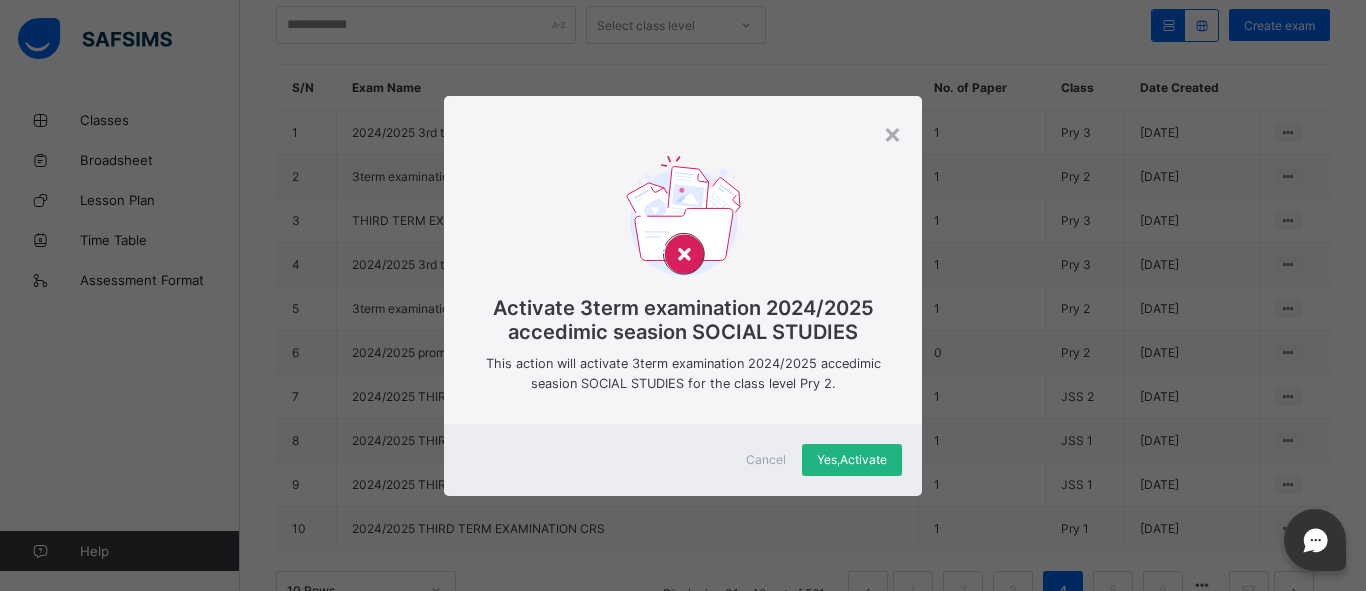 click on "Yes,  Activate" at bounding box center [852, 460] 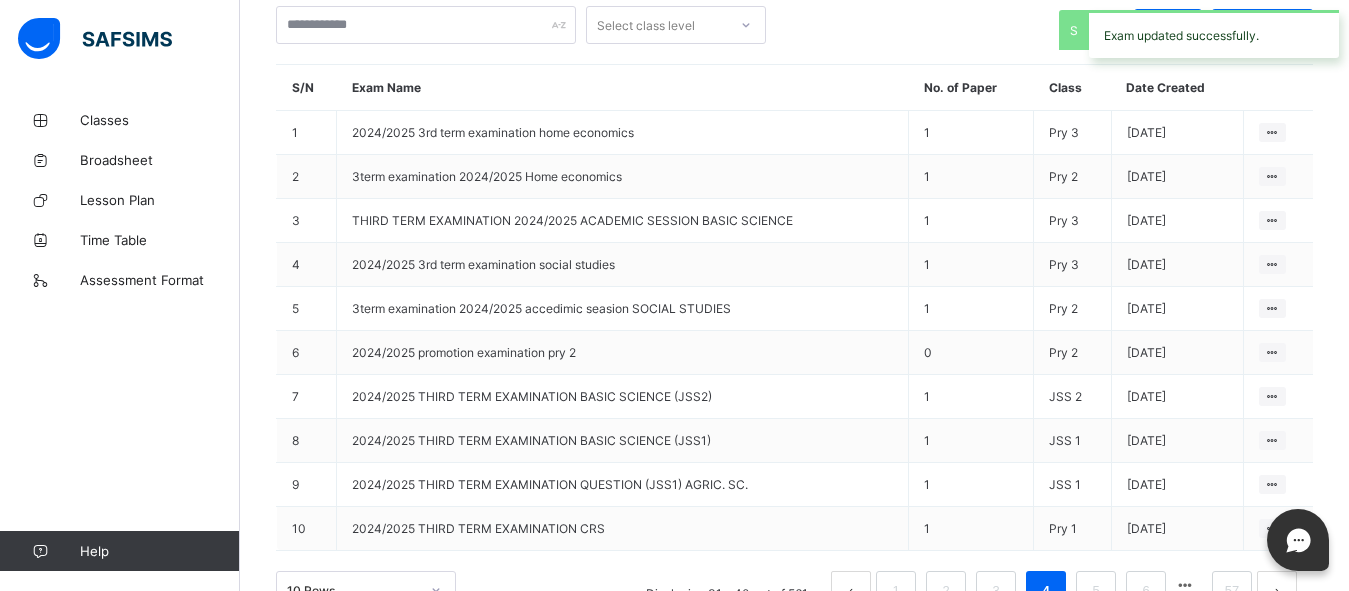 click on "2024/2025 3rd term examination home economics" at bounding box center (623, 133) 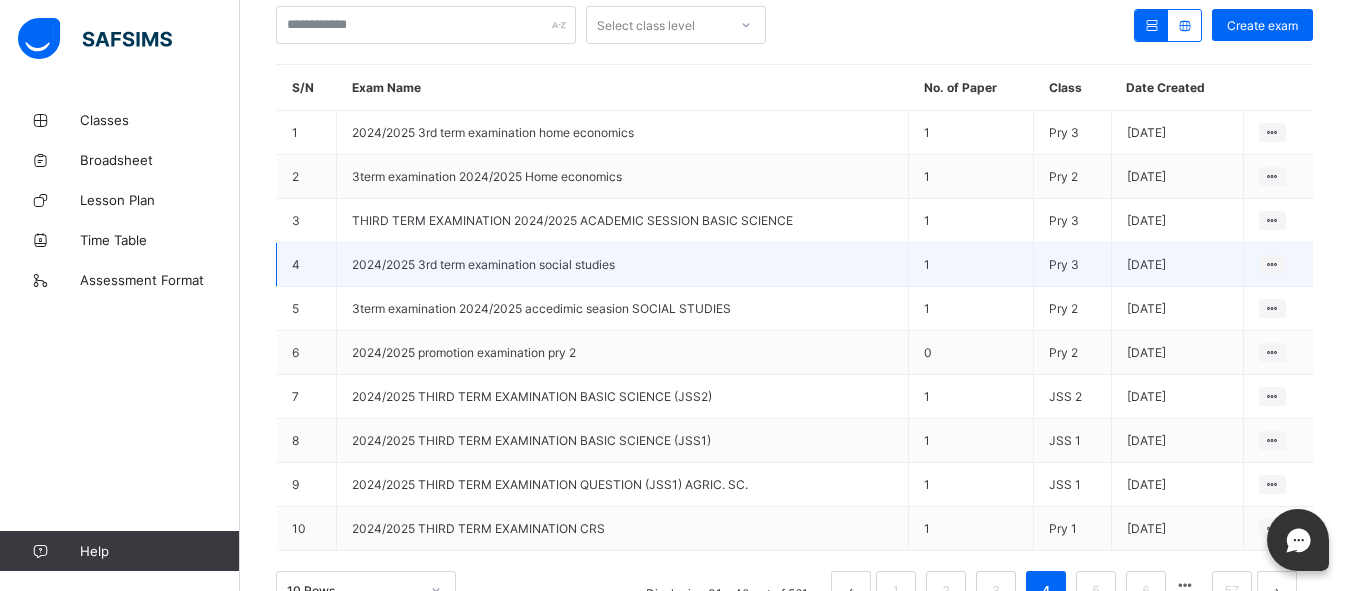 click on "1" at bounding box center [971, 265] 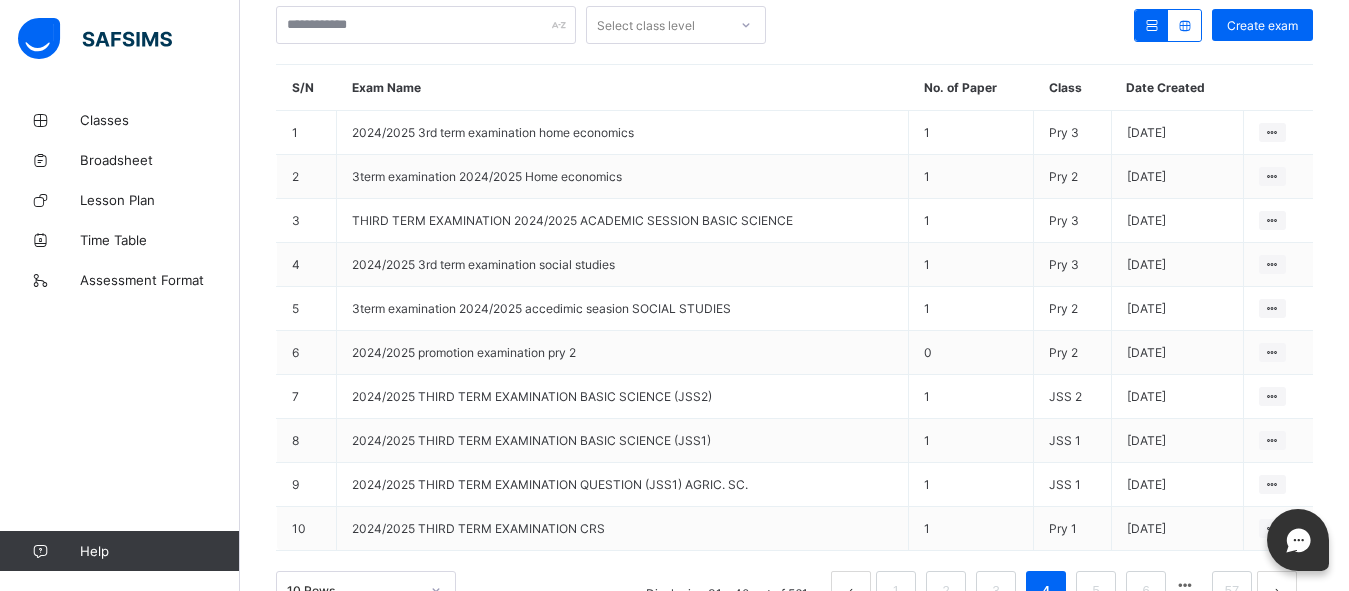 scroll, scrollTop: 296, scrollLeft: 0, axis: vertical 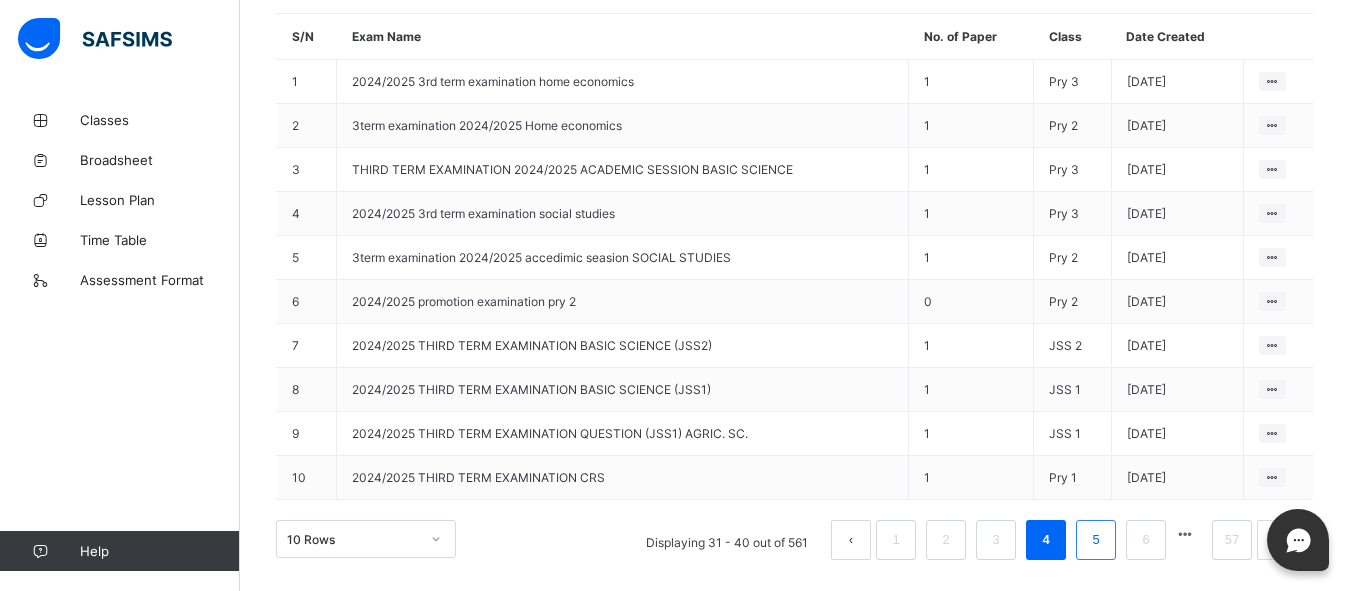 click on "5" at bounding box center (1095, 540) 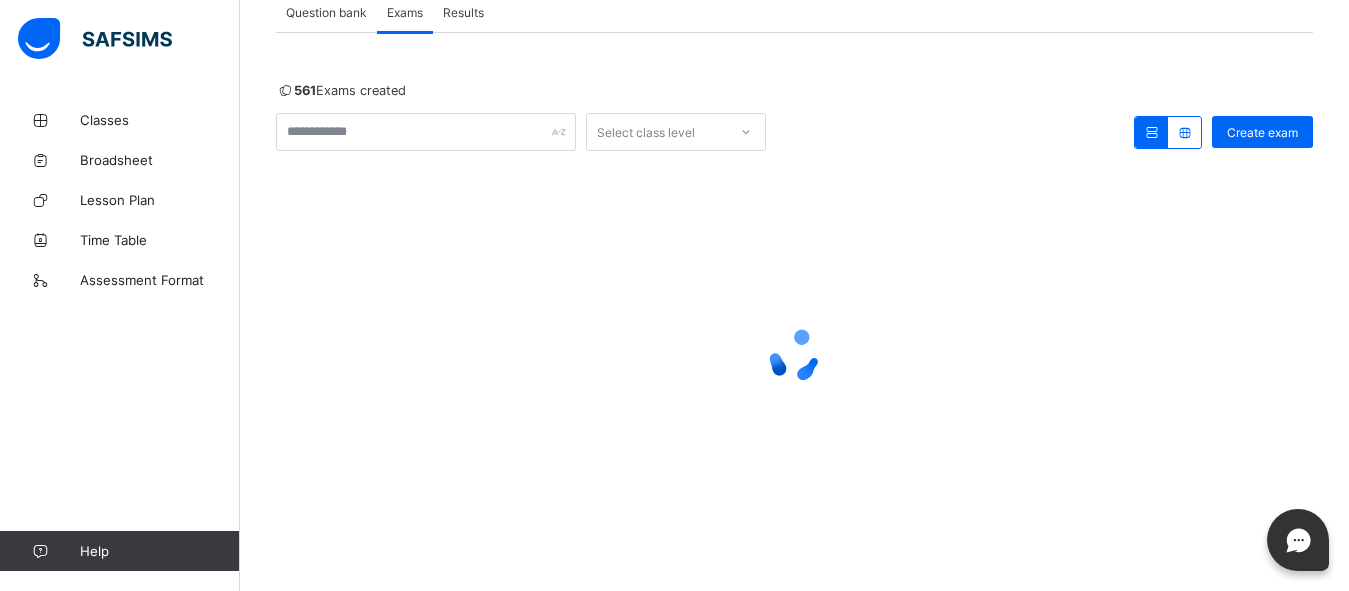 scroll, scrollTop: 143, scrollLeft: 0, axis: vertical 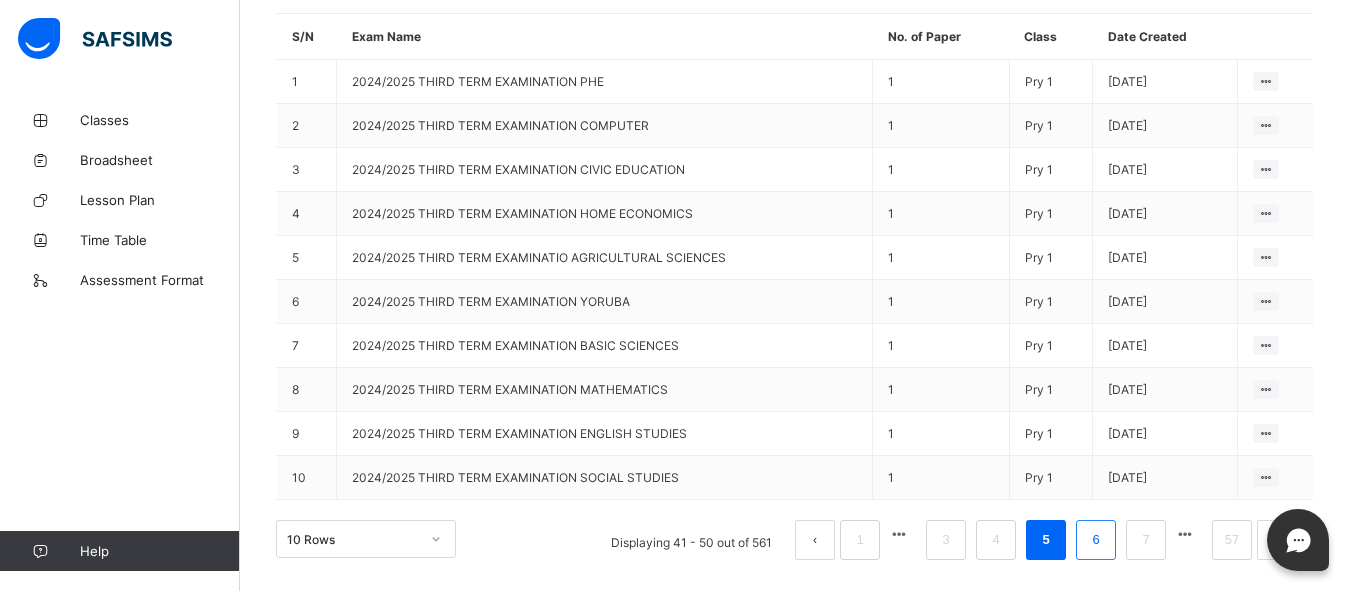 click on "6" at bounding box center (1095, 540) 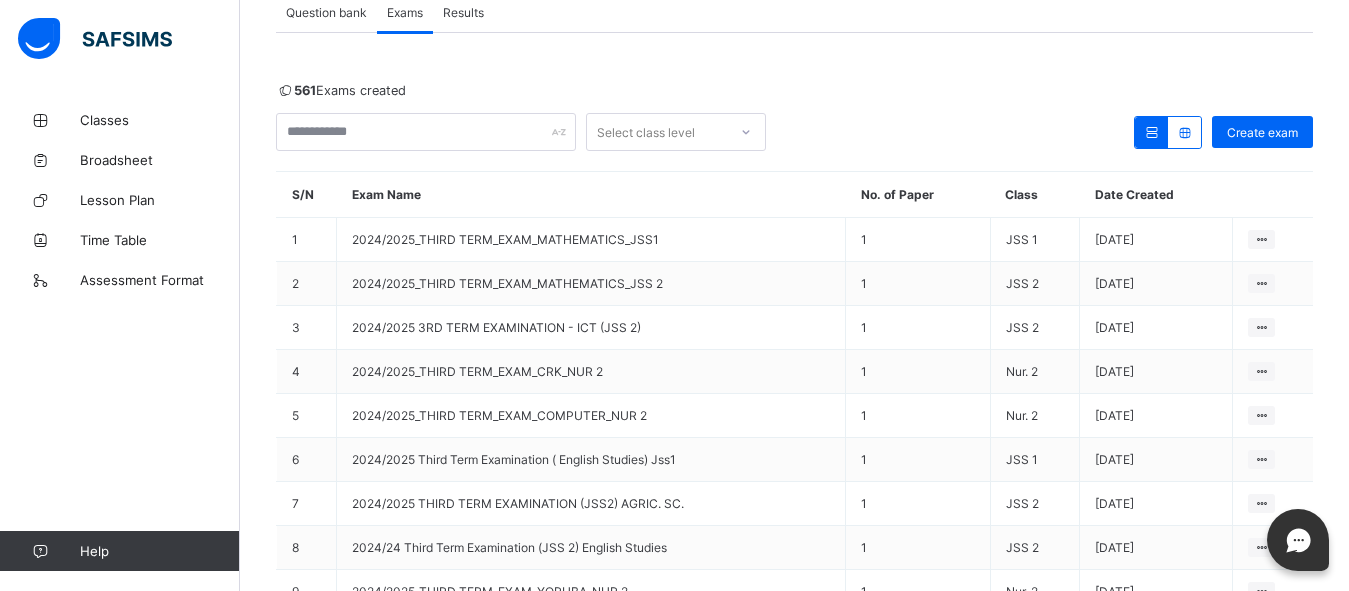 scroll, scrollTop: 143, scrollLeft: 0, axis: vertical 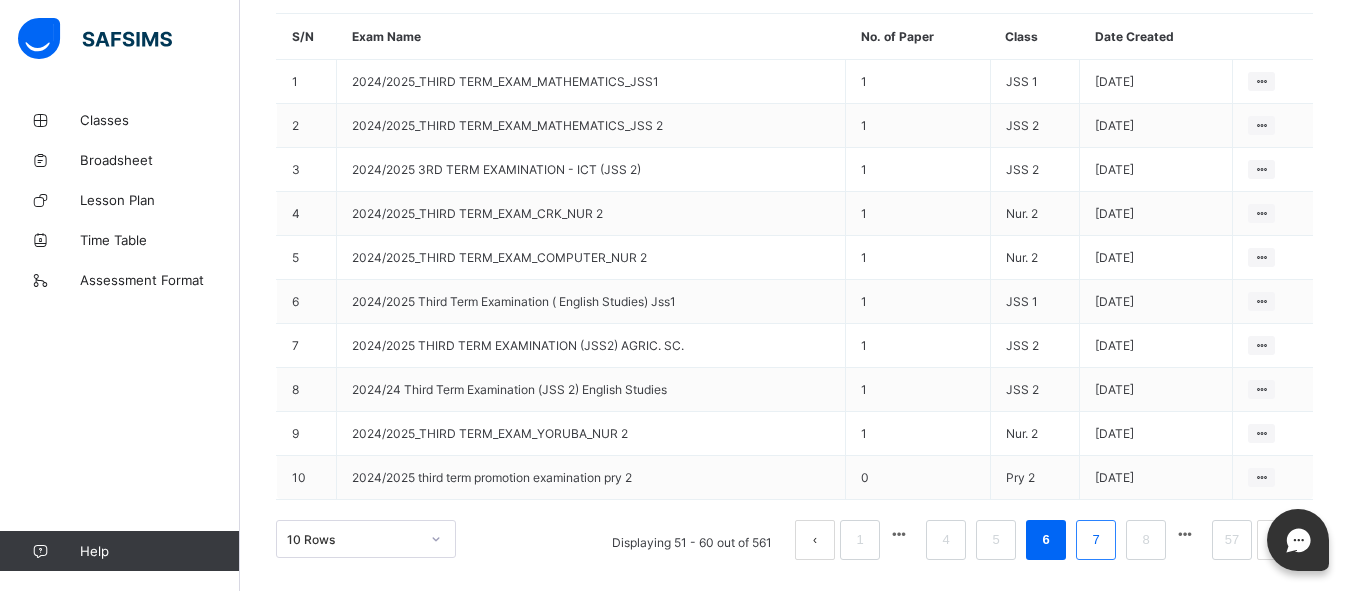 click on "7" at bounding box center [1095, 540] 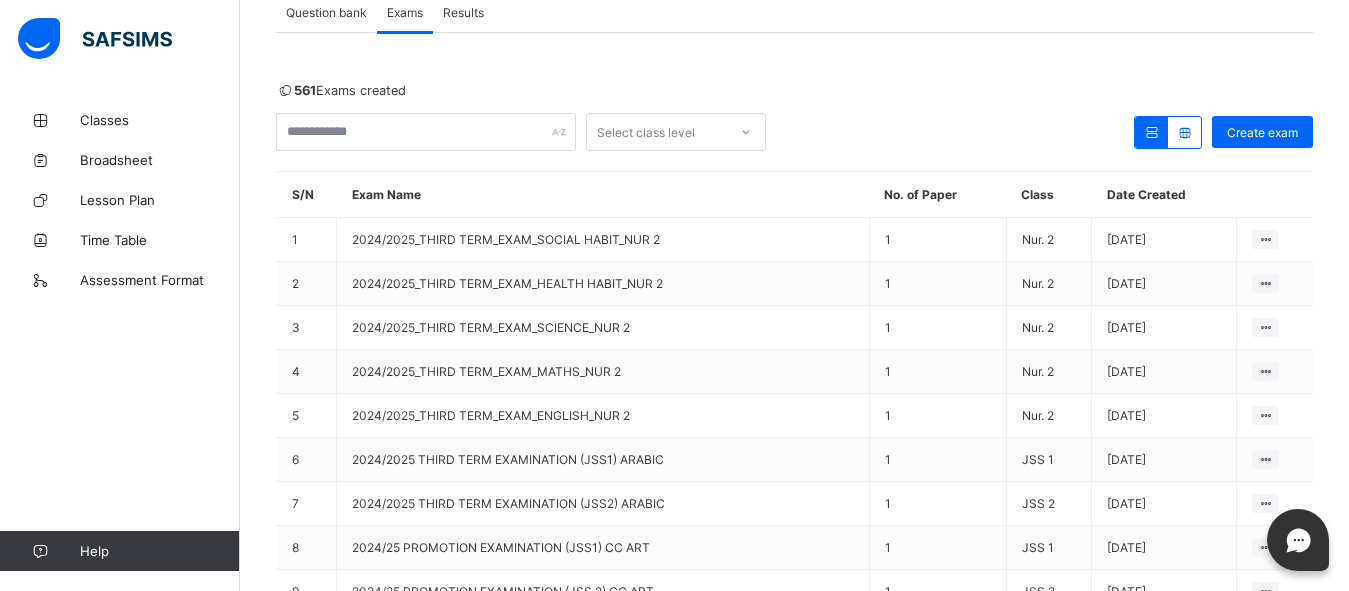 scroll, scrollTop: 143, scrollLeft: 0, axis: vertical 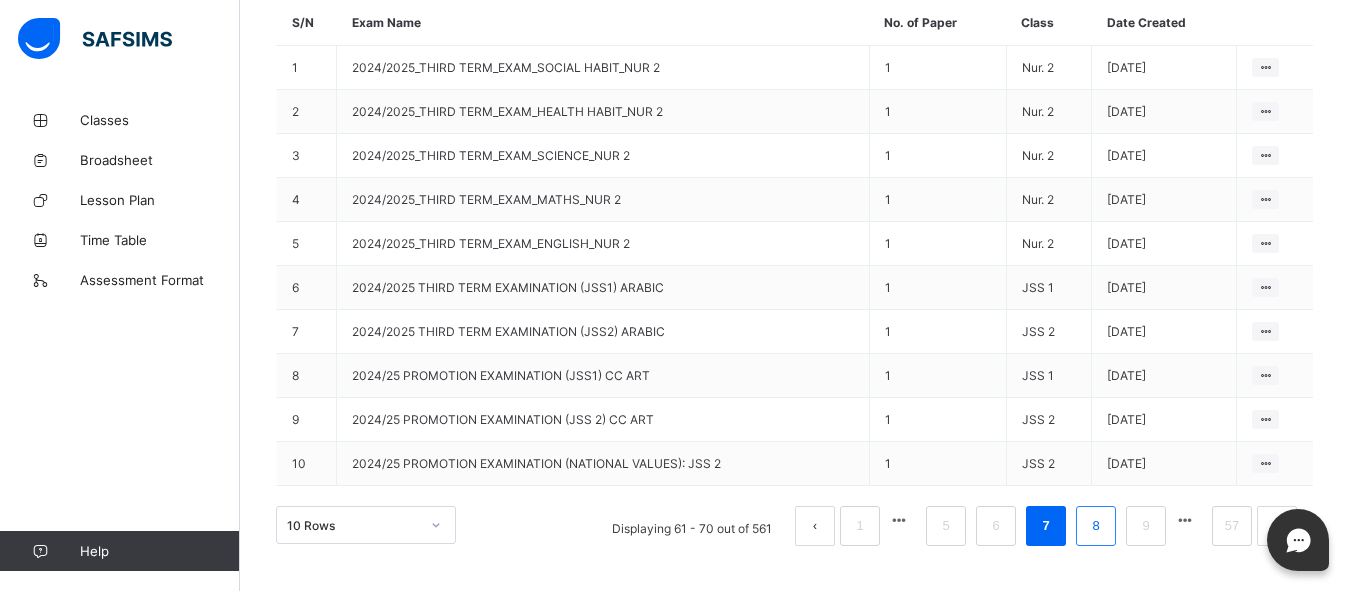 click on "8" at bounding box center (1095, 526) 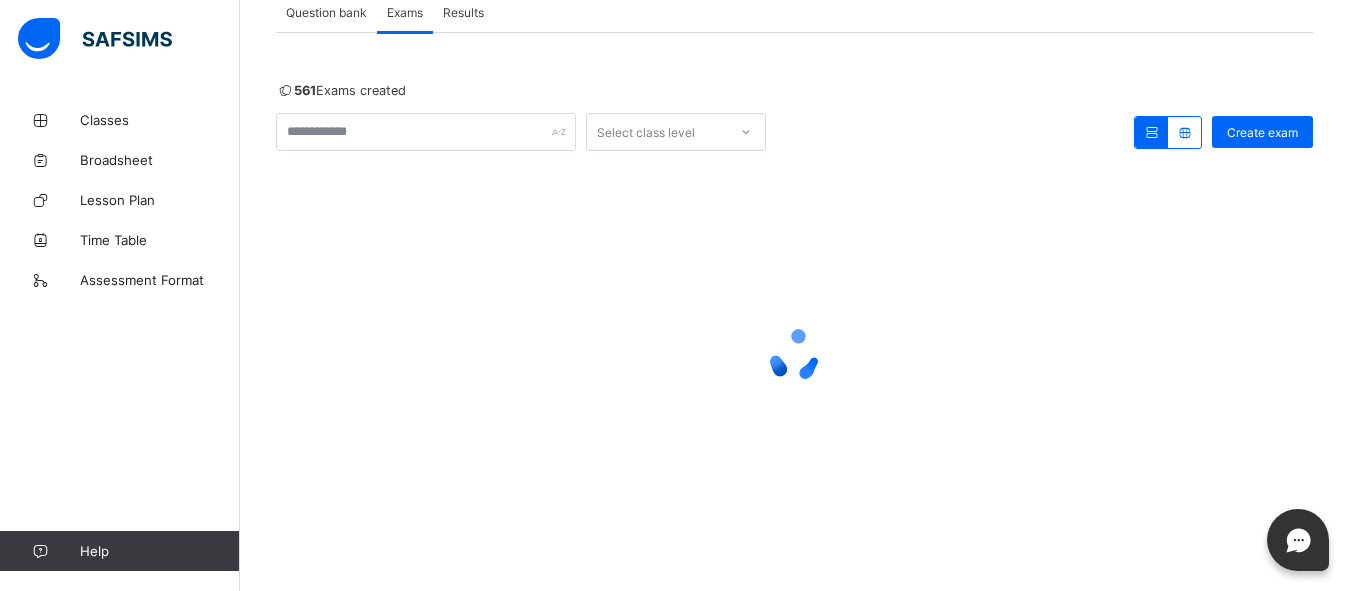 scroll, scrollTop: 138, scrollLeft: 0, axis: vertical 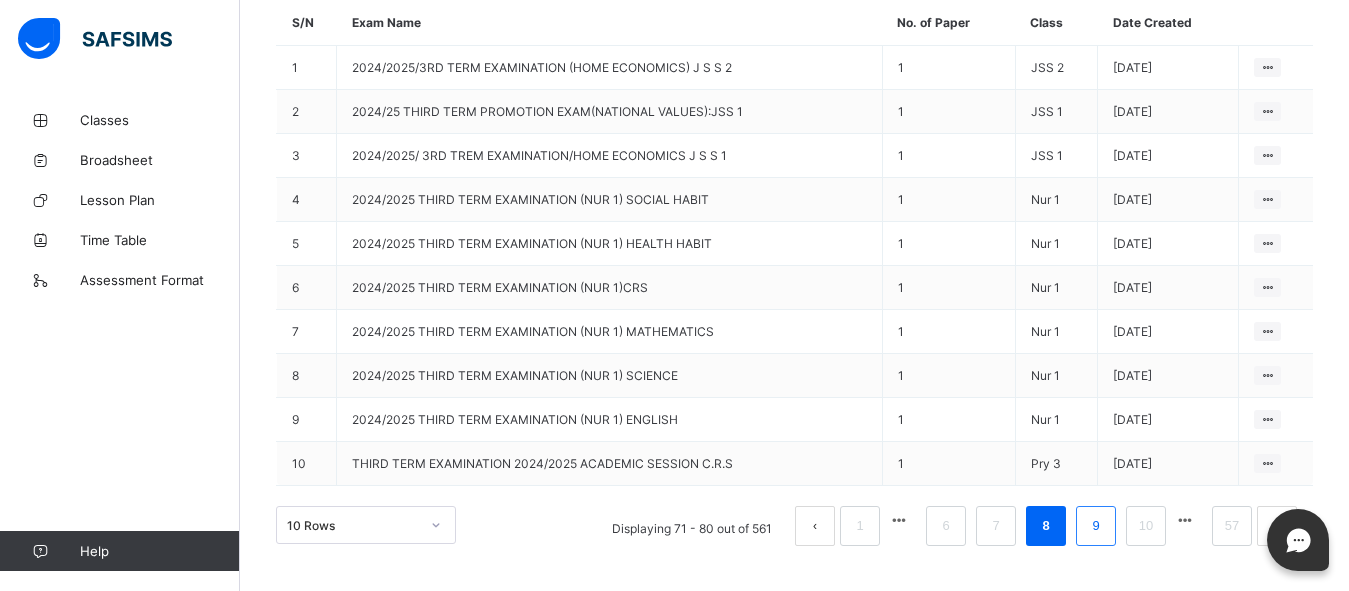 click on "9" at bounding box center (1095, 526) 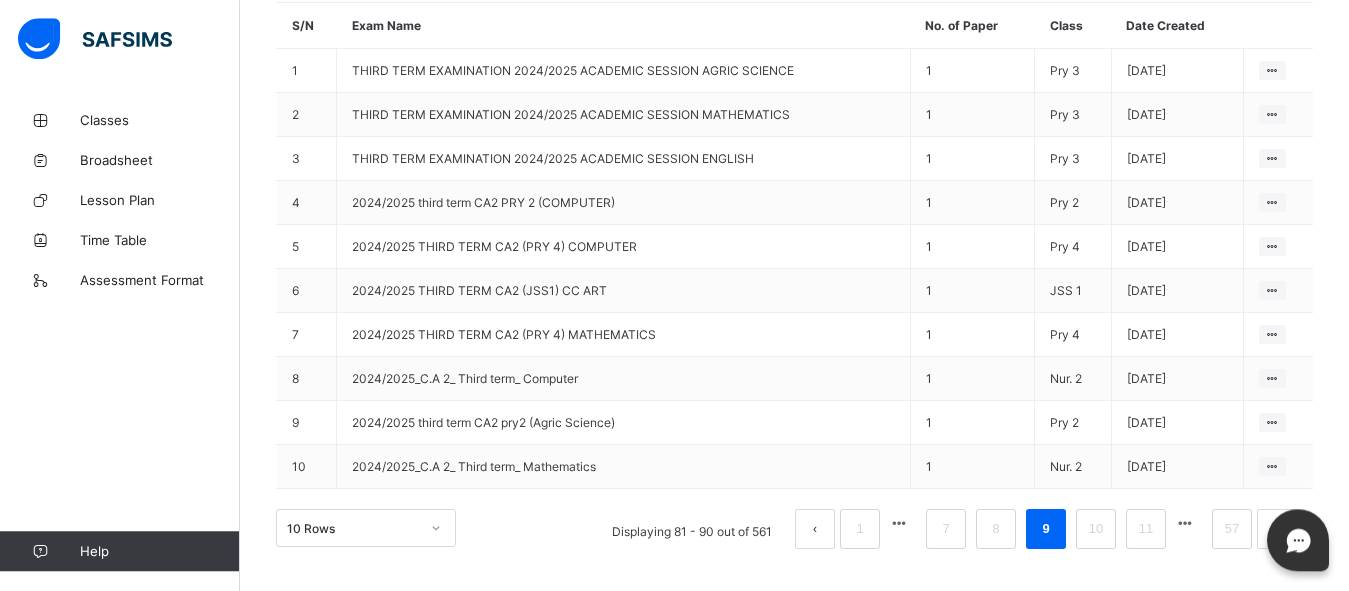 scroll, scrollTop: 310, scrollLeft: 0, axis: vertical 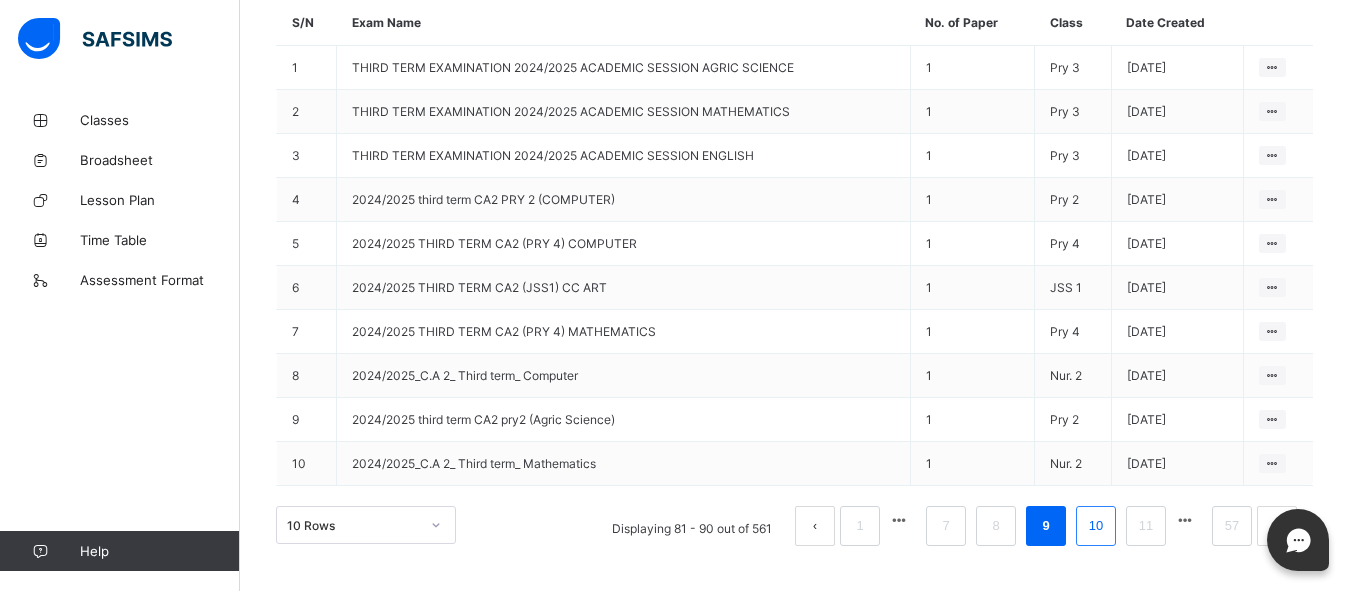 click on "10" at bounding box center (1096, 526) 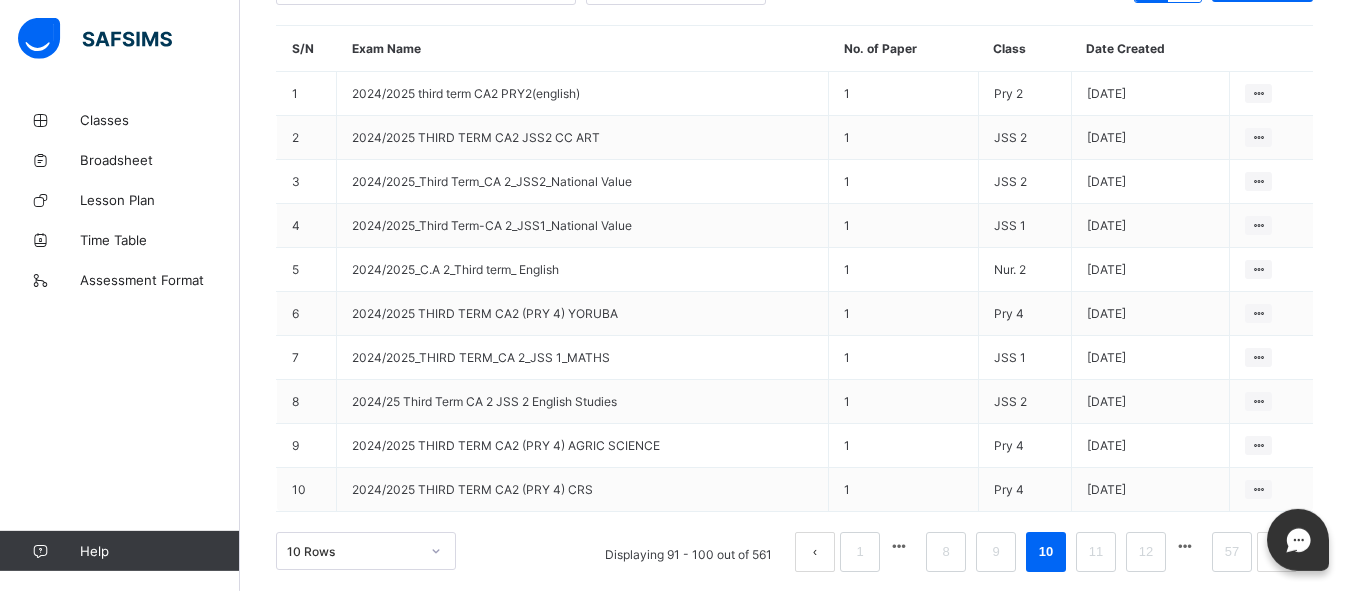scroll, scrollTop: 291, scrollLeft: 0, axis: vertical 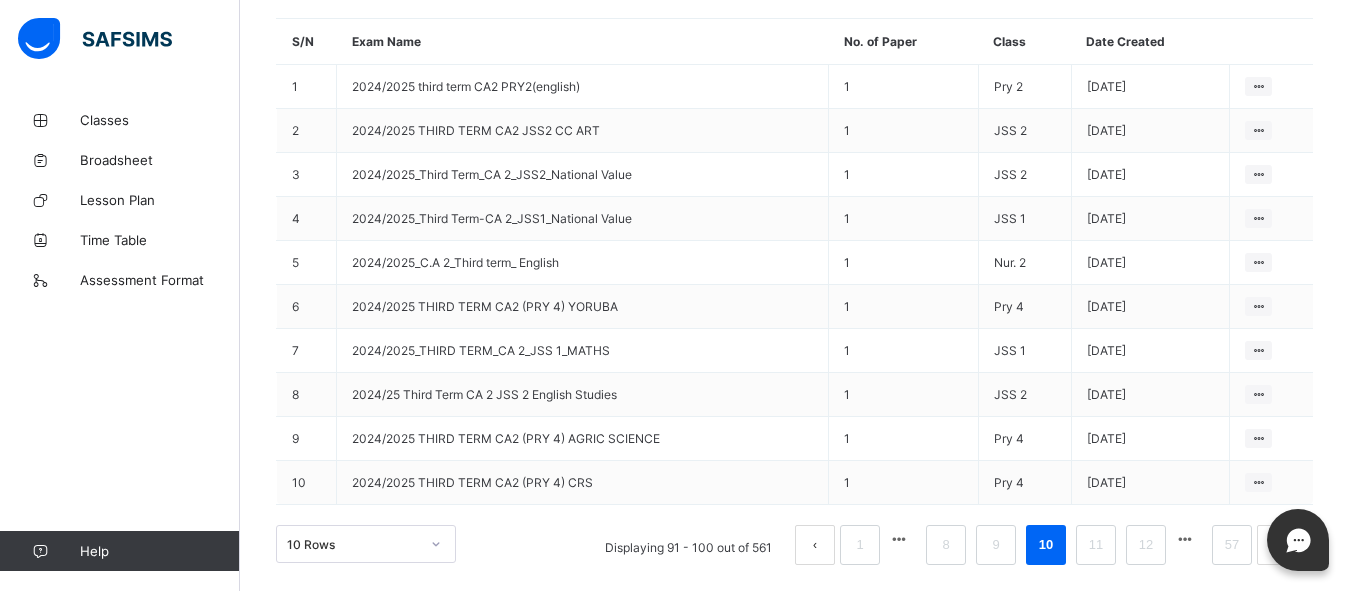 click at bounding box center [815, 545] 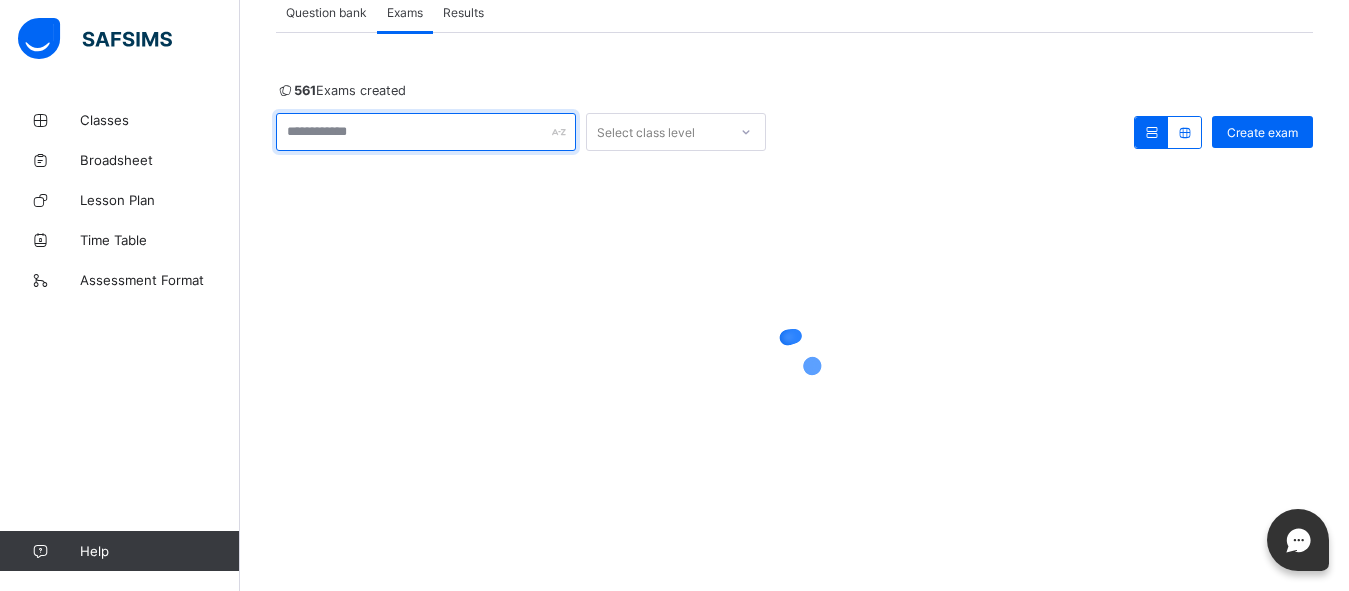 click at bounding box center (426, 132) 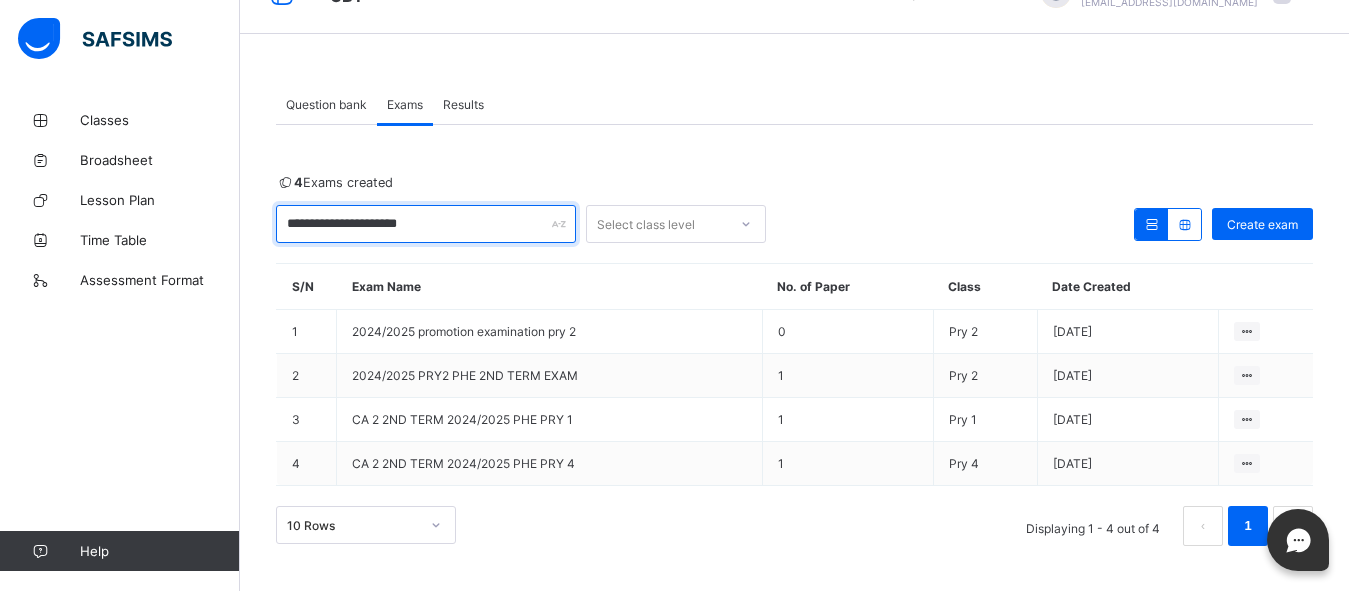 scroll, scrollTop: 0, scrollLeft: 0, axis: both 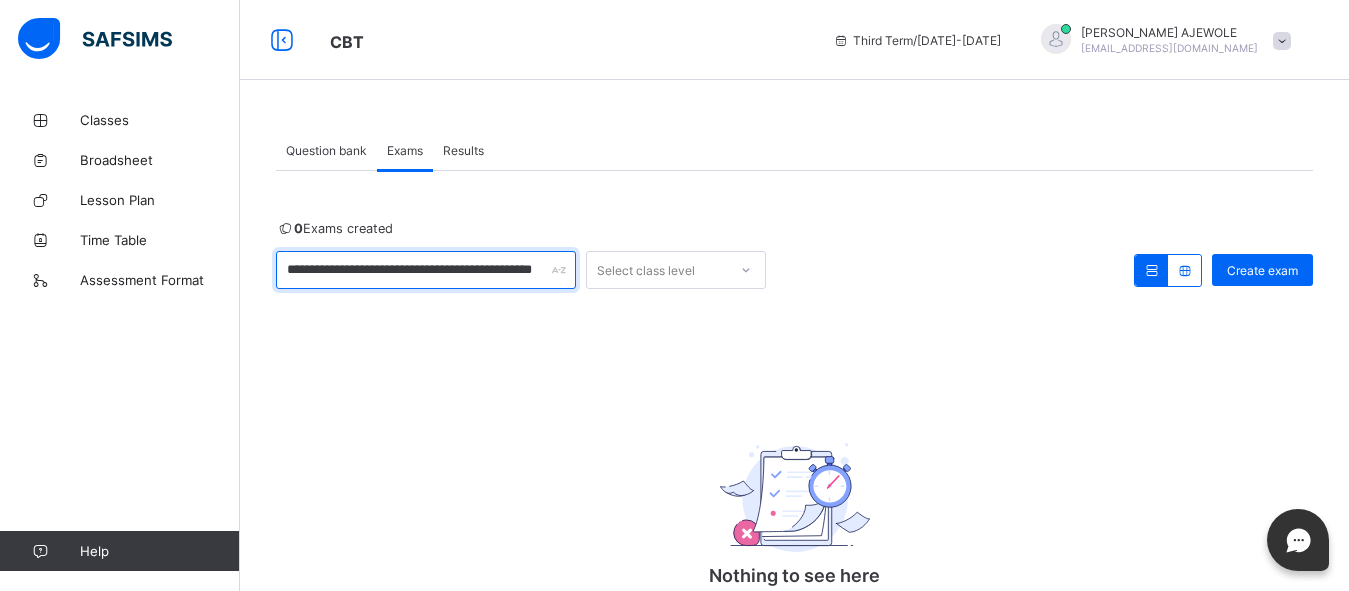 type on "**********" 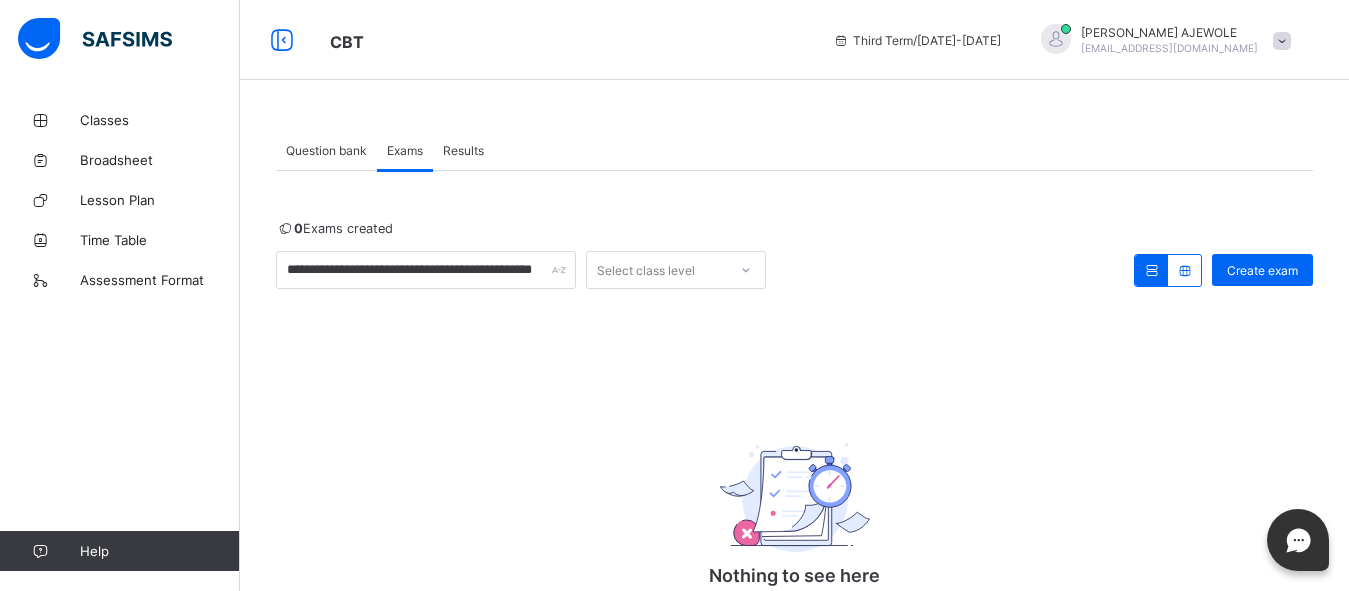 click 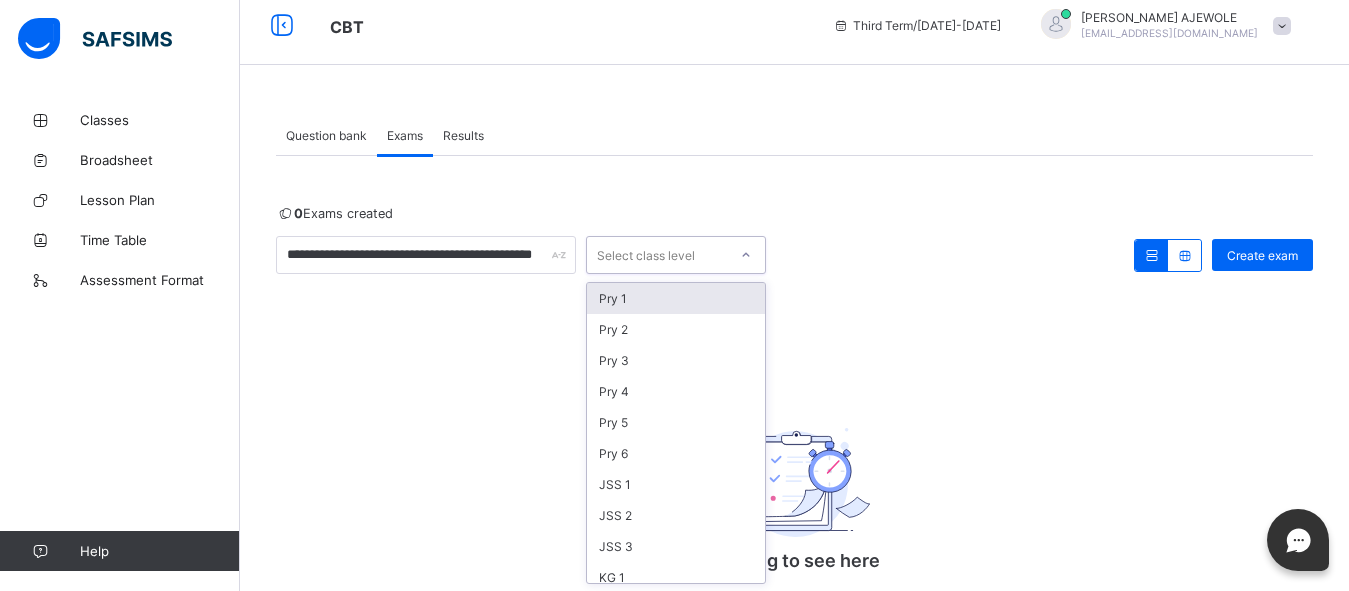 scroll, scrollTop: 16, scrollLeft: 0, axis: vertical 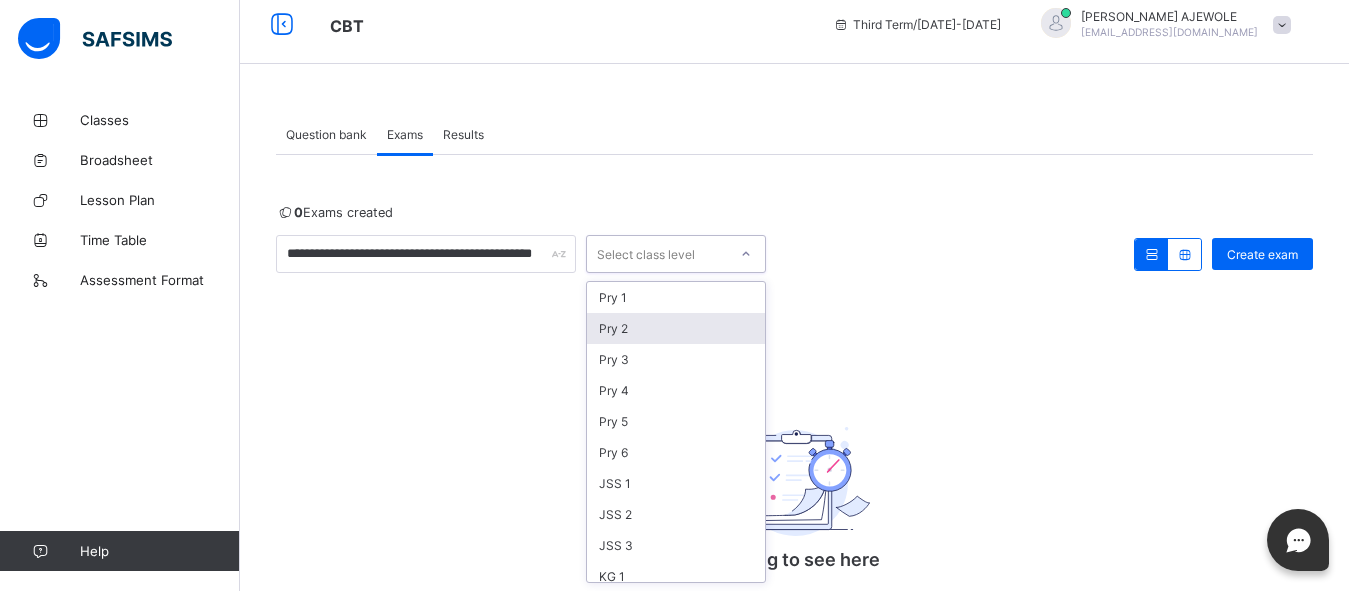 click on "Pry 2" at bounding box center (676, 328) 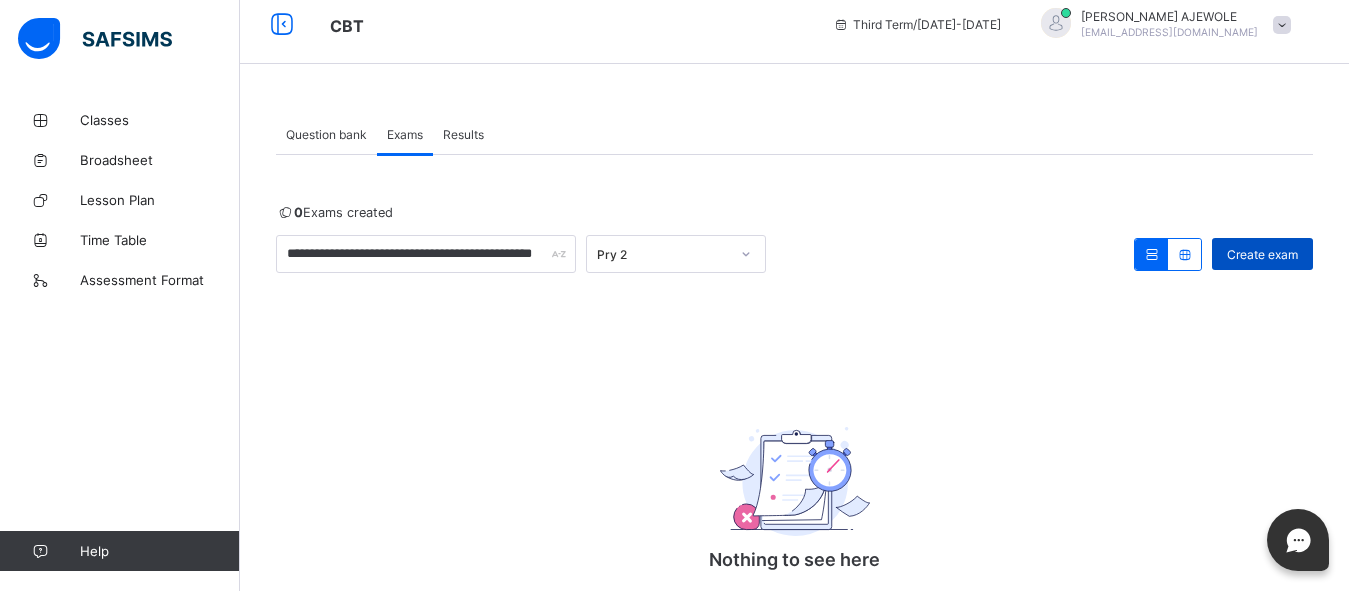 click on "Create exam" at bounding box center (1262, 254) 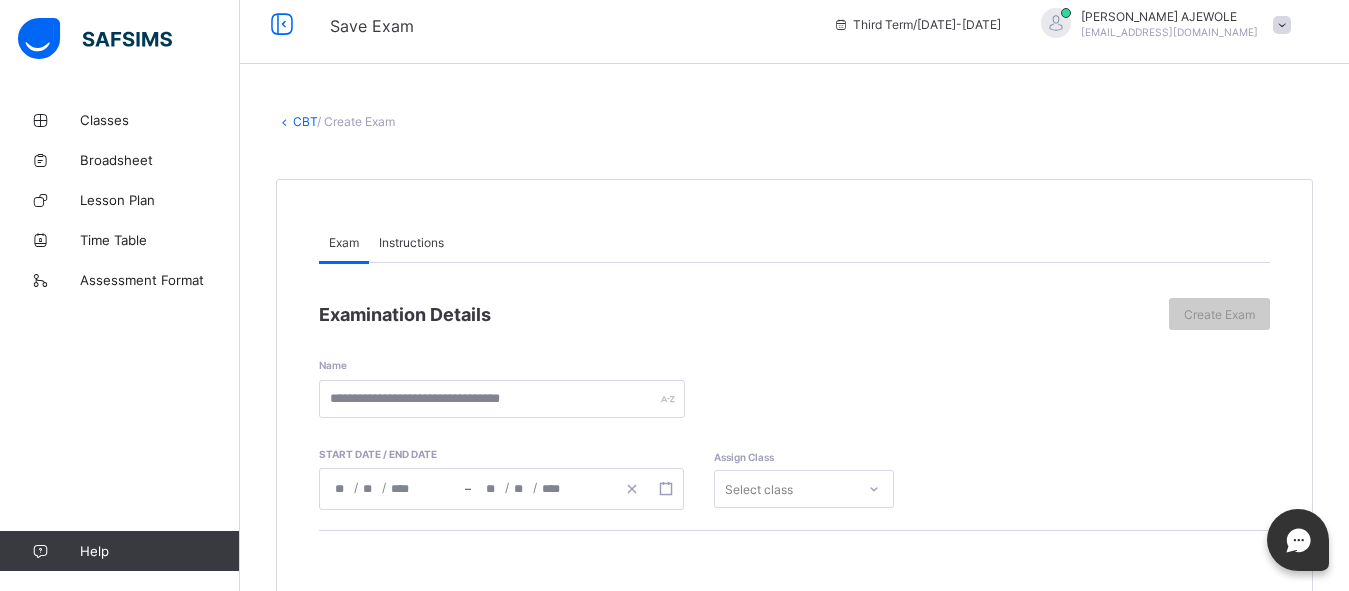 click on "Instructions" at bounding box center (411, 242) 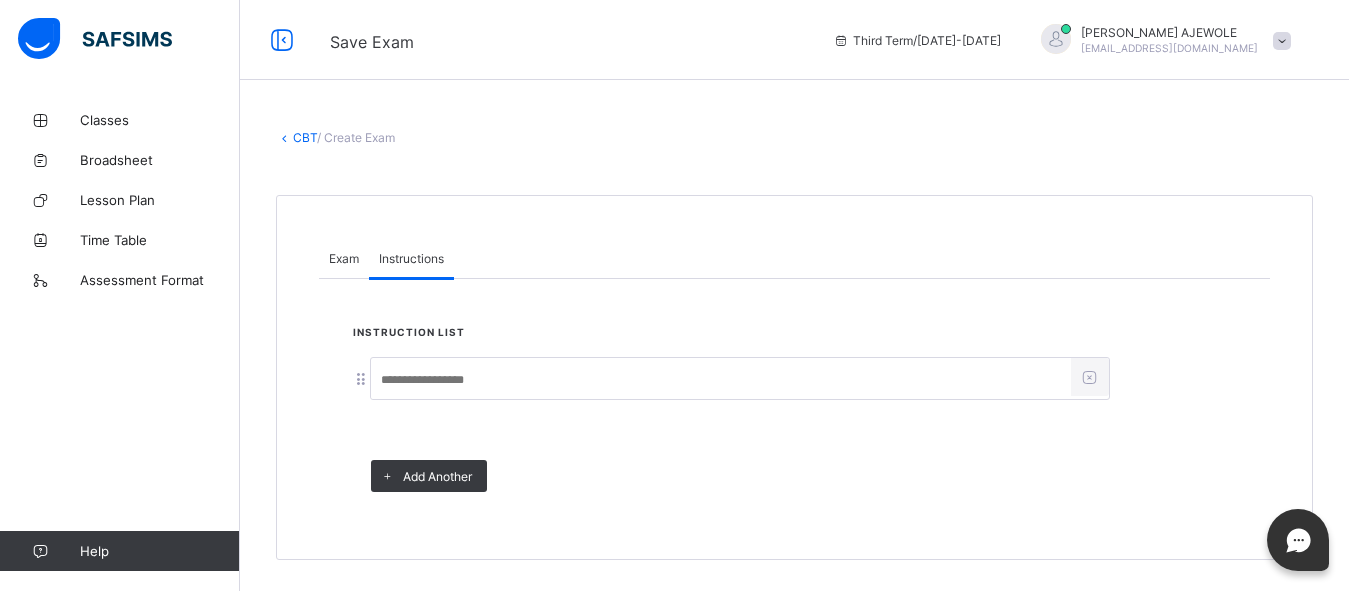 scroll, scrollTop: 0, scrollLeft: 0, axis: both 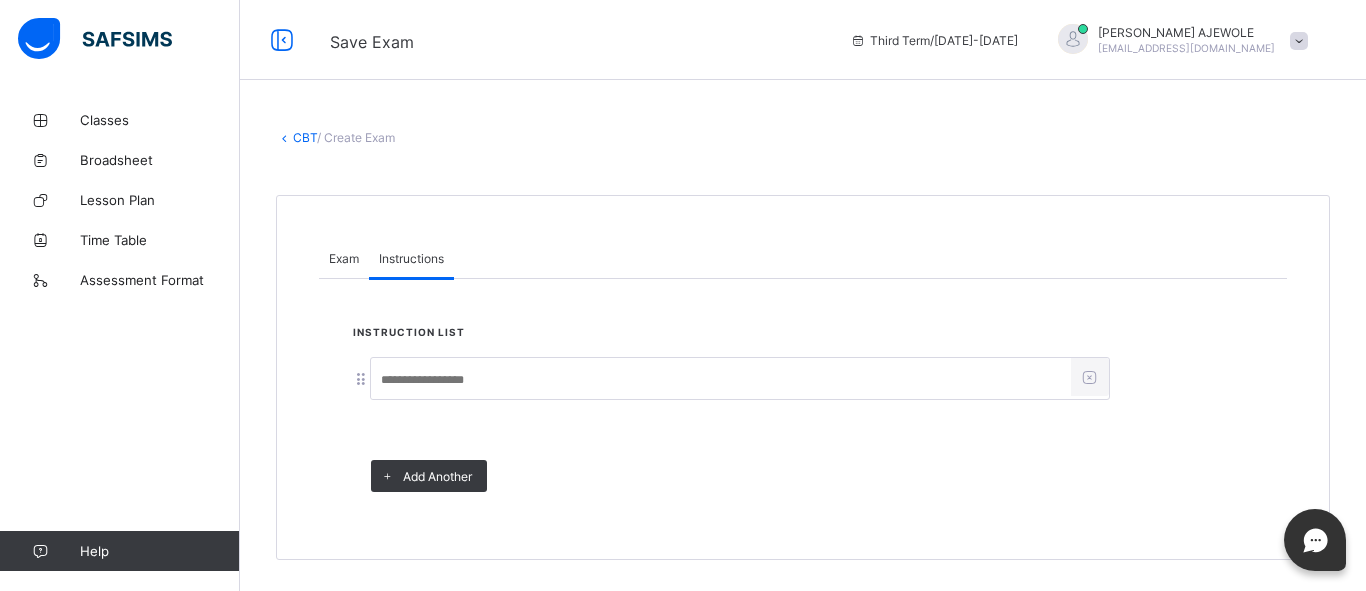 click at bounding box center [721, 380] 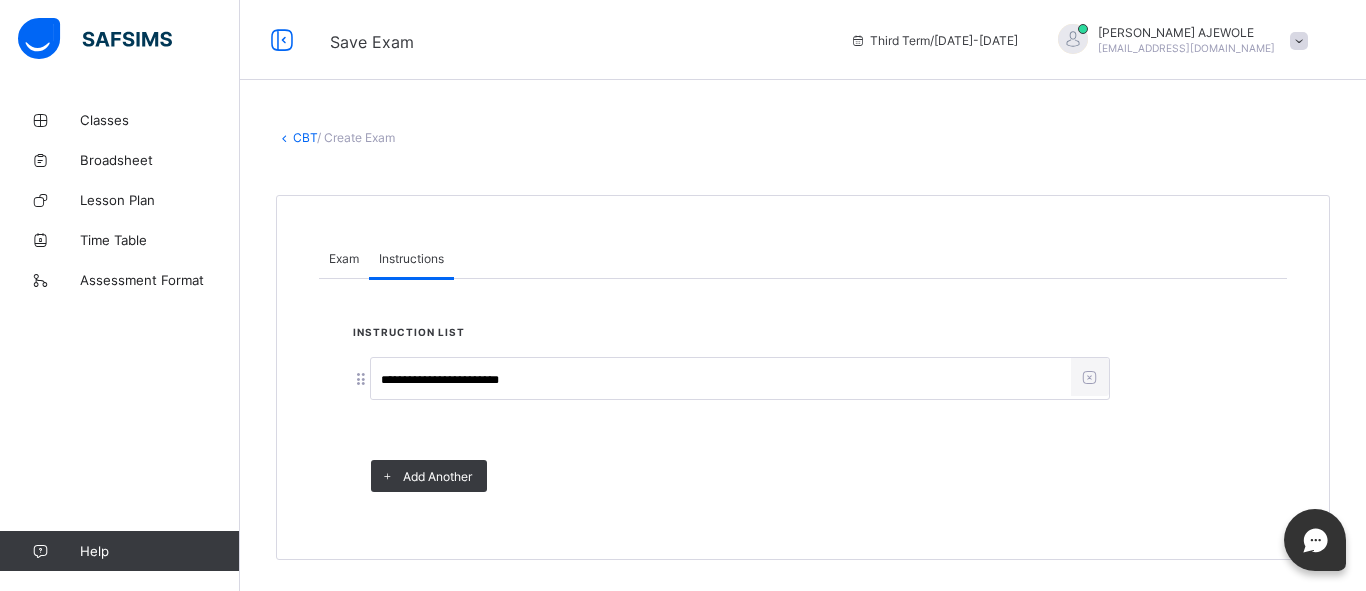 type on "**********" 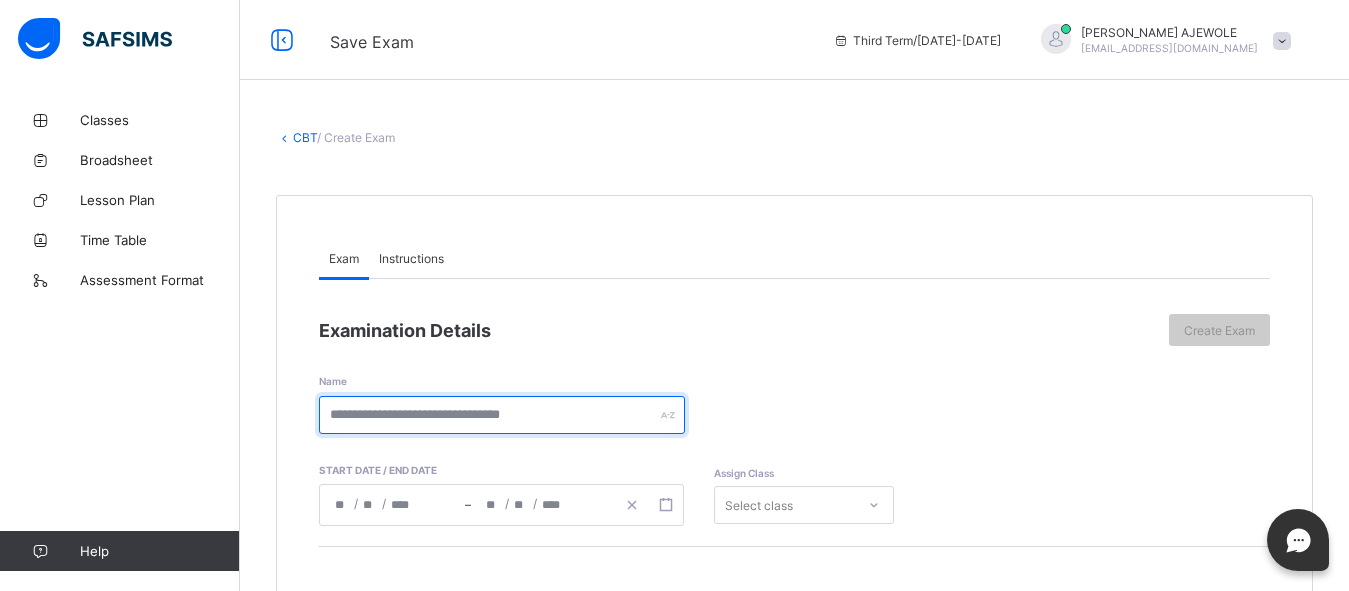 click at bounding box center [502, 415] 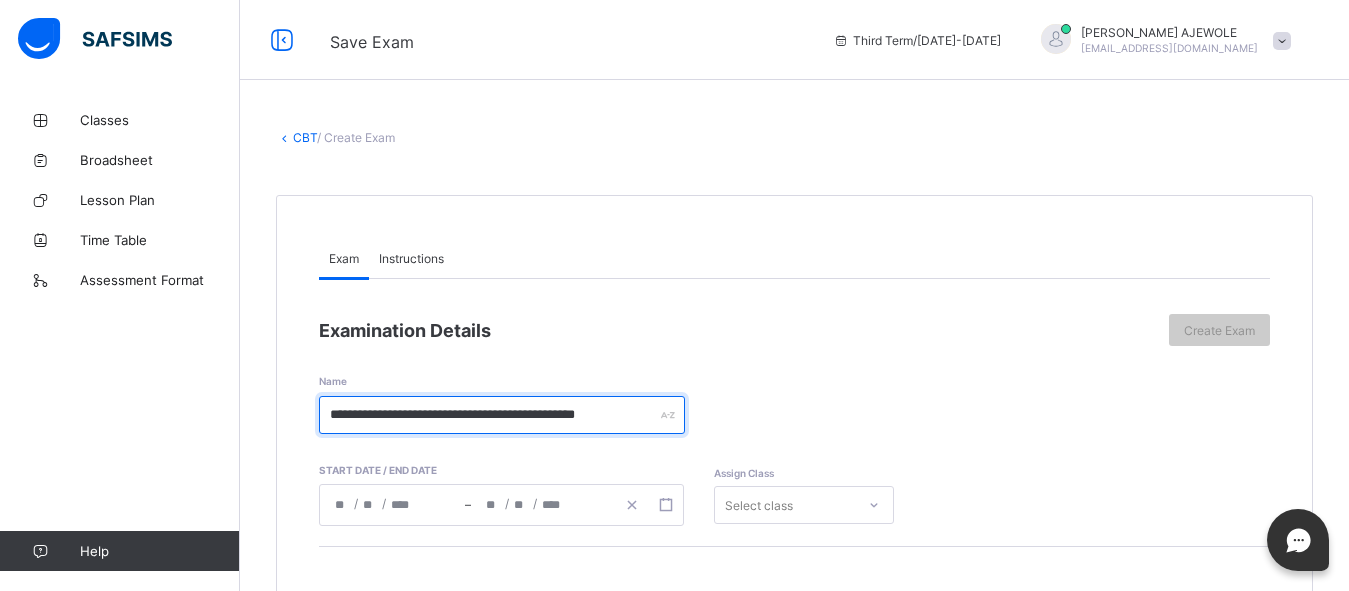 type on "**********" 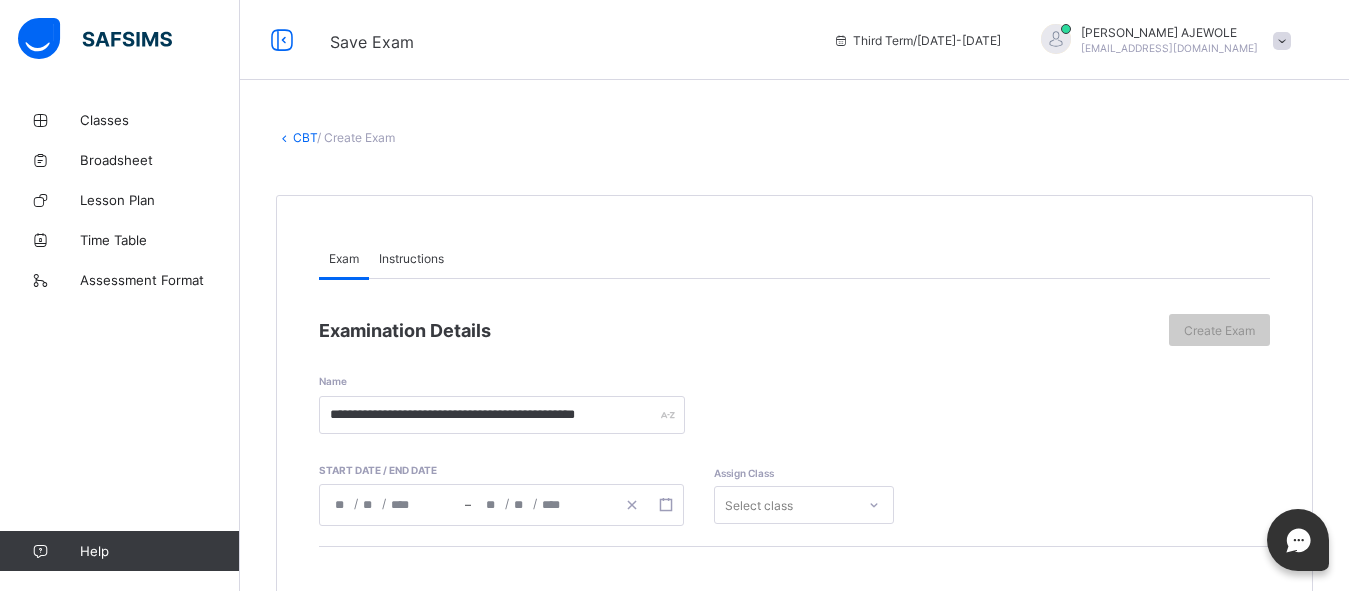 click 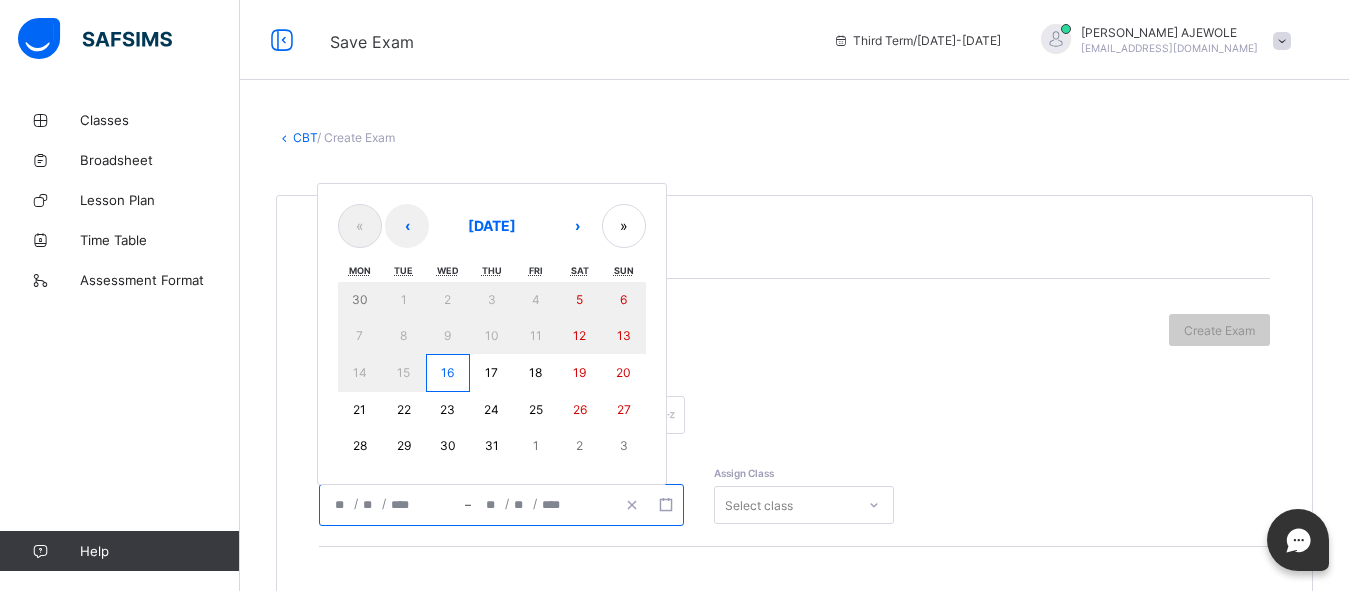 click on "16" at bounding box center (447, 372) 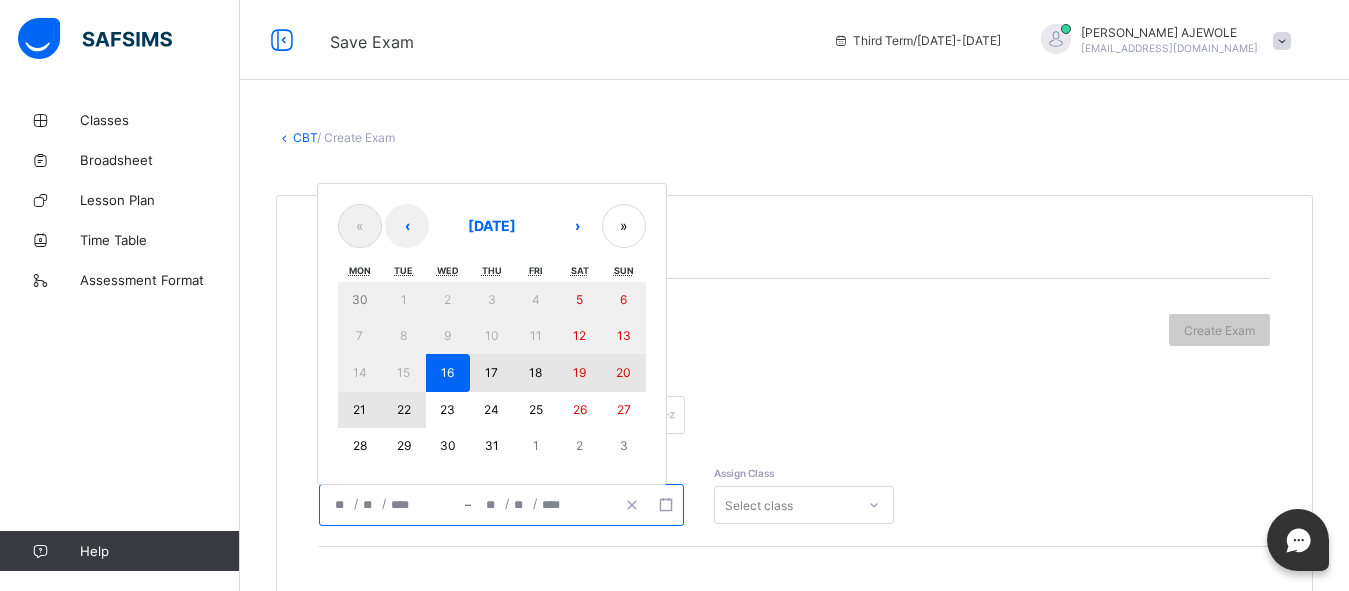 click on "22" at bounding box center [404, 409] 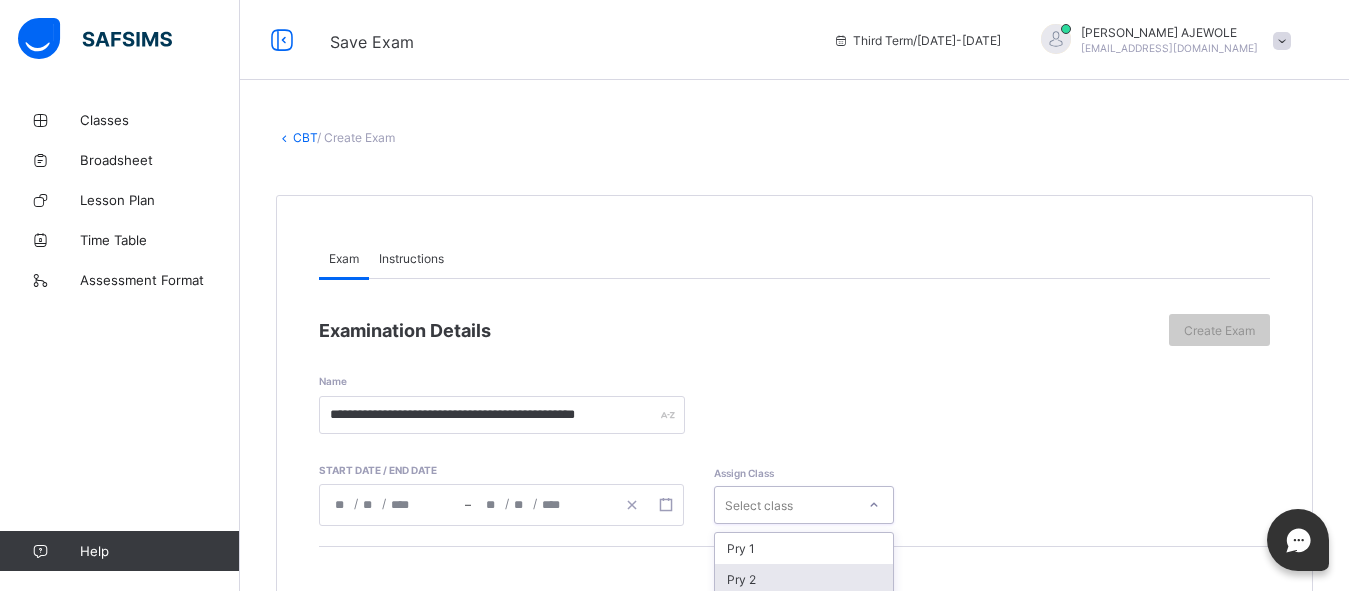 click on "option Pry 2 focused, 2 of 30. 30 results available. Use Up and Down to choose options, press Enter to select the currently focused option, press Escape to exit the menu, press Tab to select the option and exit the menu. Select class Pry 1 Pry 2 Pry 3 Pry 4 Pry 5 Pry 6 JSS 1 JSS 2 JSS 3 KG 1 Nur 1 Nur Pri KG 2 PRY 4C KG 2A KG 1A KG 2AA NUR 2A Grade II Nur 2 NUR 2A Nur 2 Nur 2 Grade III NUR 2A NUR 2 NUR 1A Nur. 2 NUR ONEA" at bounding box center [804, 505] 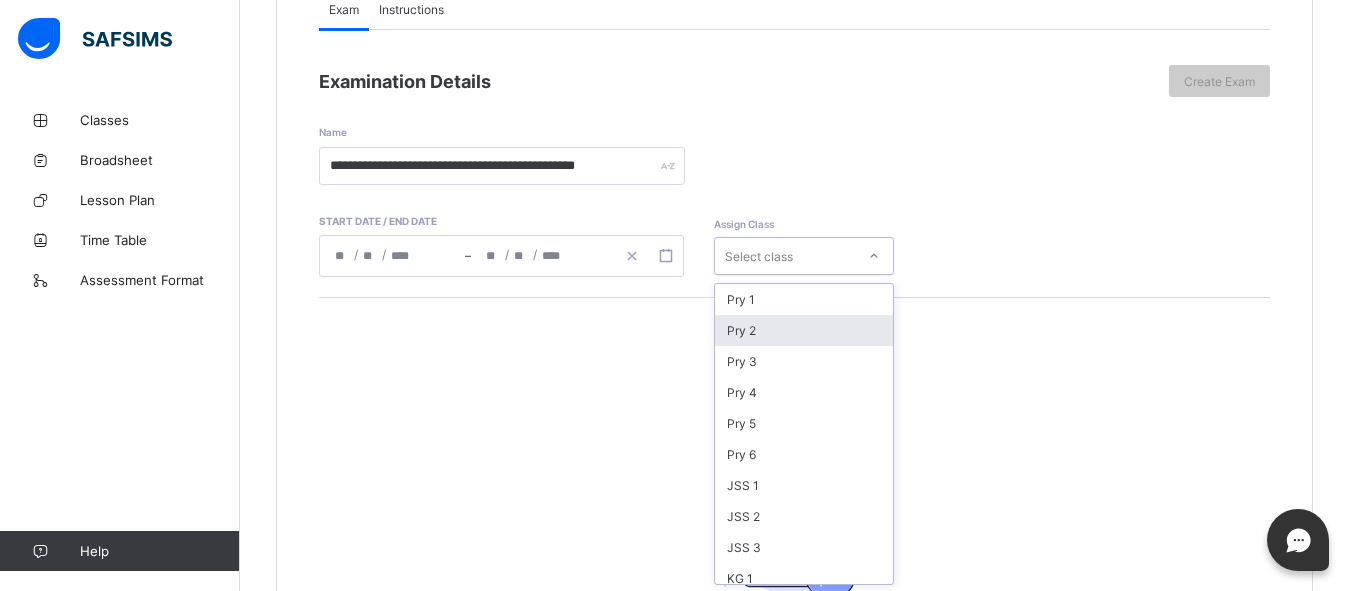 scroll, scrollTop: 251, scrollLeft: 0, axis: vertical 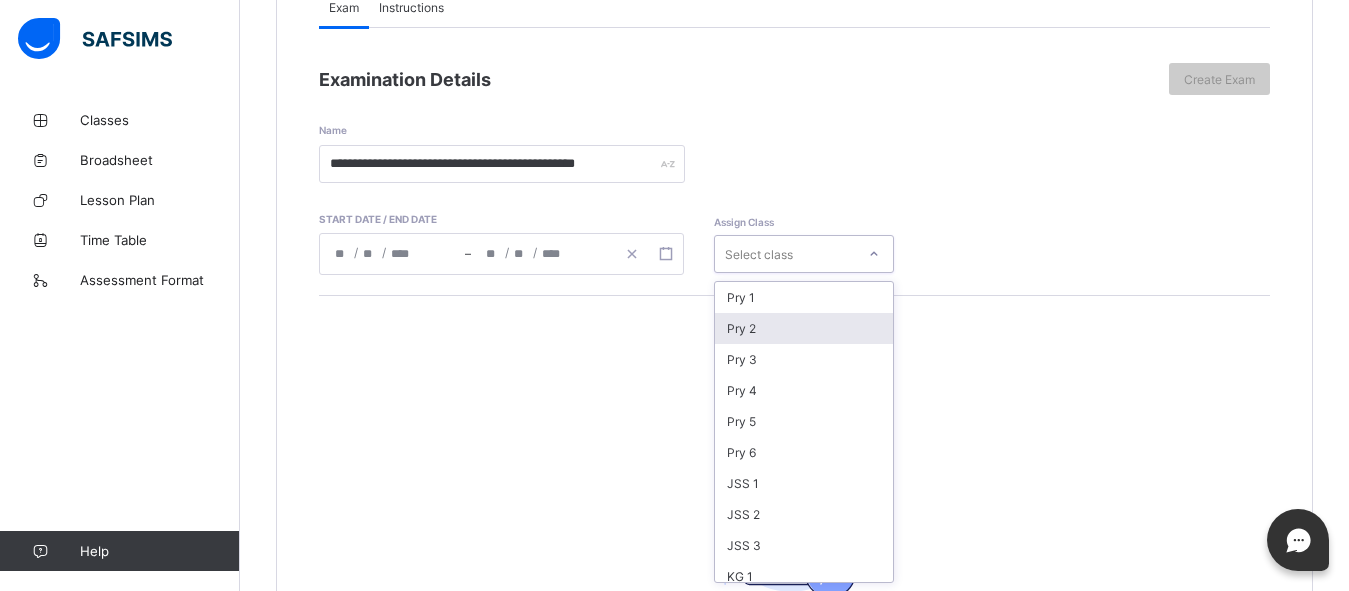 click on "Pry 2" at bounding box center (804, 328) 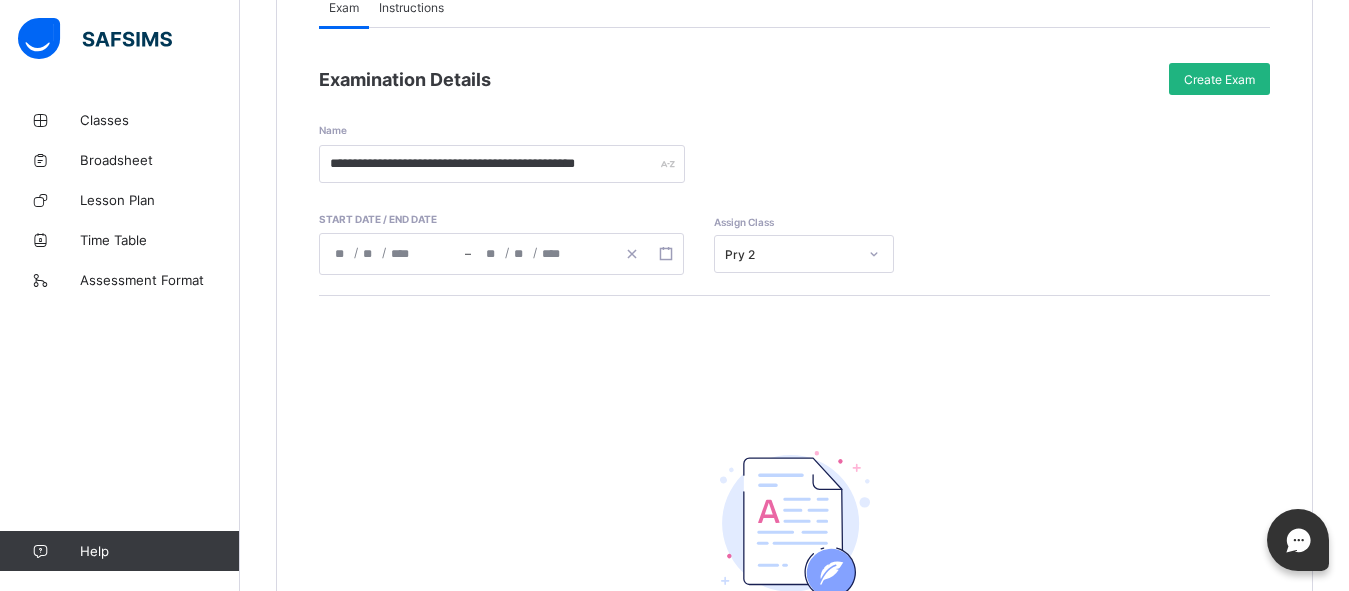 click on "Create Exam" at bounding box center [1219, 79] 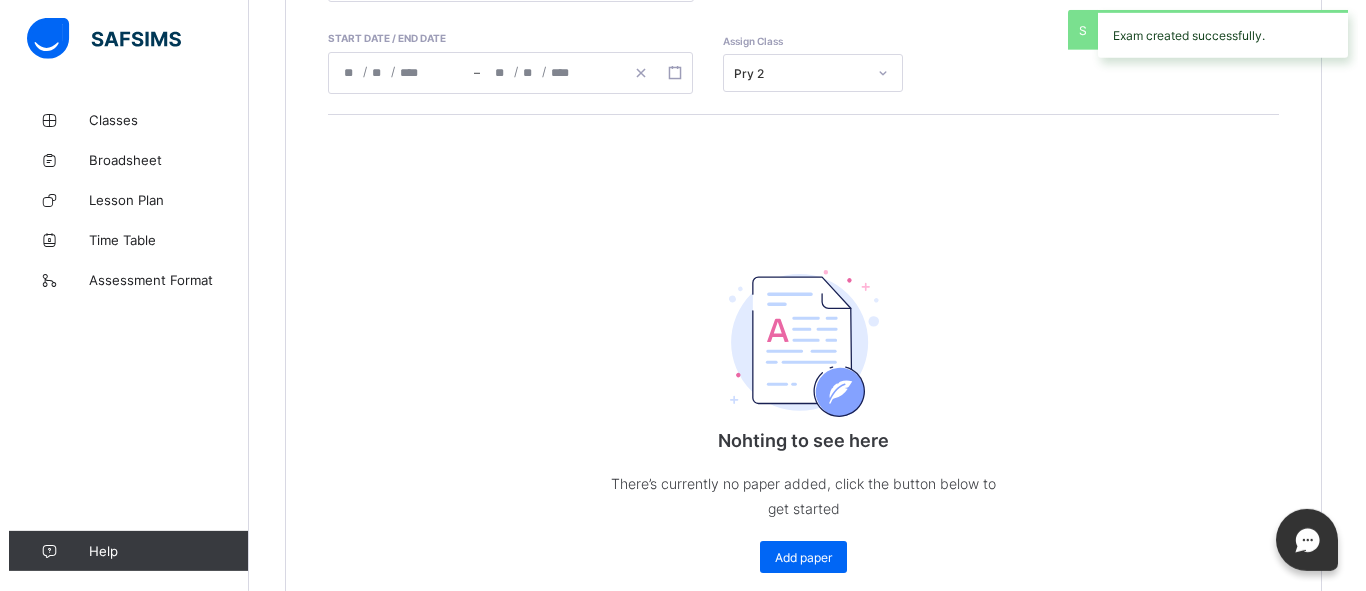 scroll, scrollTop: 455, scrollLeft: 0, axis: vertical 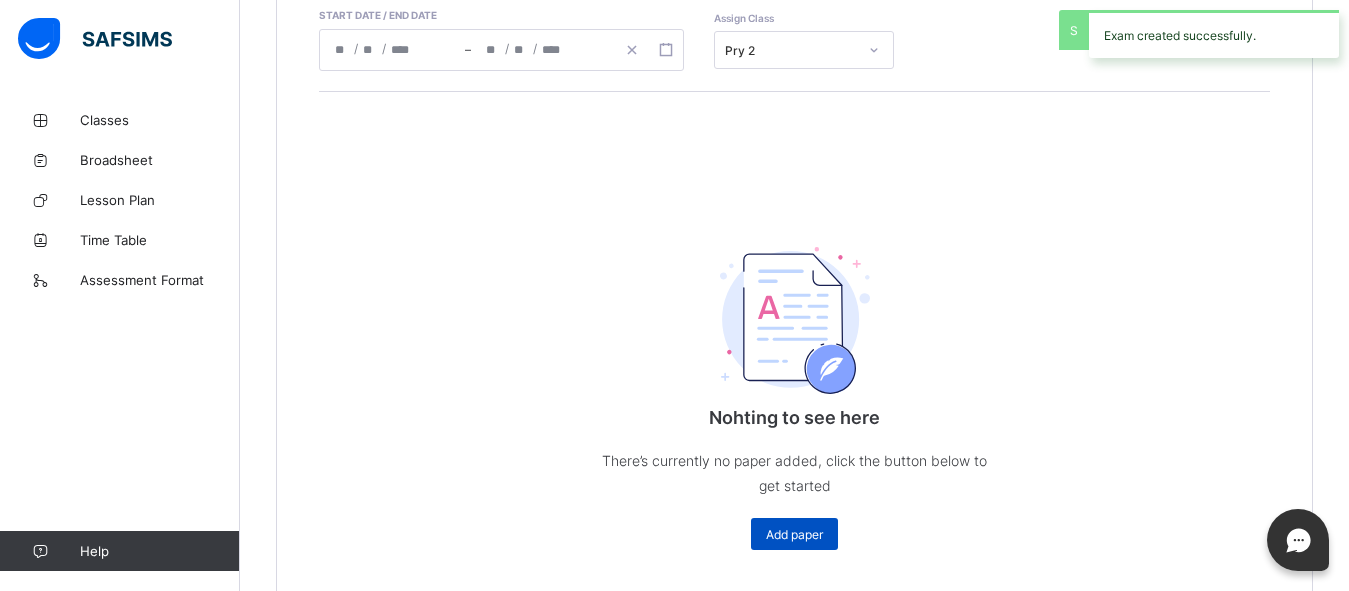 click on "Add paper" at bounding box center [794, 534] 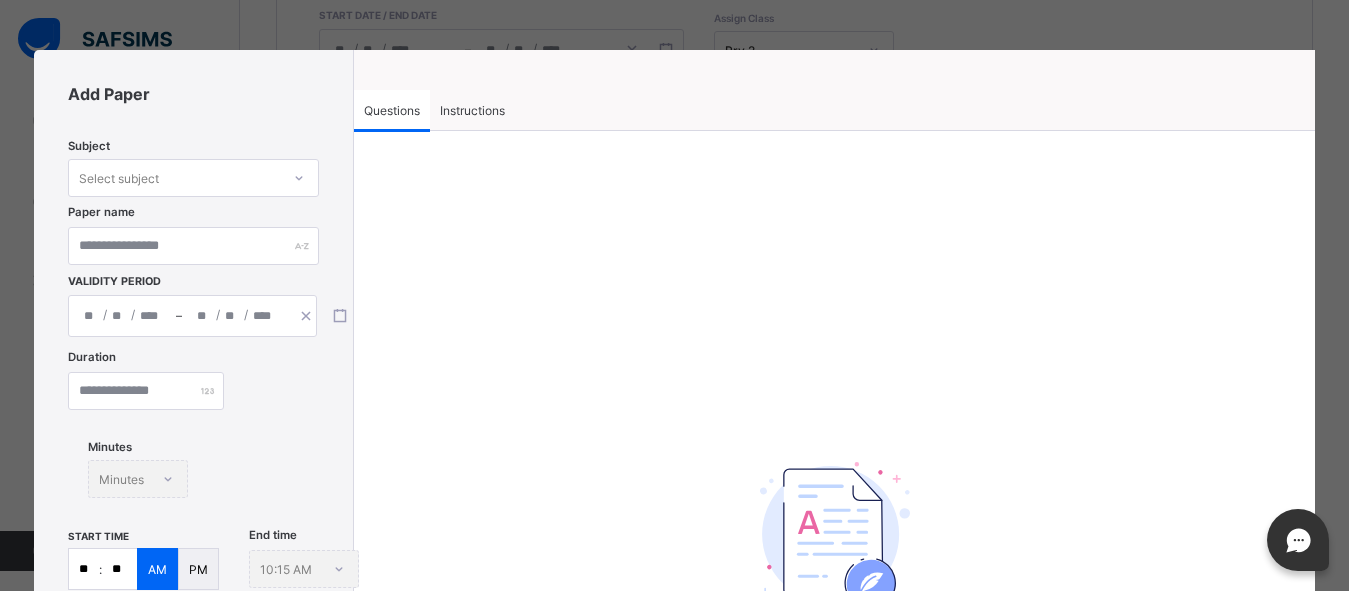 click on "Instructions" at bounding box center [472, 110] 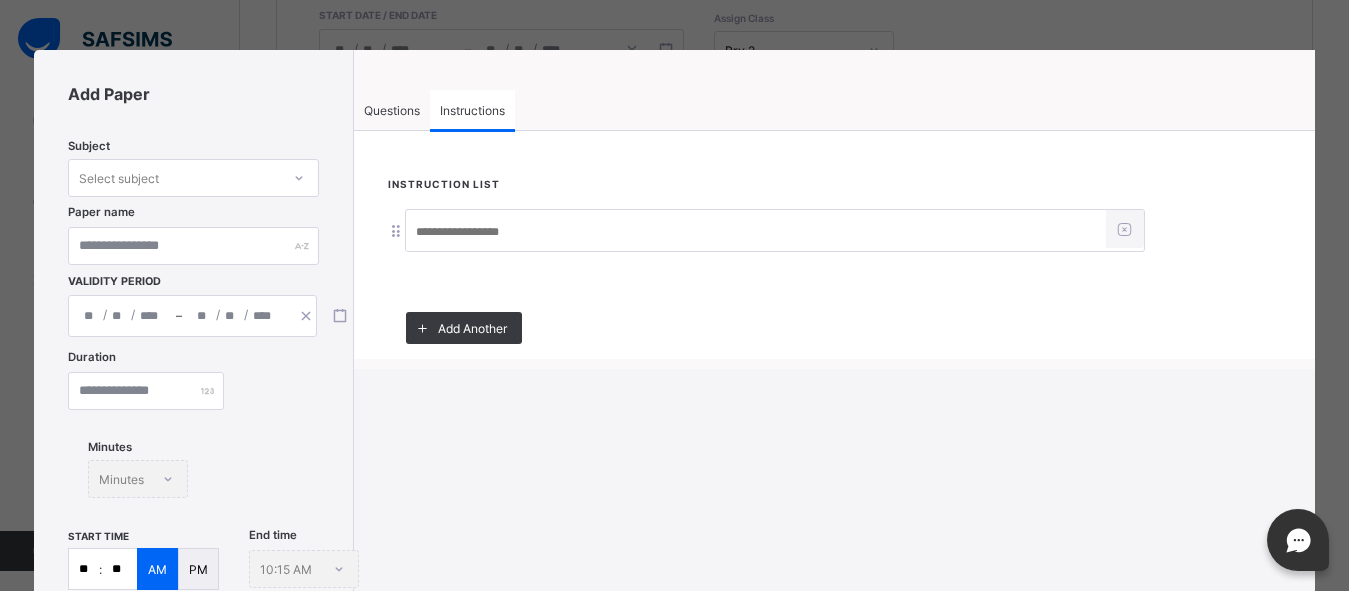 click at bounding box center (756, 232) 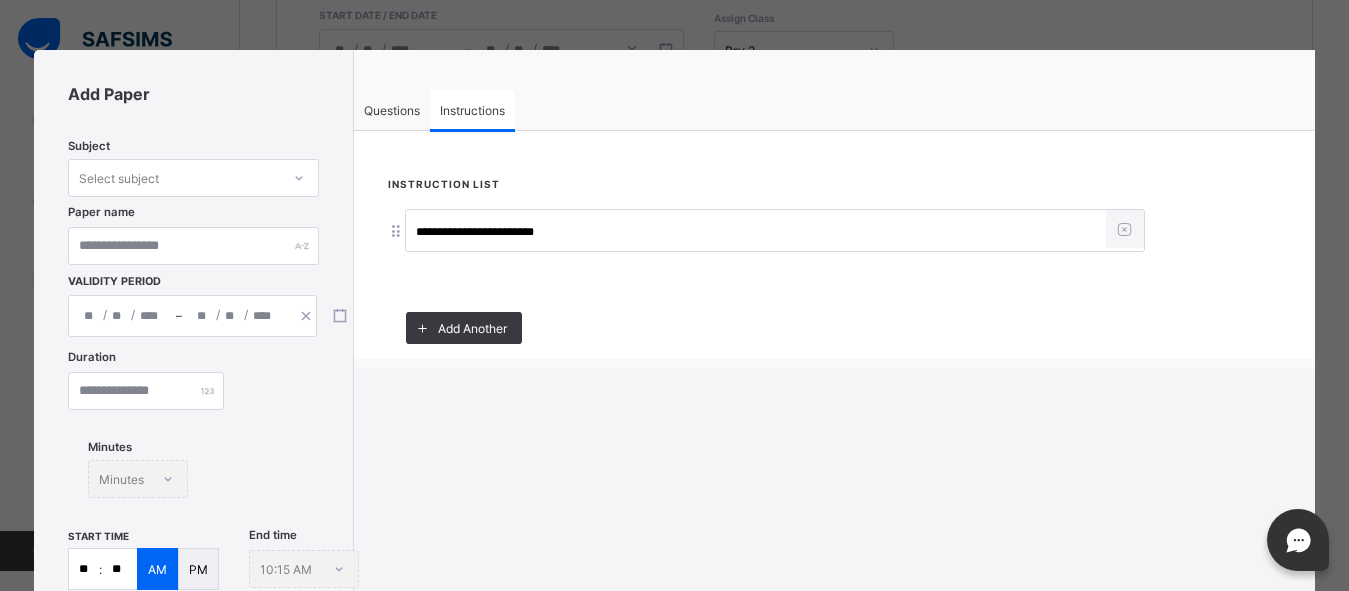 type on "**********" 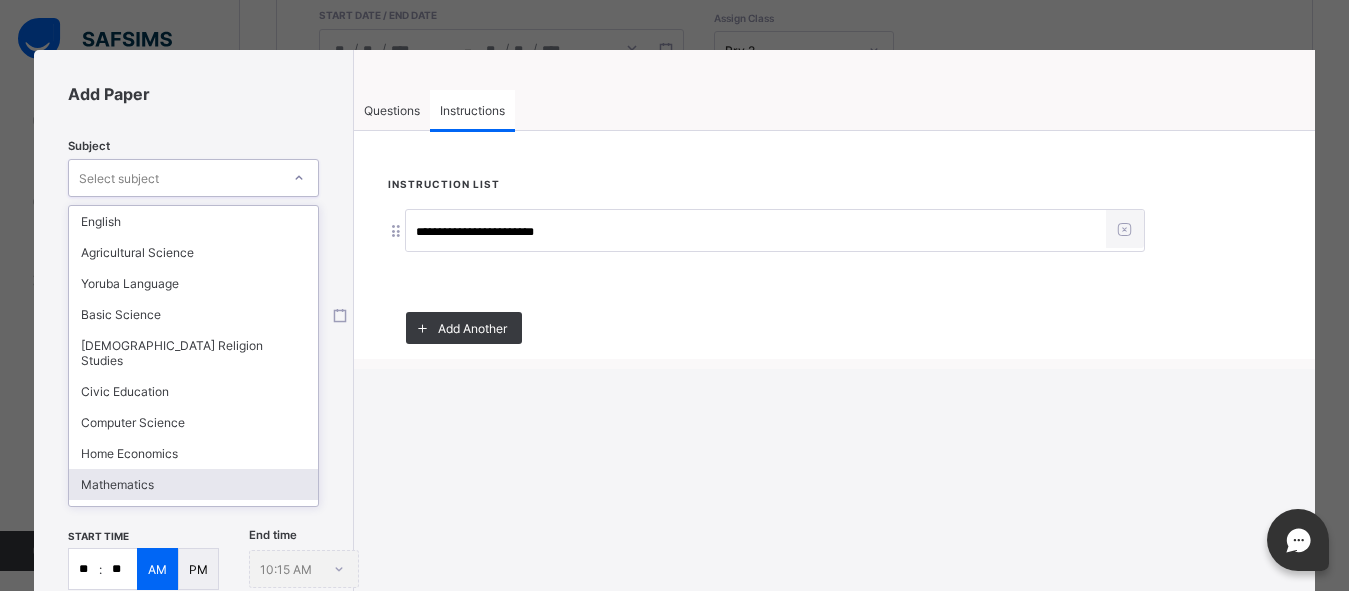click on "Mathematics" at bounding box center [193, 484] 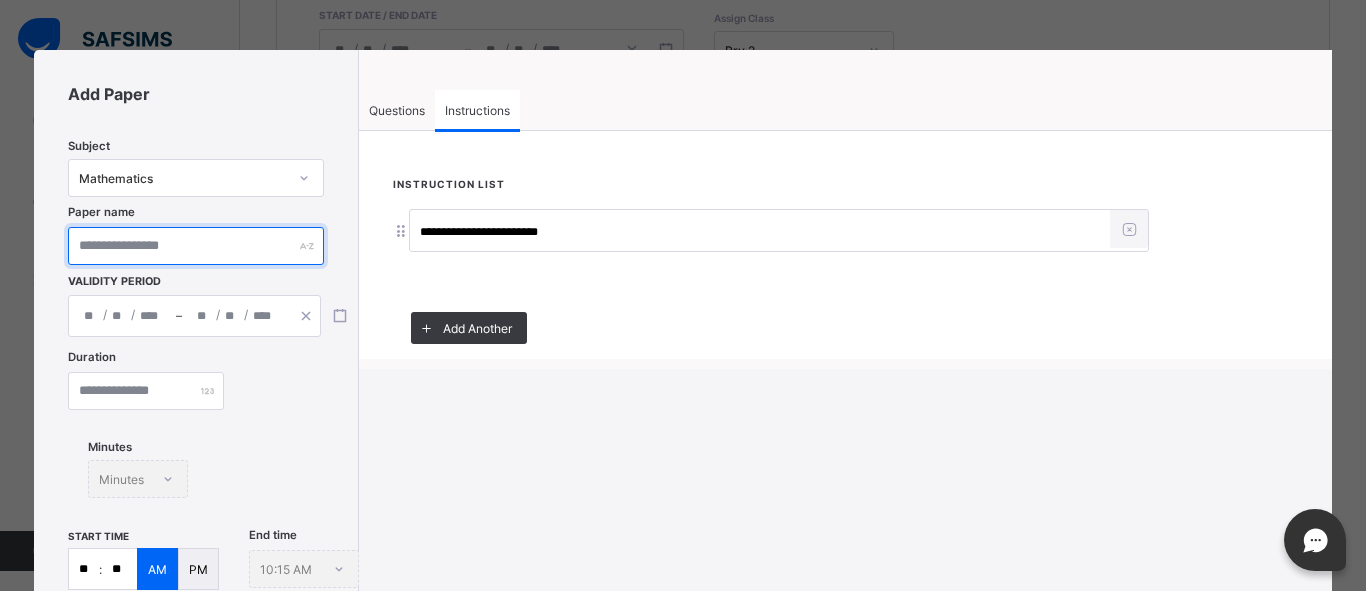 click at bounding box center [195, 246] 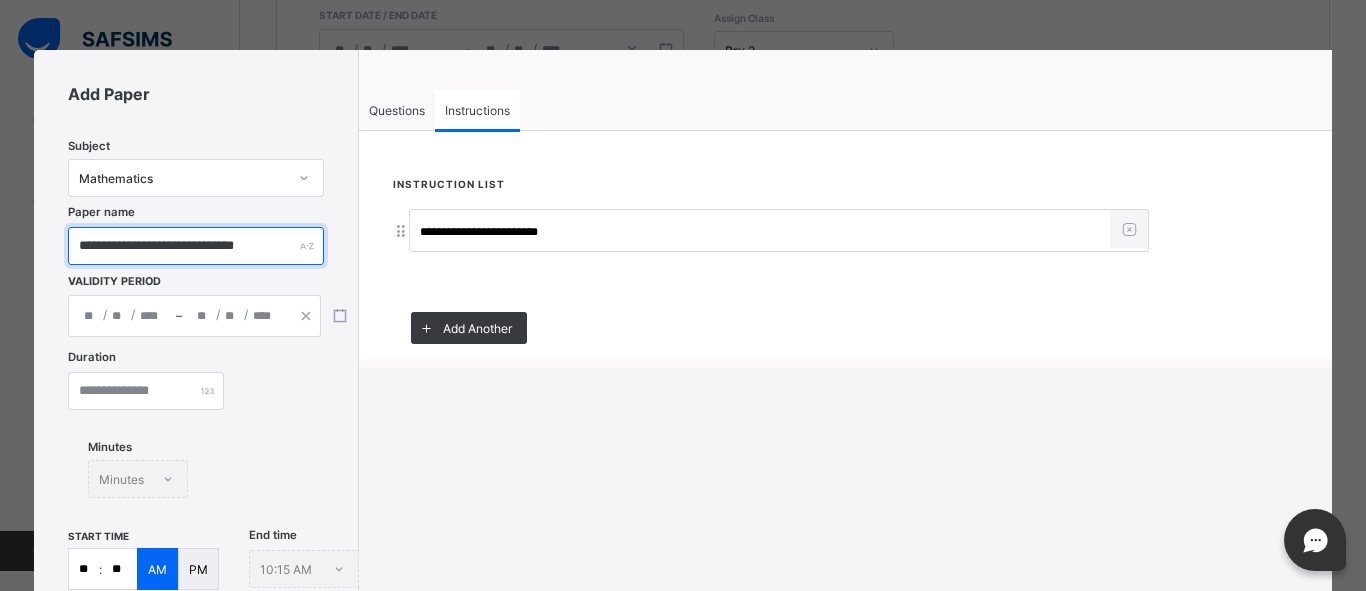 type on "**********" 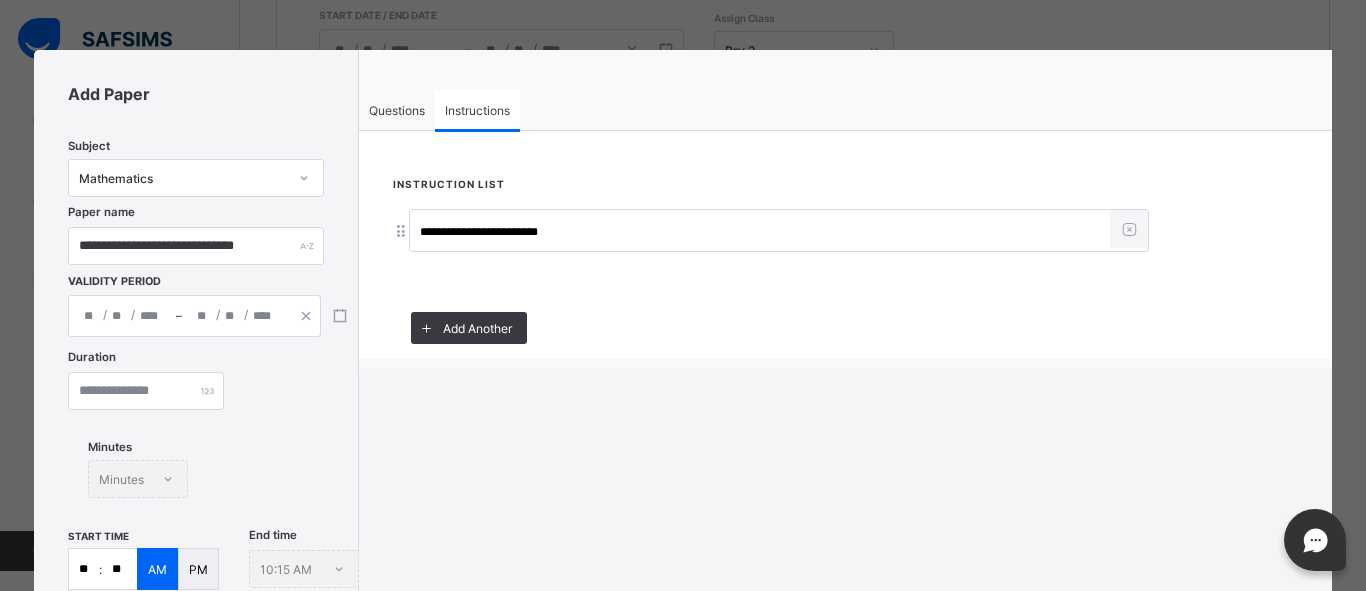 click on "/ /" at bounding box center [122, 316] 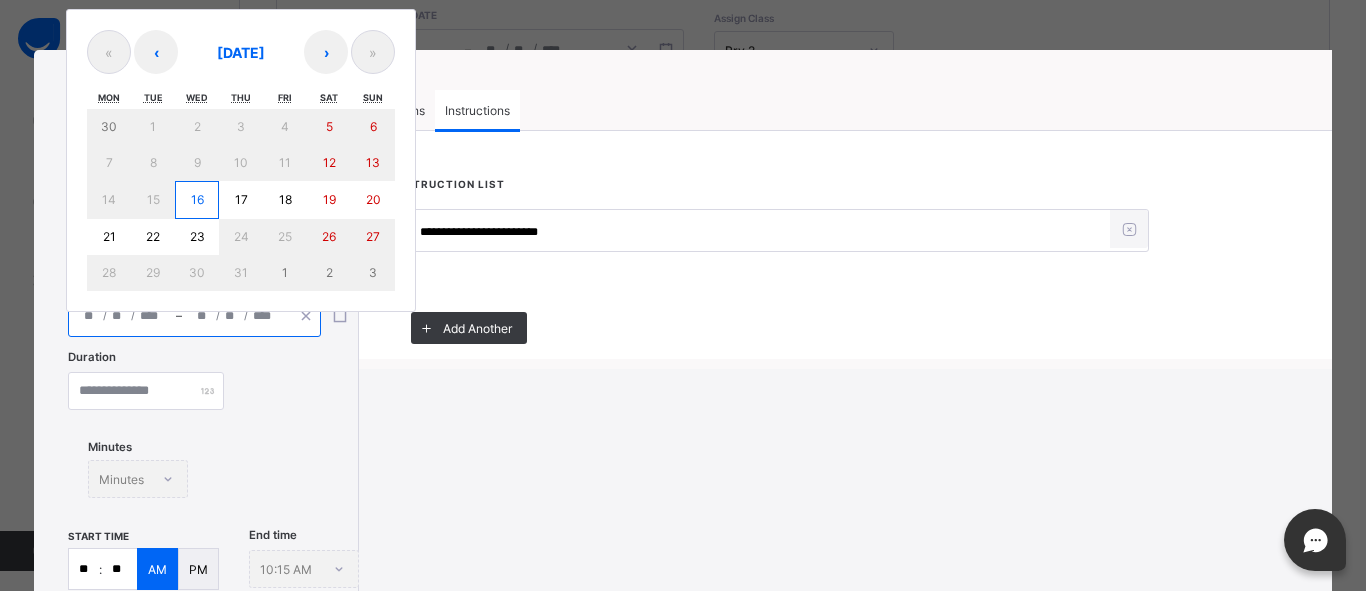 click on "16" at bounding box center [197, 199] 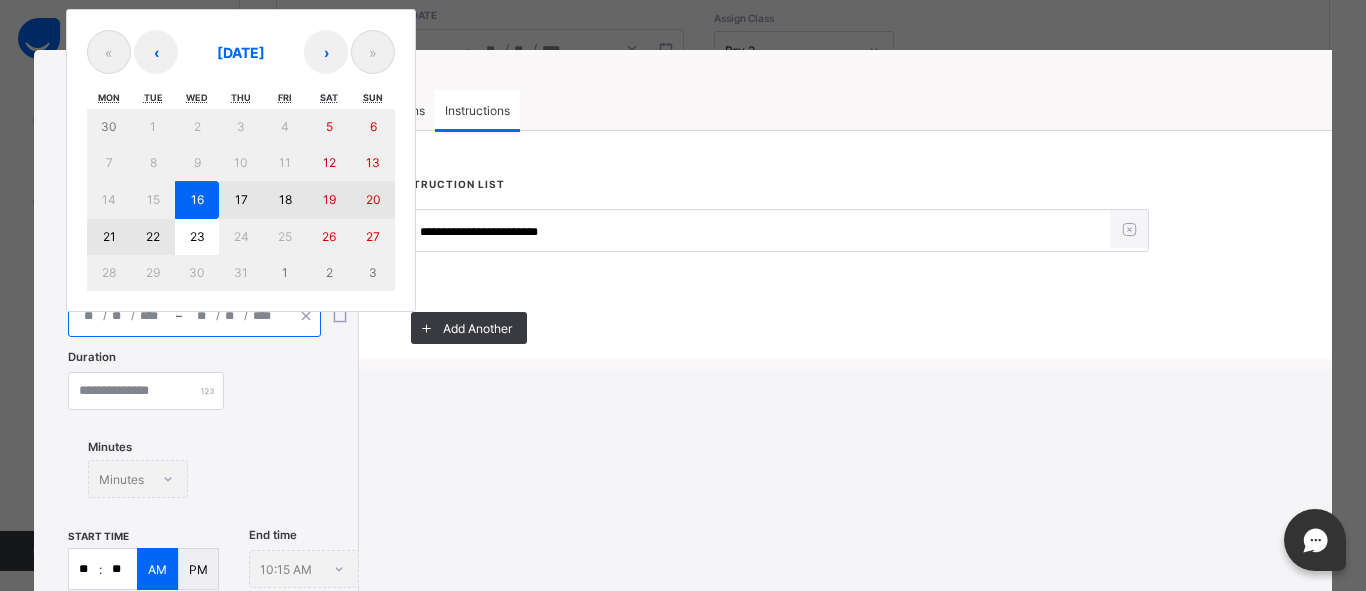 click on "22" at bounding box center [153, 236] 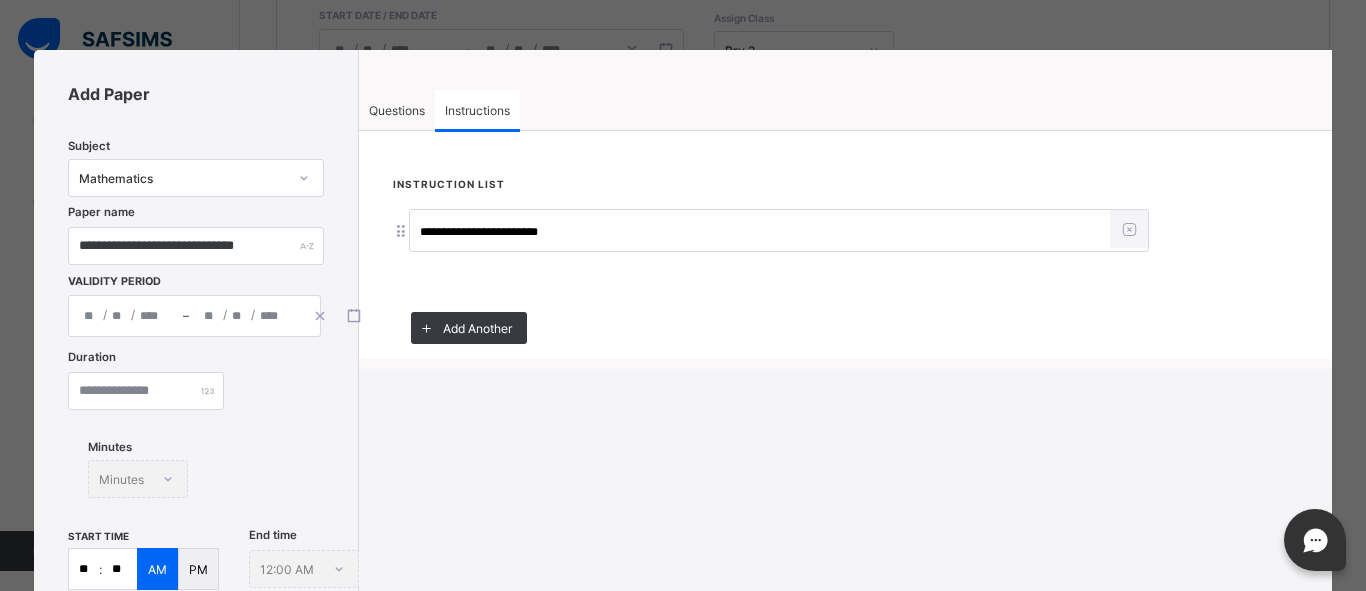 type on "**********" 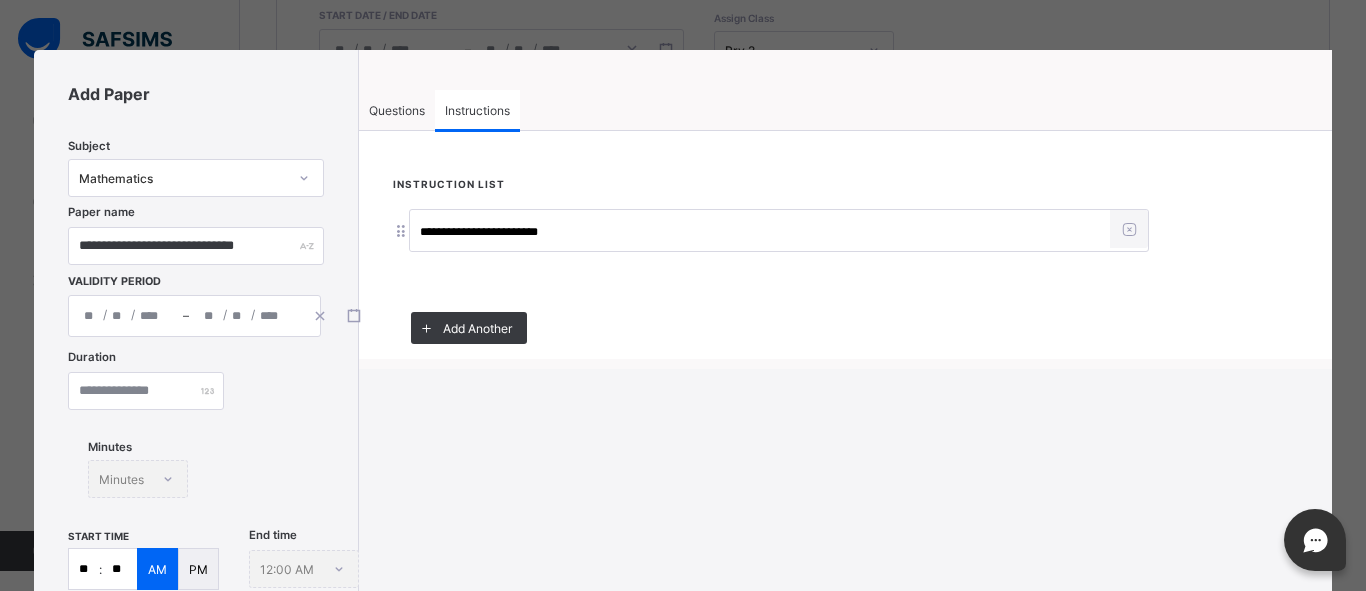 type on "****" 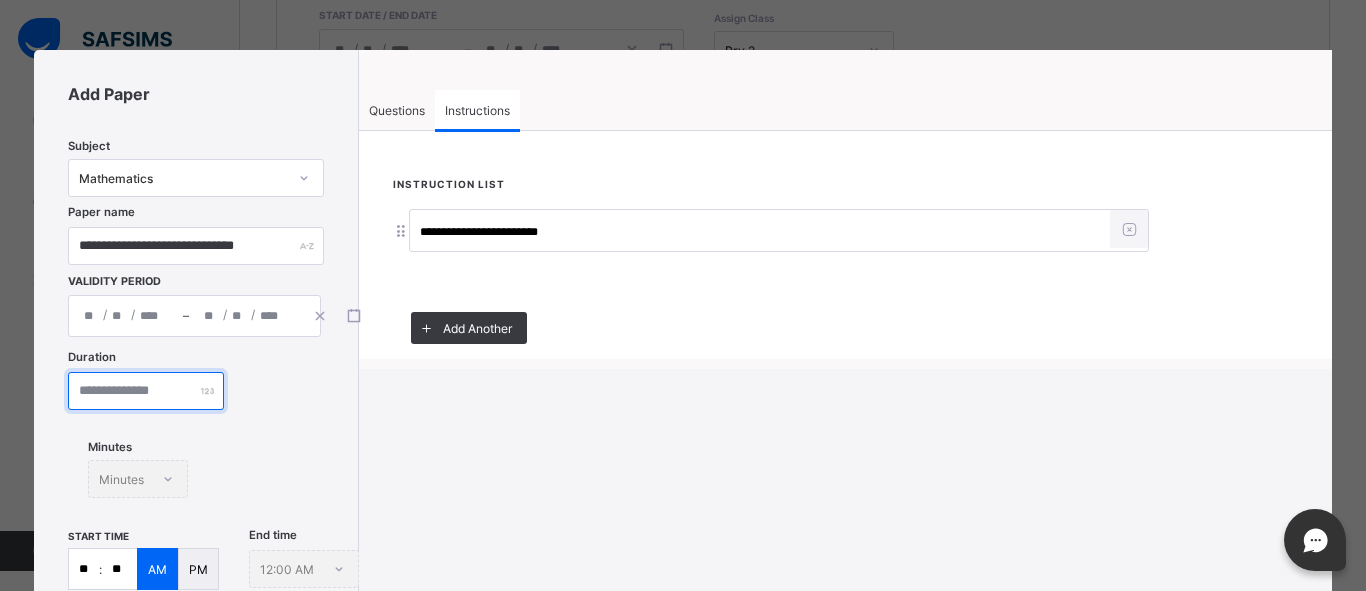 click at bounding box center [146, 391] 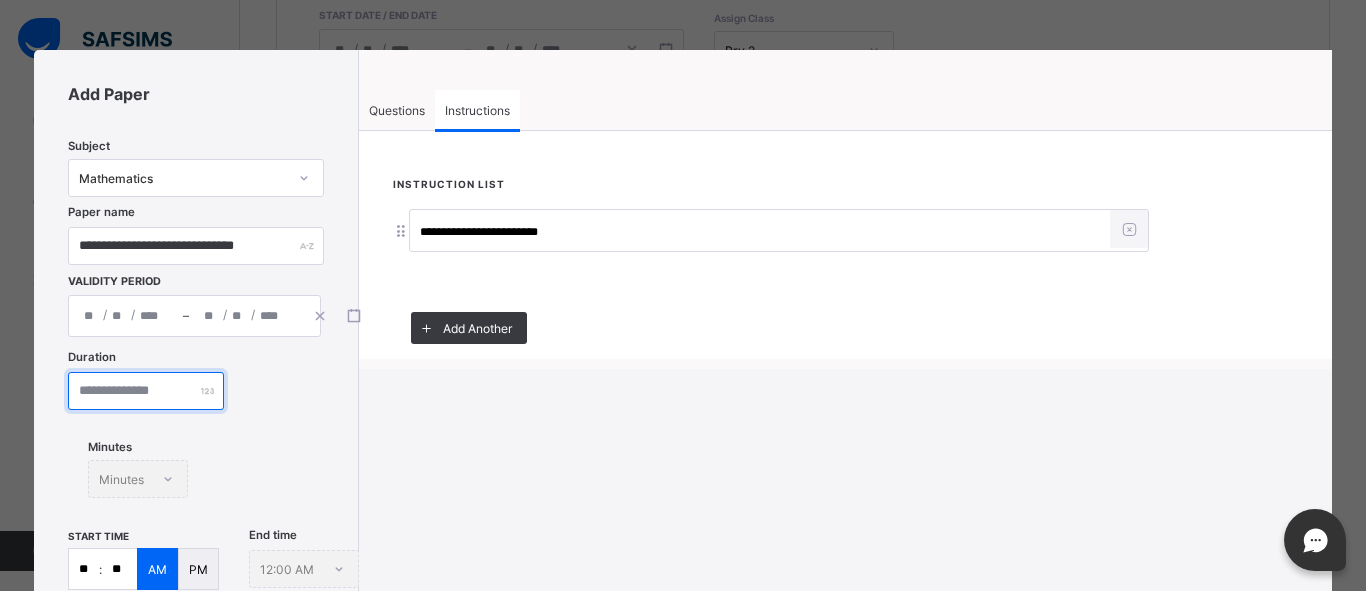type on "*" 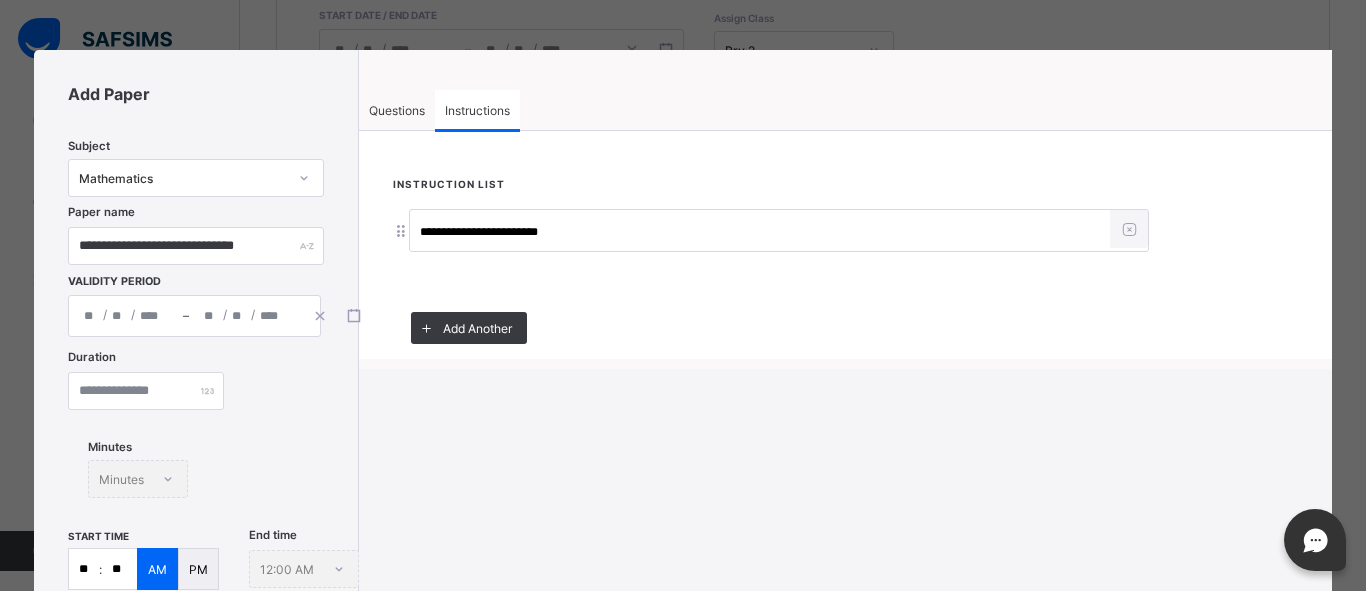 click on "**" at bounding box center [84, 569] 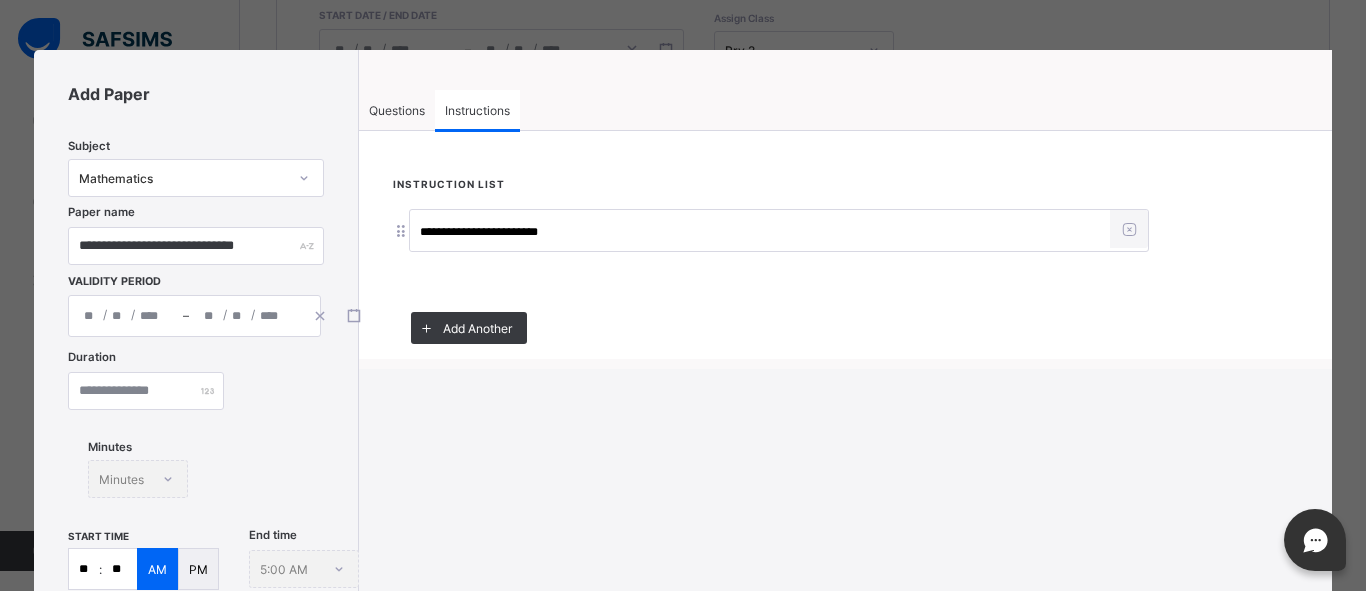 type on "*" 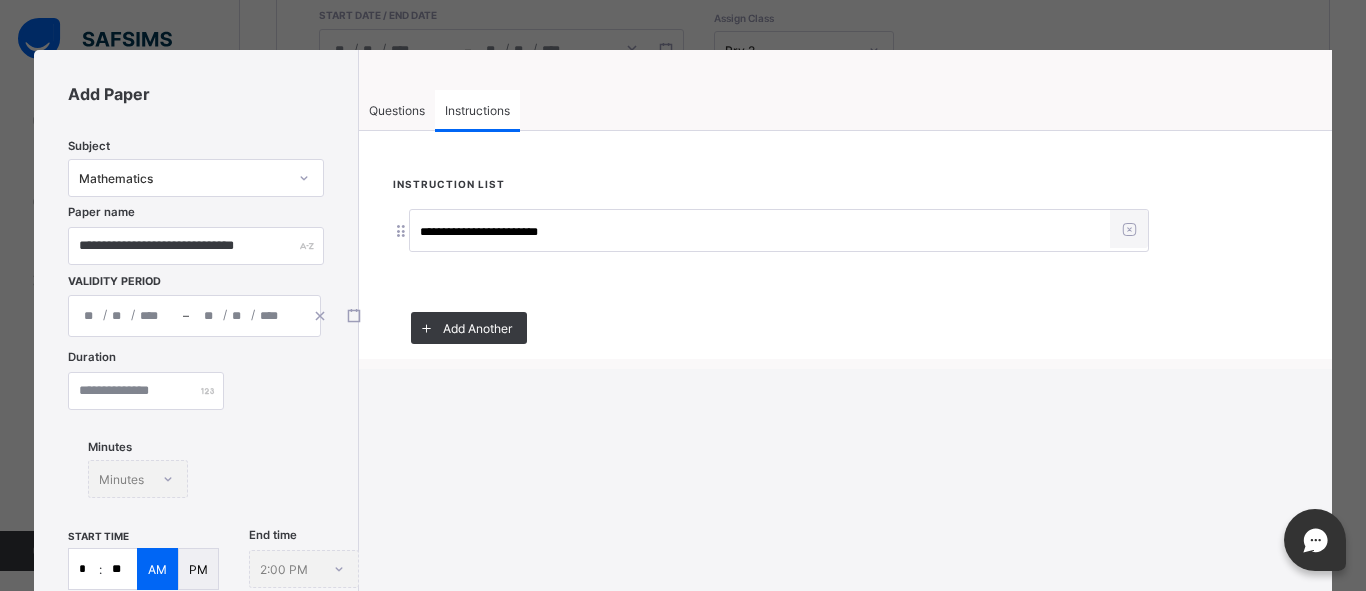 type on "*" 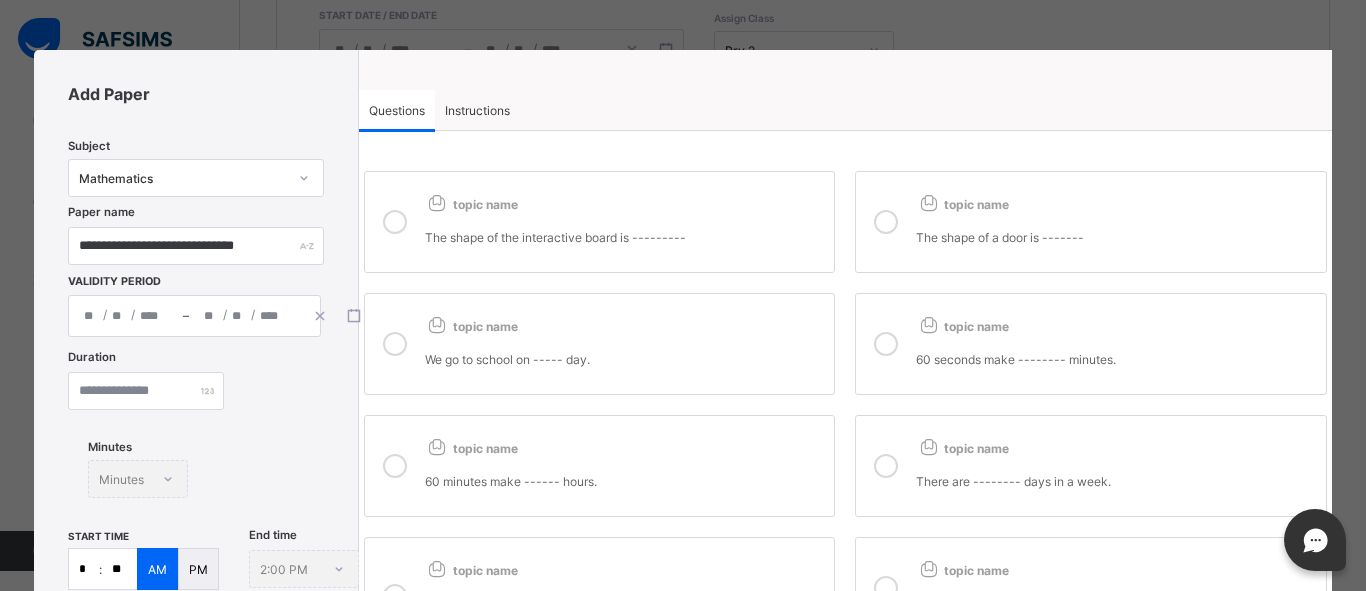click at bounding box center [395, 222] 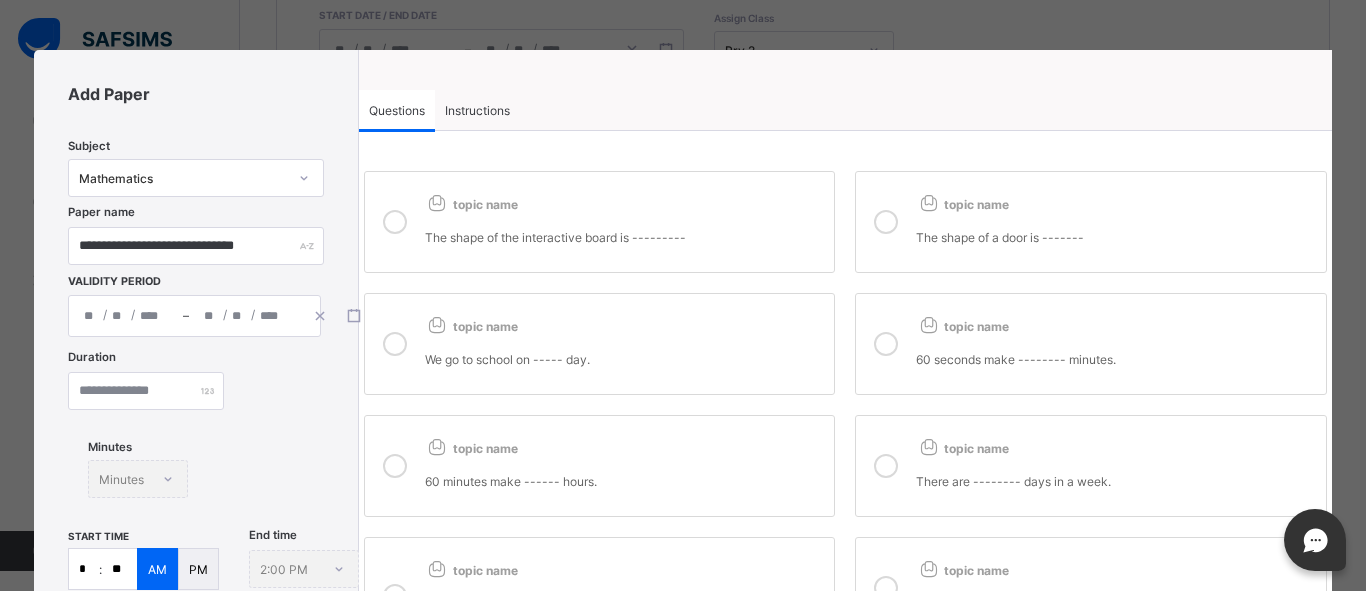 click at bounding box center [886, 466] 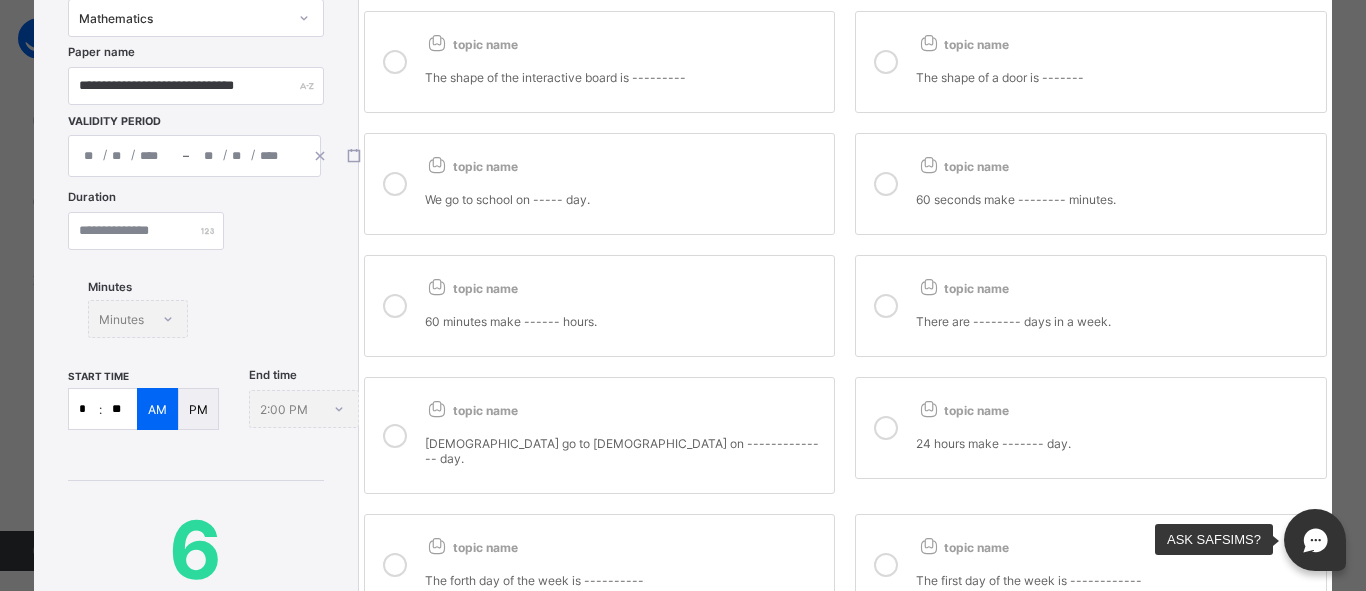 scroll, scrollTop: 237, scrollLeft: 0, axis: vertical 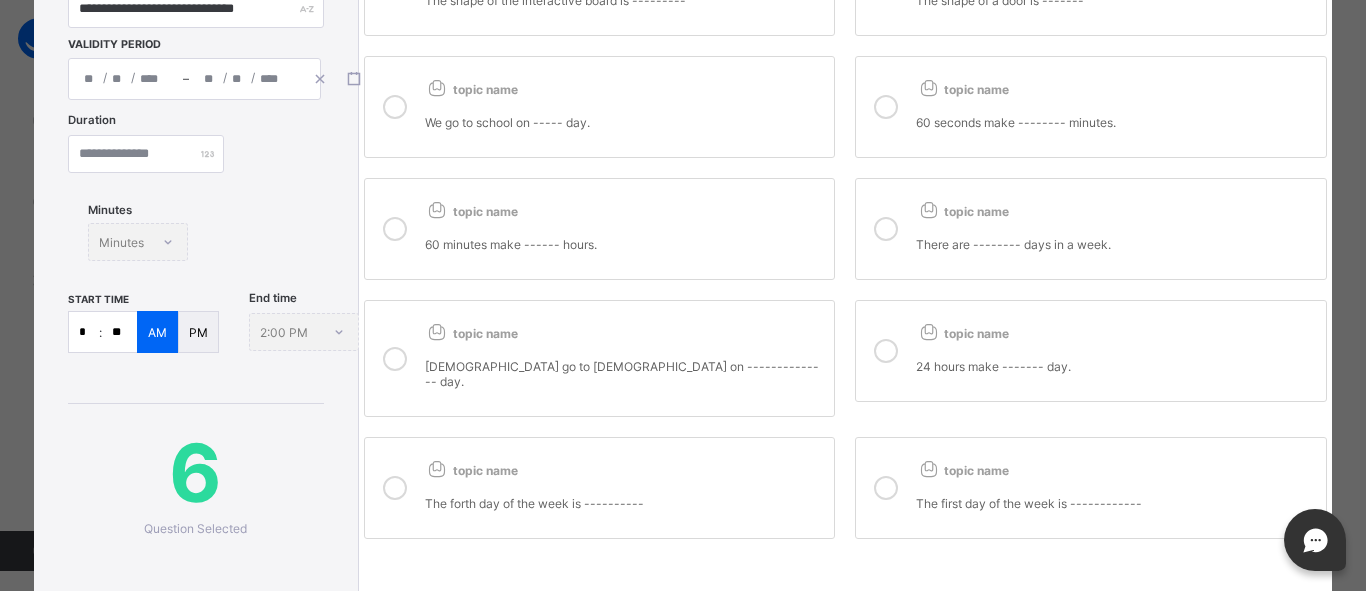 click at bounding box center [395, 359] 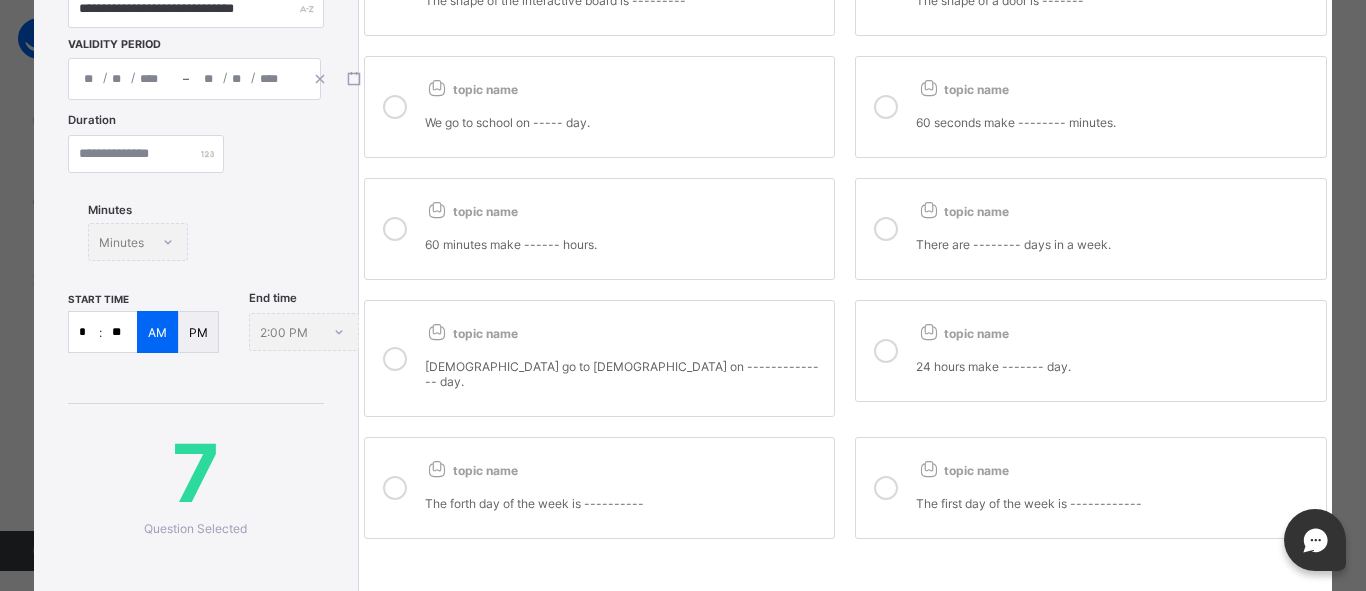 click at bounding box center [886, 351] 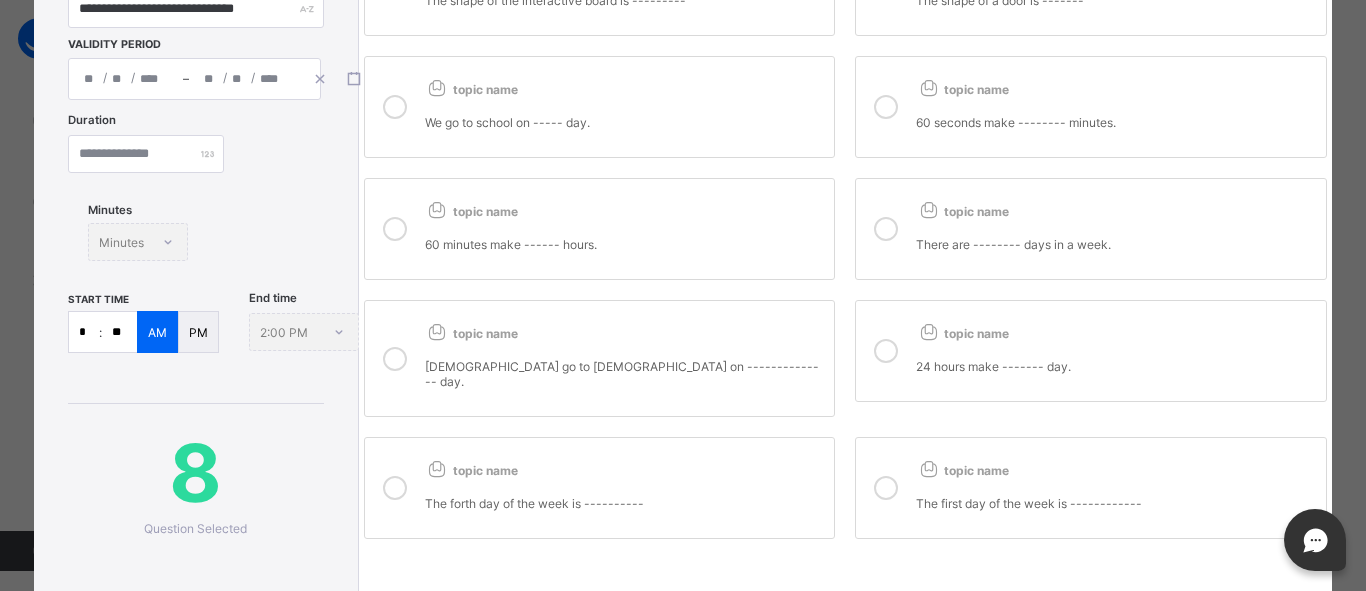 click at bounding box center (395, 488) 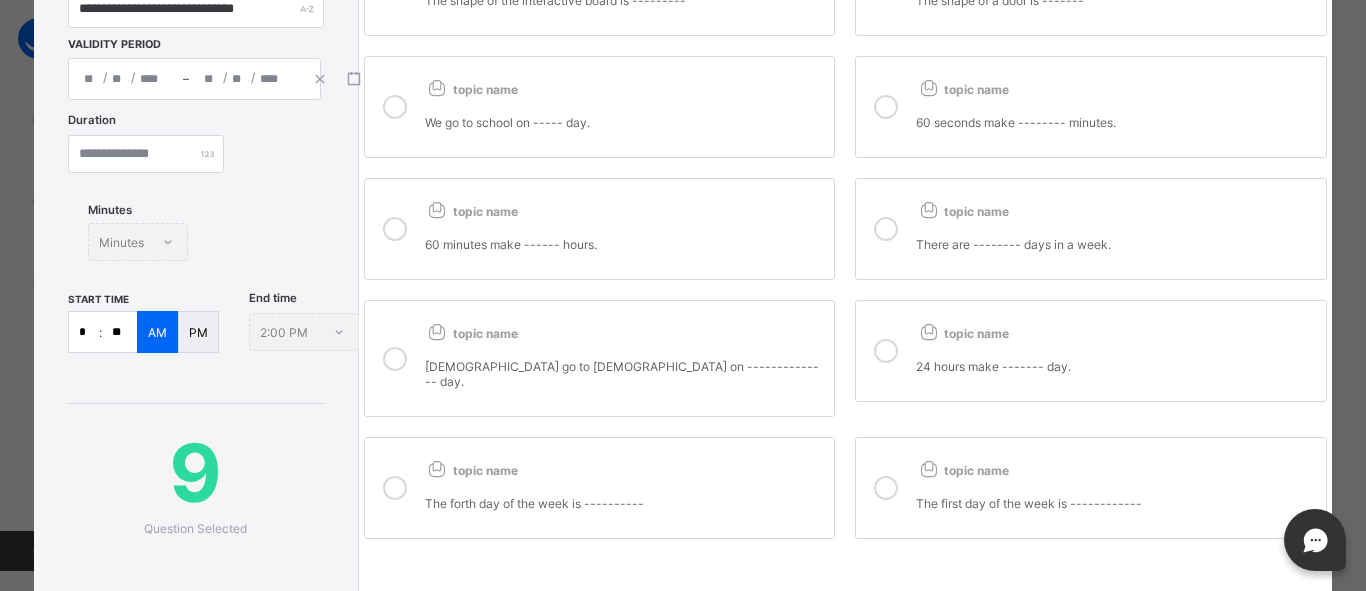 click at bounding box center [886, 488] 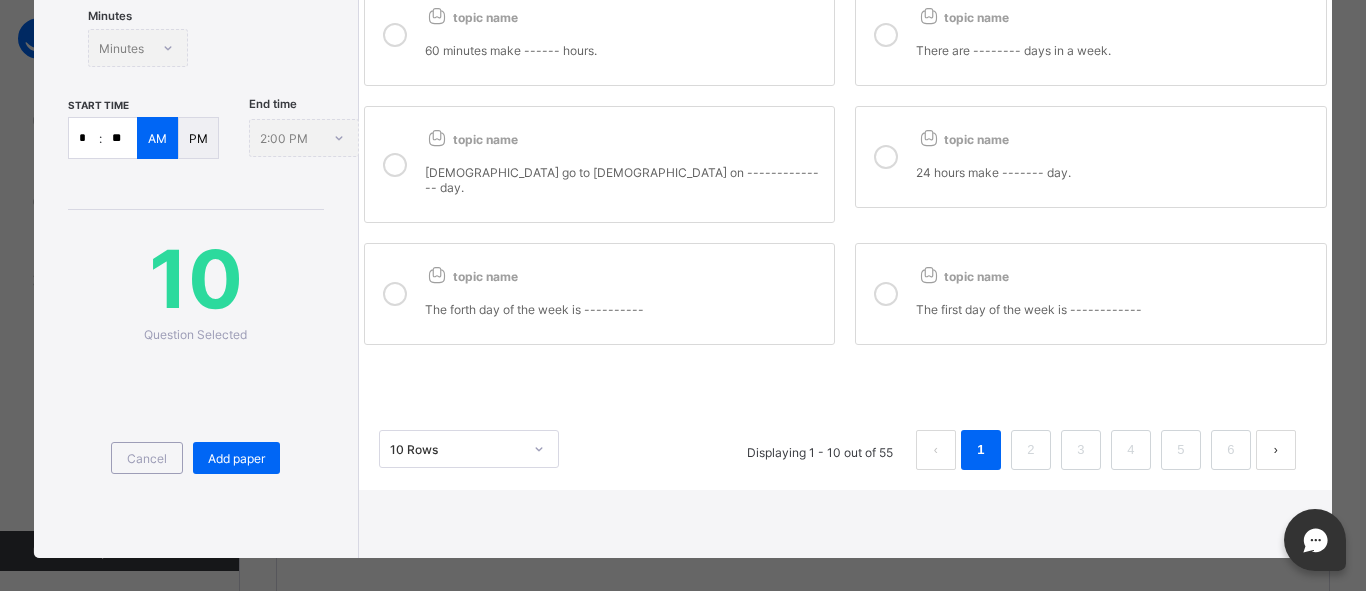 scroll, scrollTop: 433, scrollLeft: 0, axis: vertical 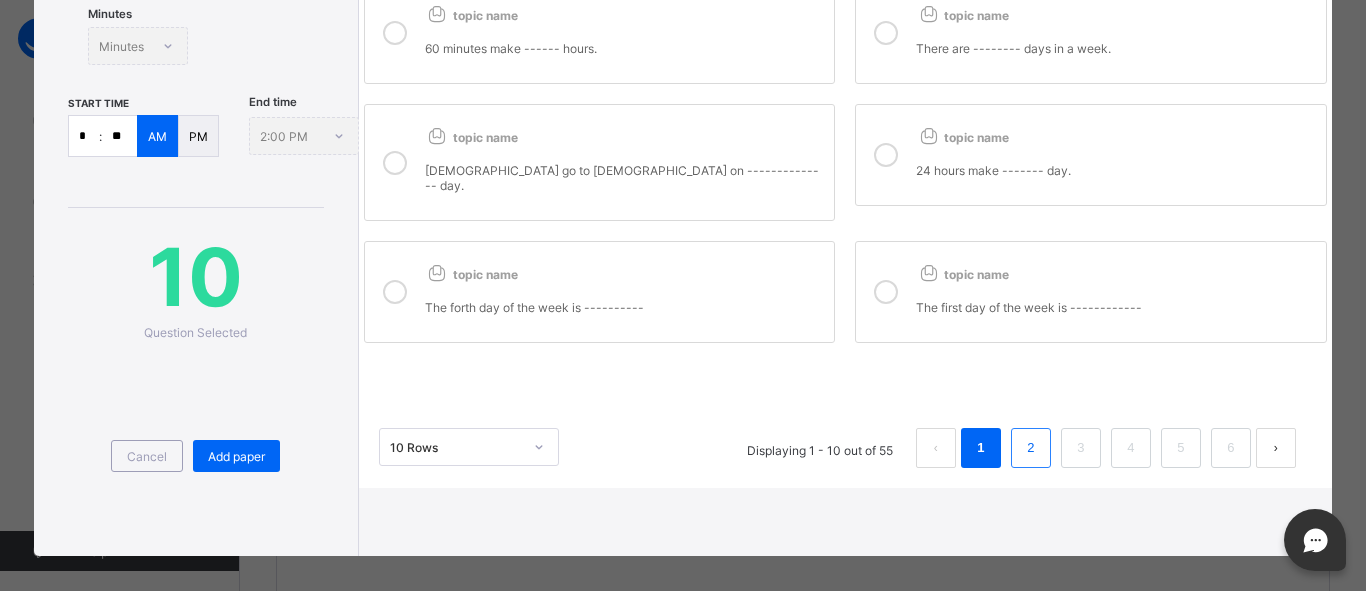 click on "2" at bounding box center (1030, 448) 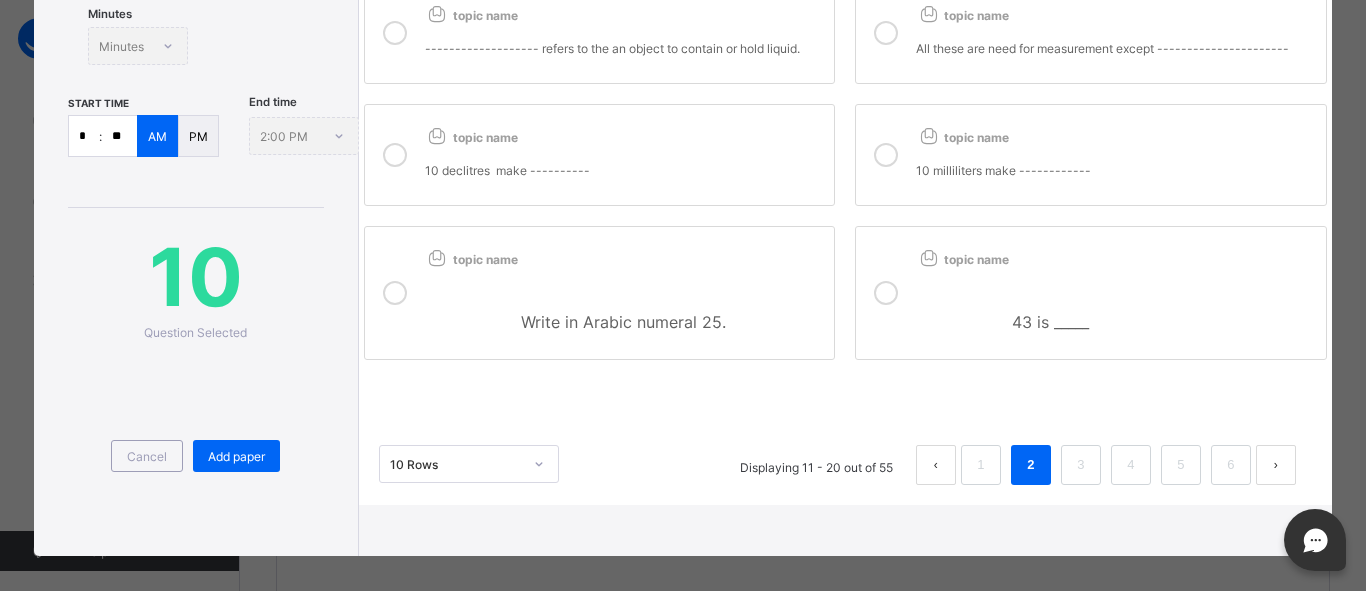 click at bounding box center [395, 293] 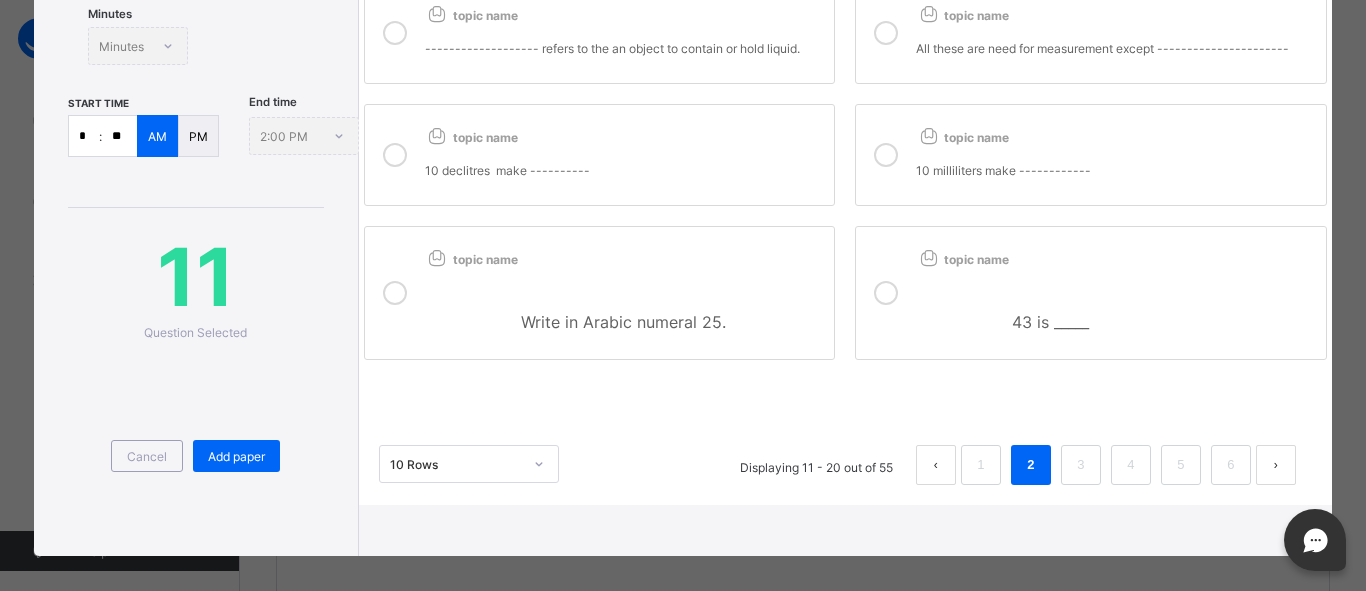 click at bounding box center (886, 293) 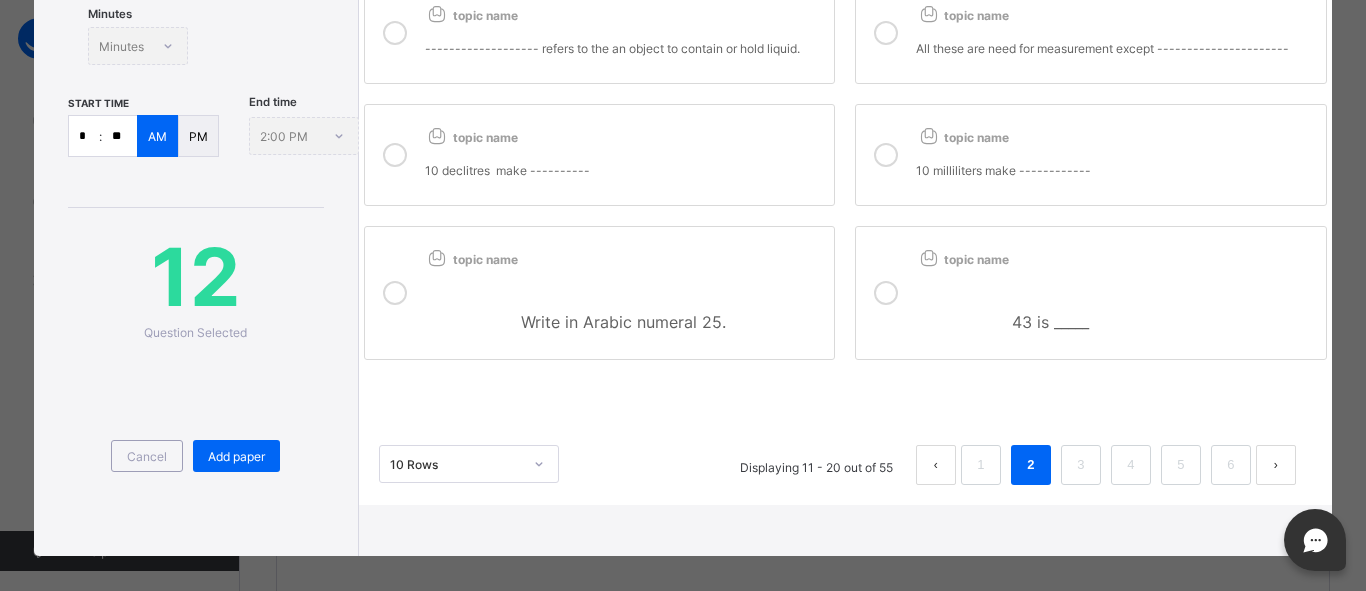 click at bounding box center [886, 155] 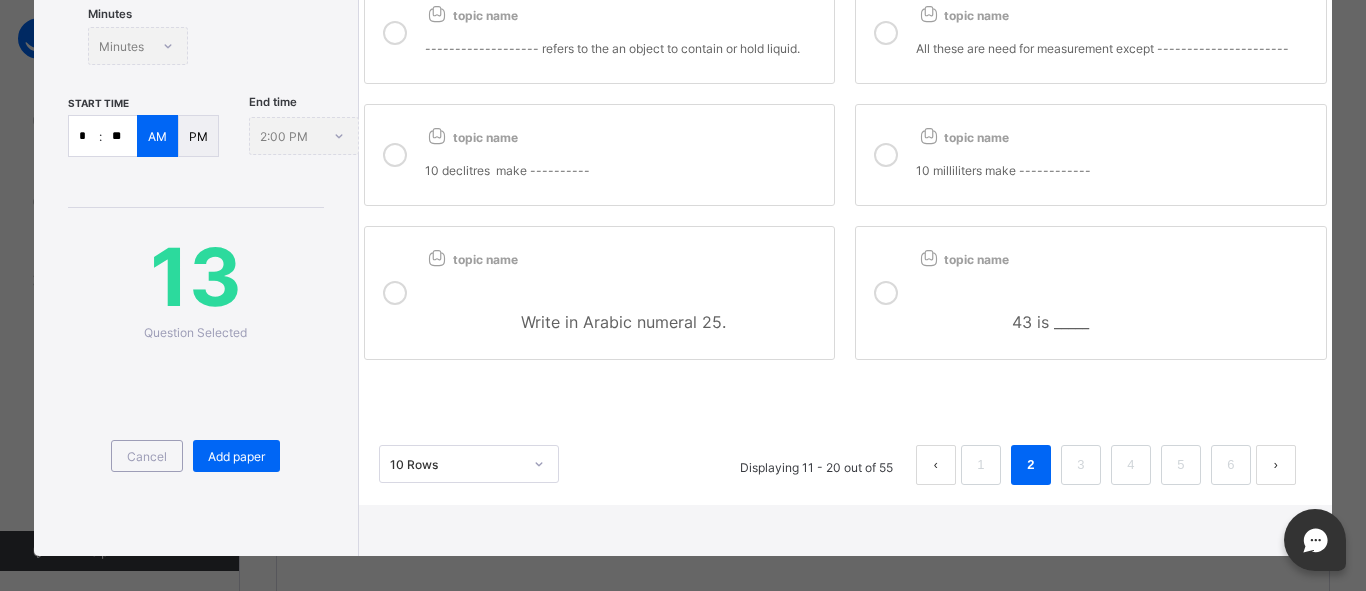 click at bounding box center (395, 155) 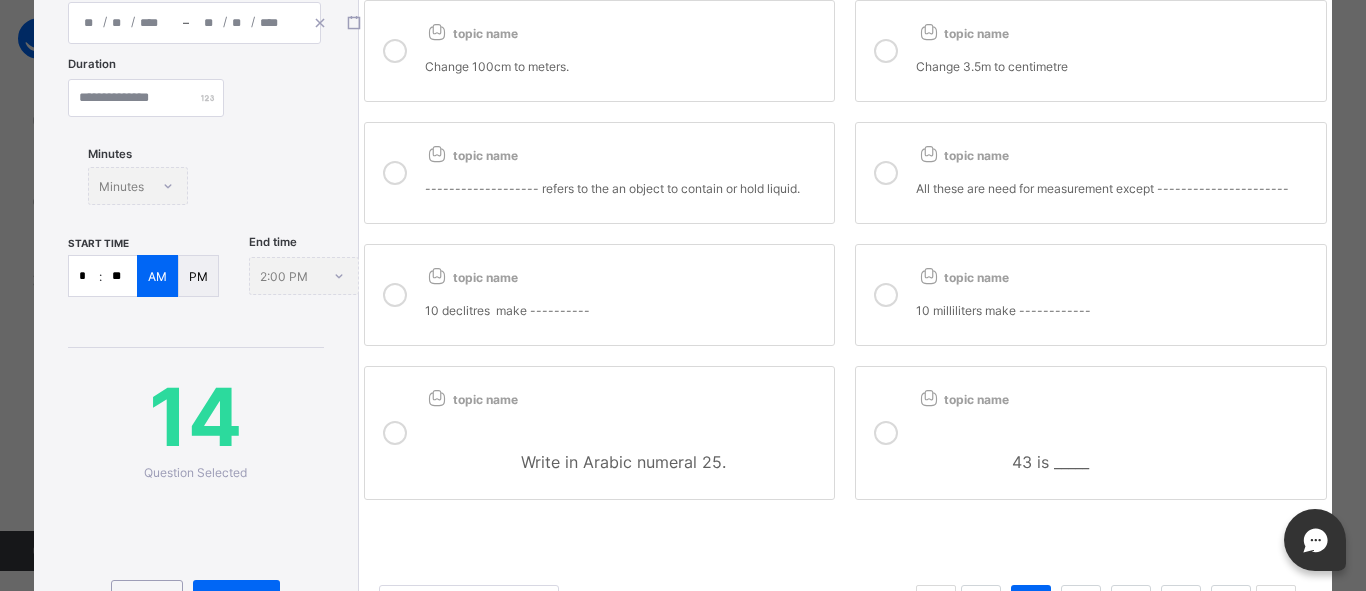 scroll, scrollTop: 211, scrollLeft: 0, axis: vertical 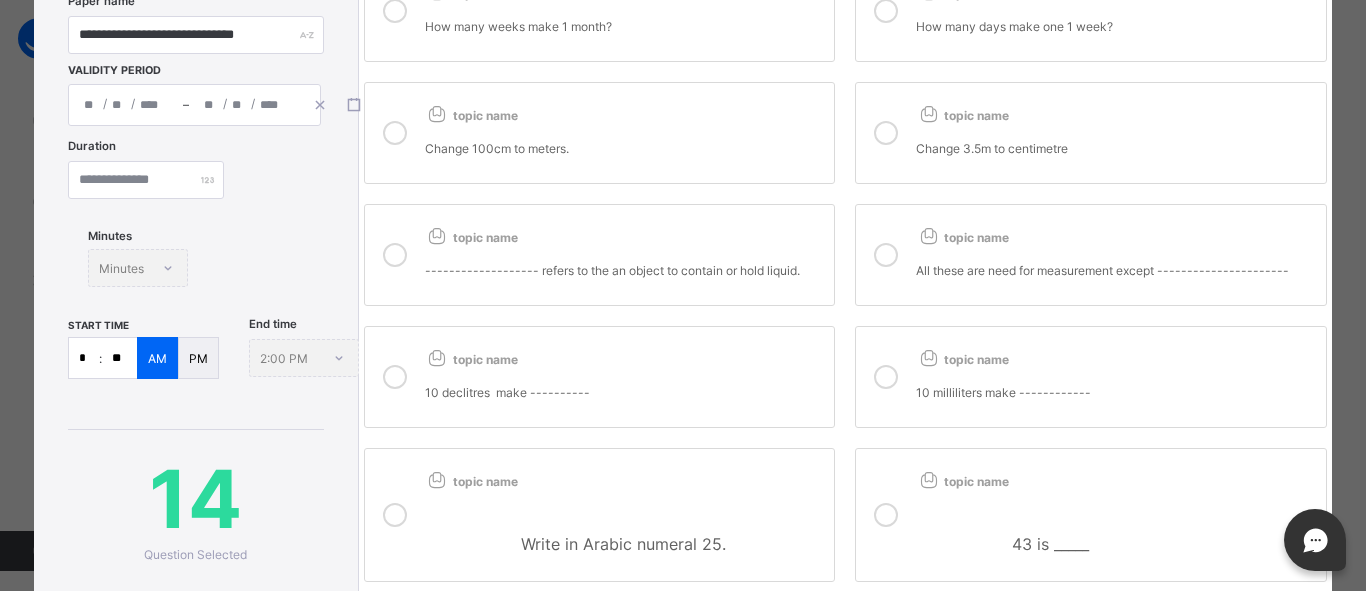 click at bounding box center [395, 255] 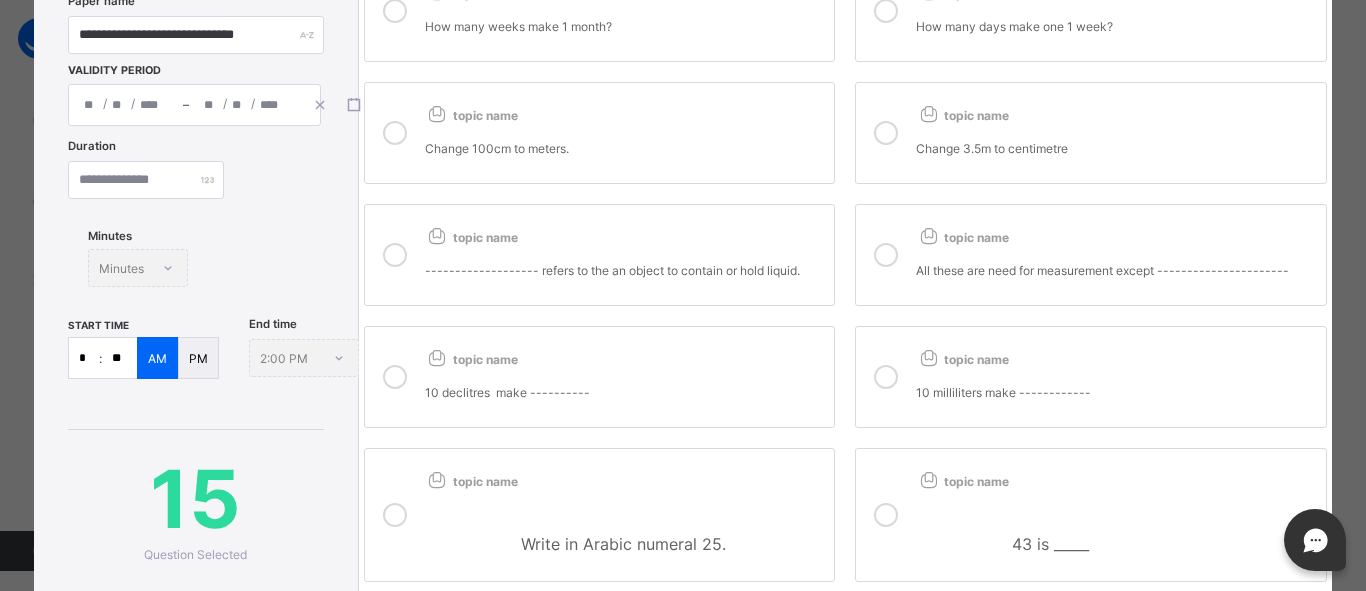 click at bounding box center (886, 255) 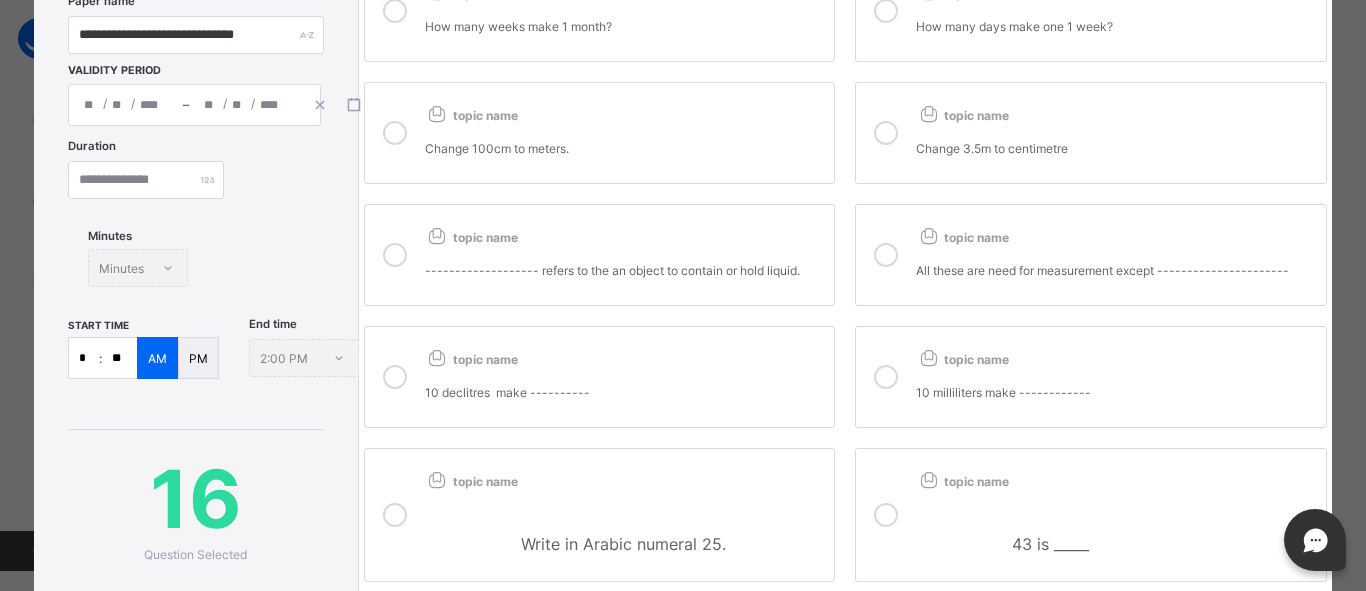 click at bounding box center (886, 133) 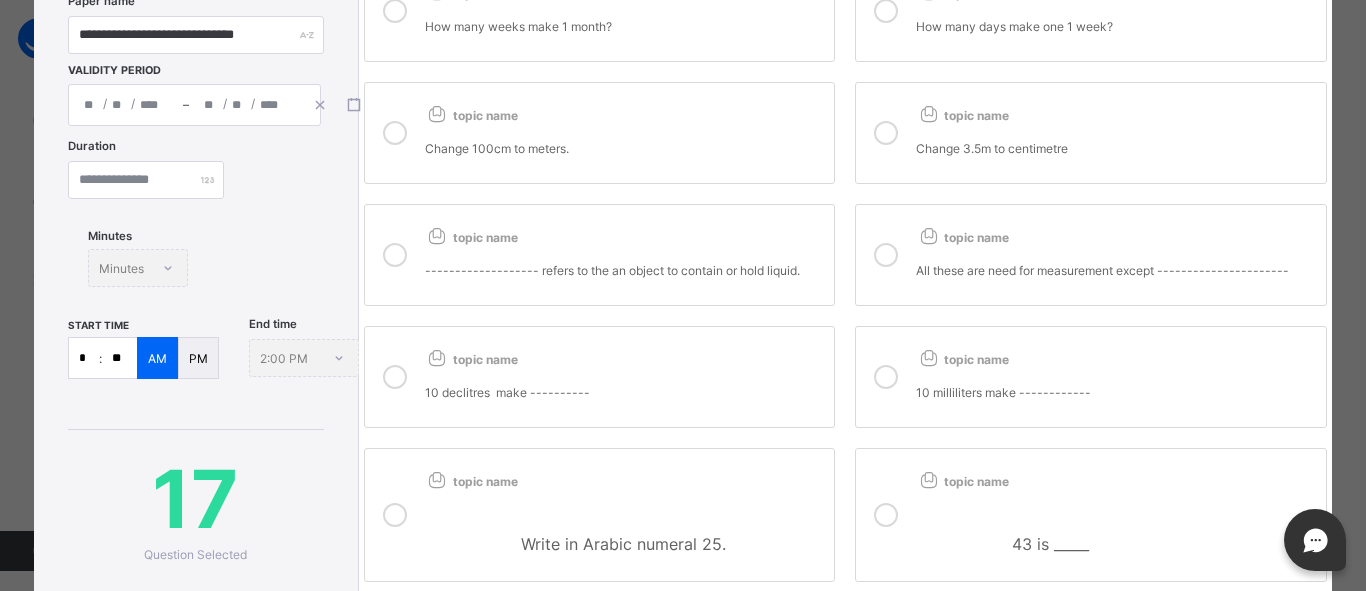 click at bounding box center [395, 133] 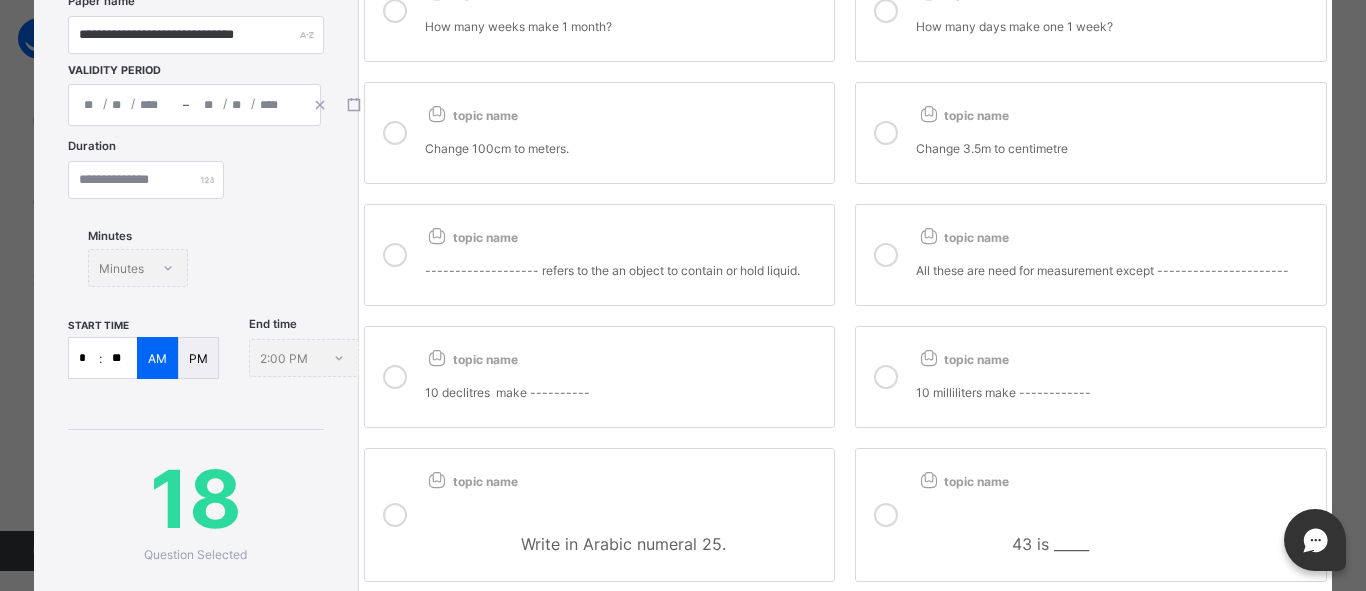 click at bounding box center [395, 11] 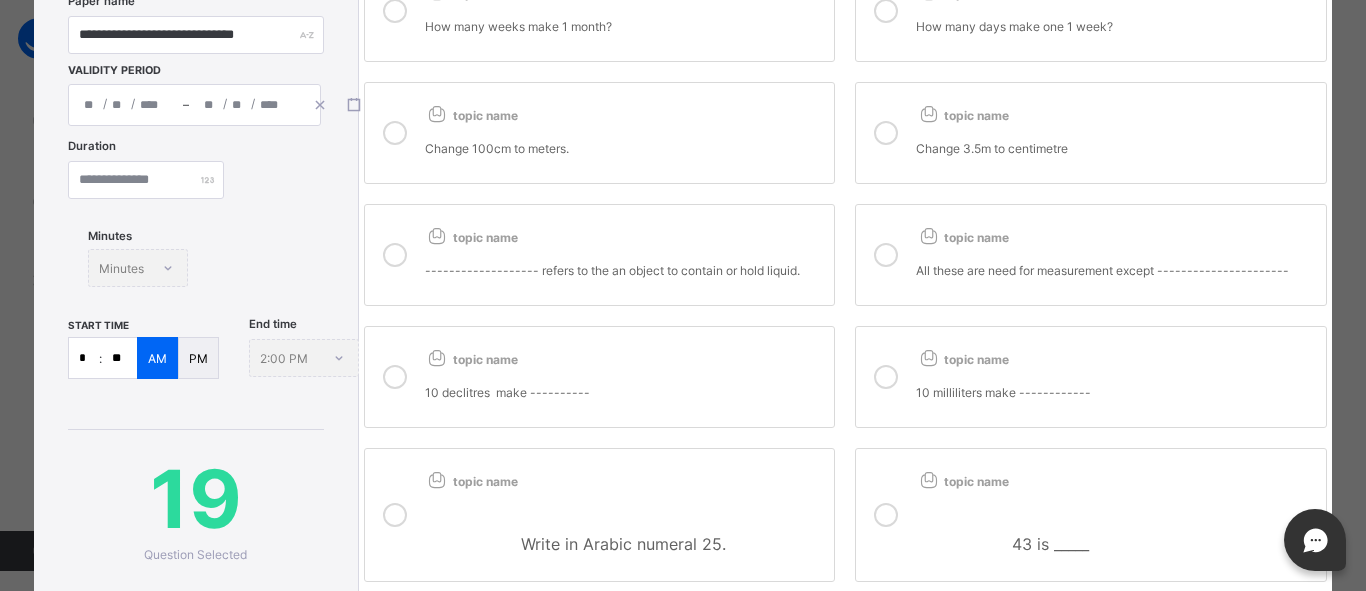 click at bounding box center [886, 11] 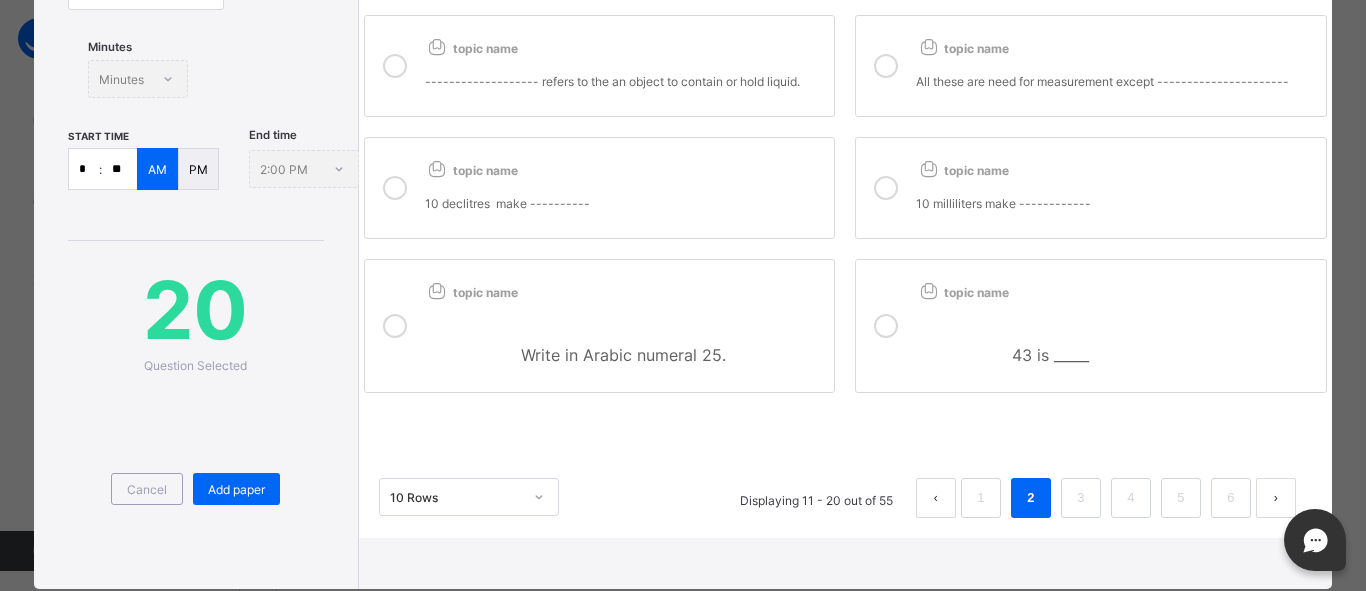 scroll, scrollTop: 448, scrollLeft: 0, axis: vertical 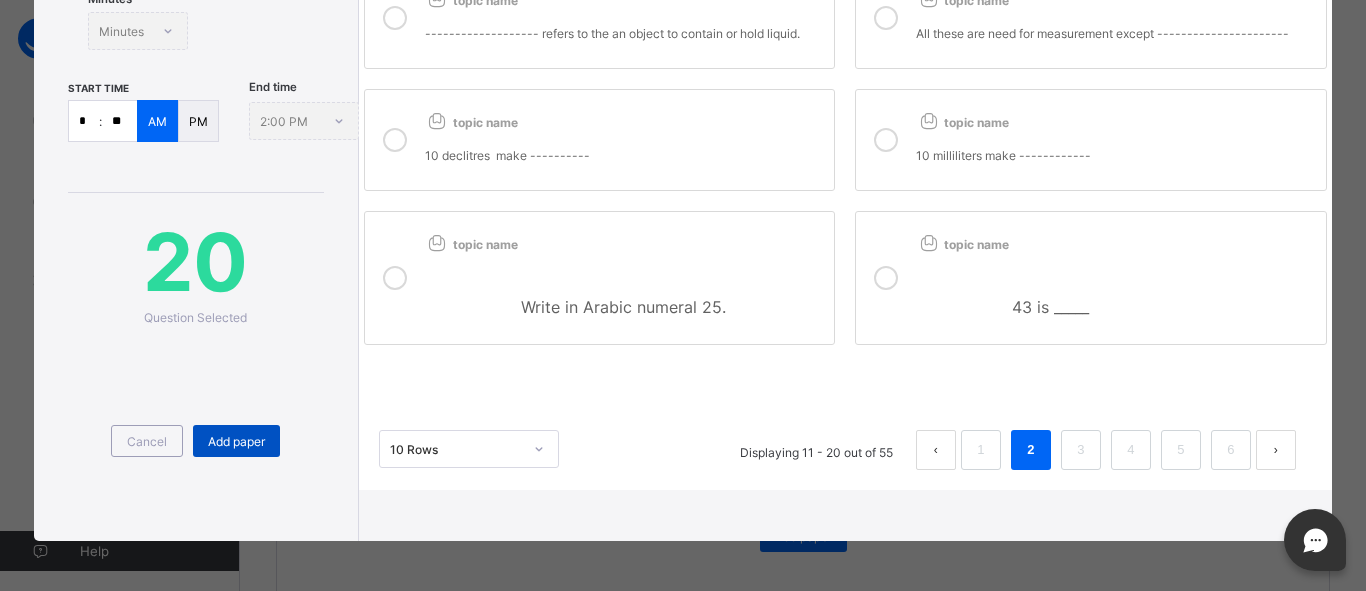 click on "Add paper" at bounding box center [236, 441] 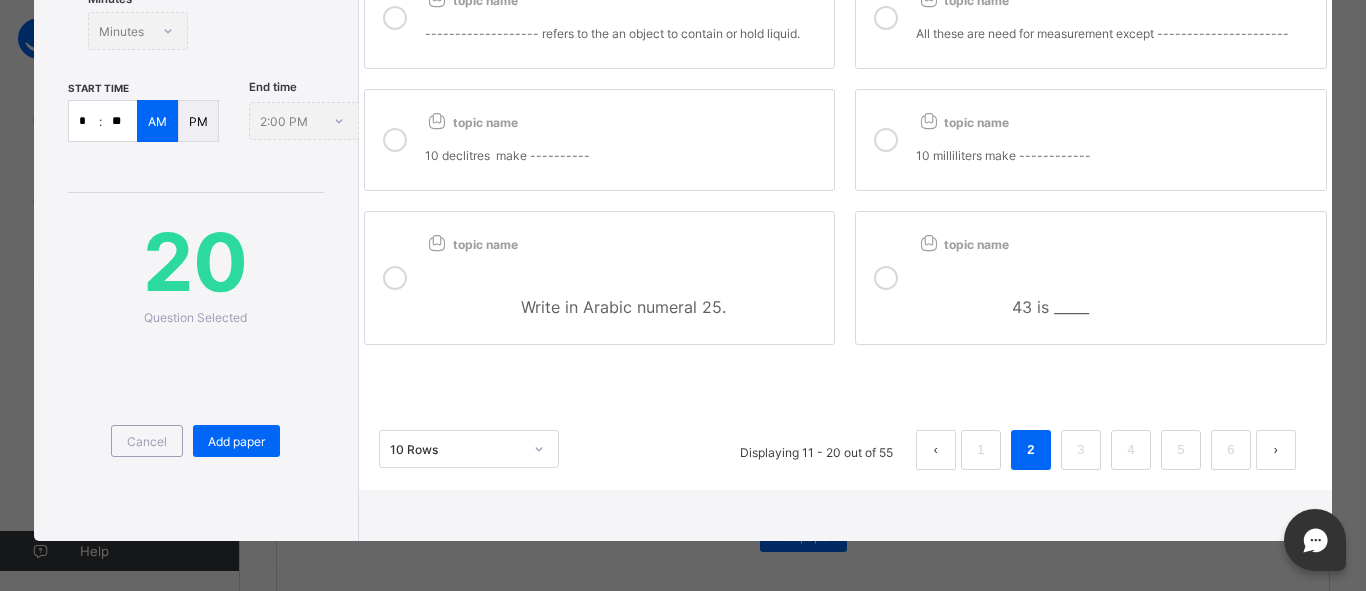 click on "Classes Broadsheet Lesson Plan Time Table Assessment Format   Help" at bounding box center (120, 335) 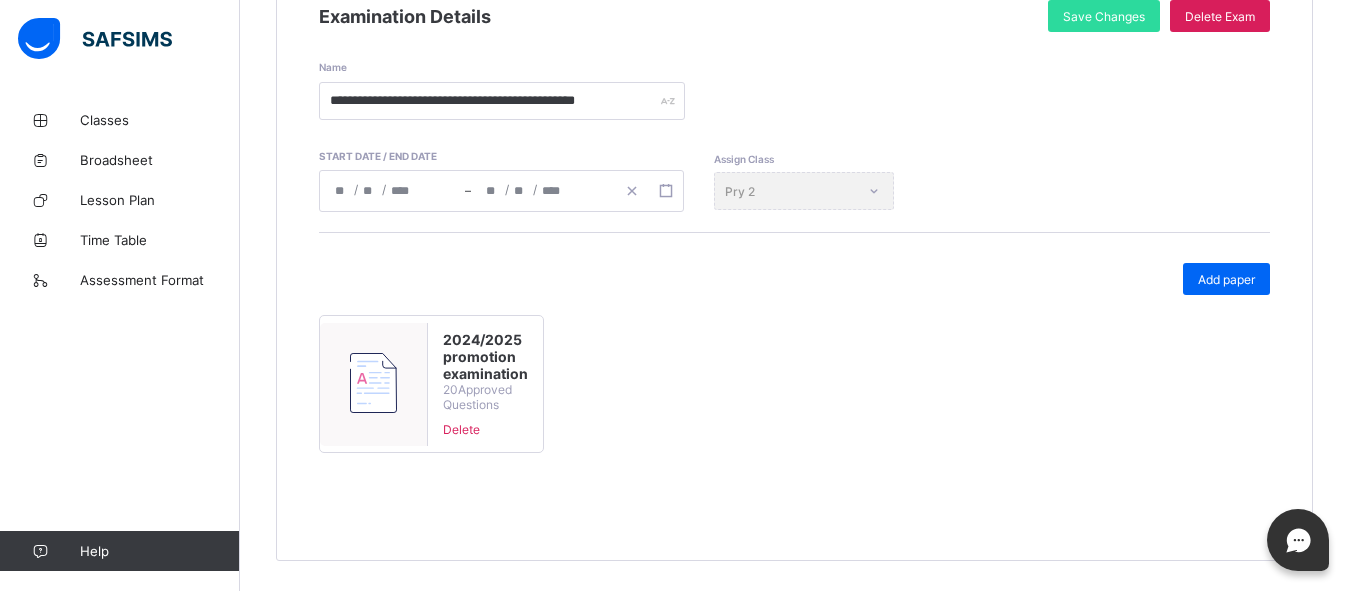 scroll, scrollTop: 137, scrollLeft: 0, axis: vertical 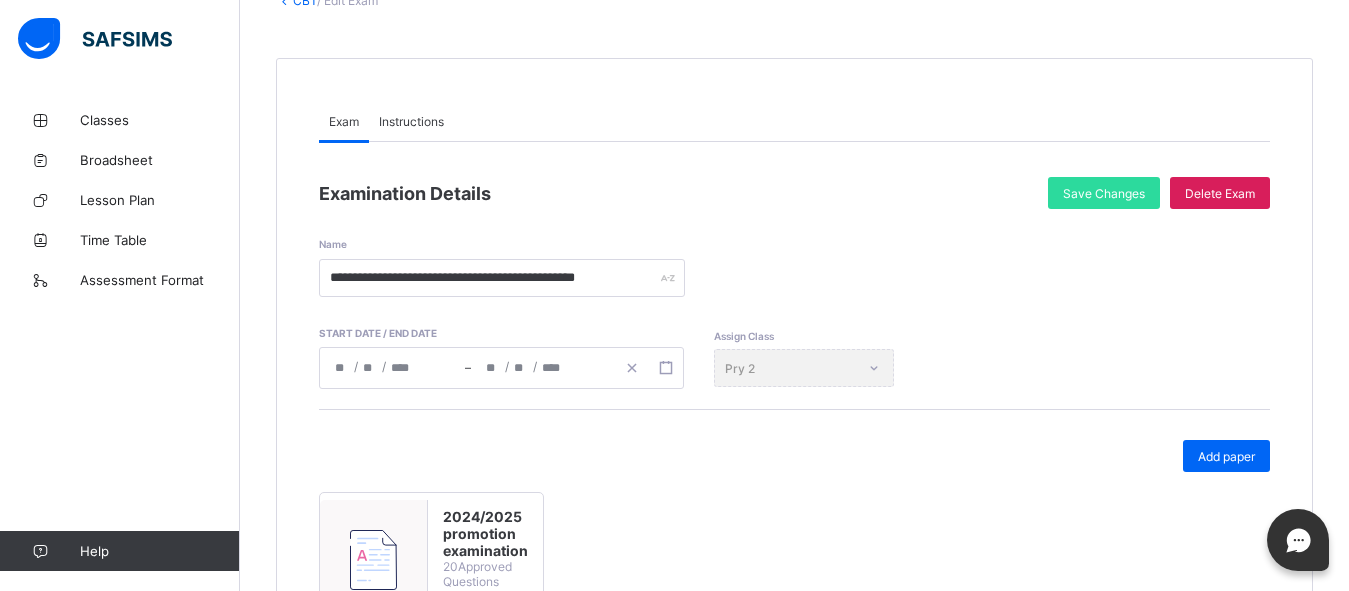 click on "Exam" at bounding box center [344, 121] 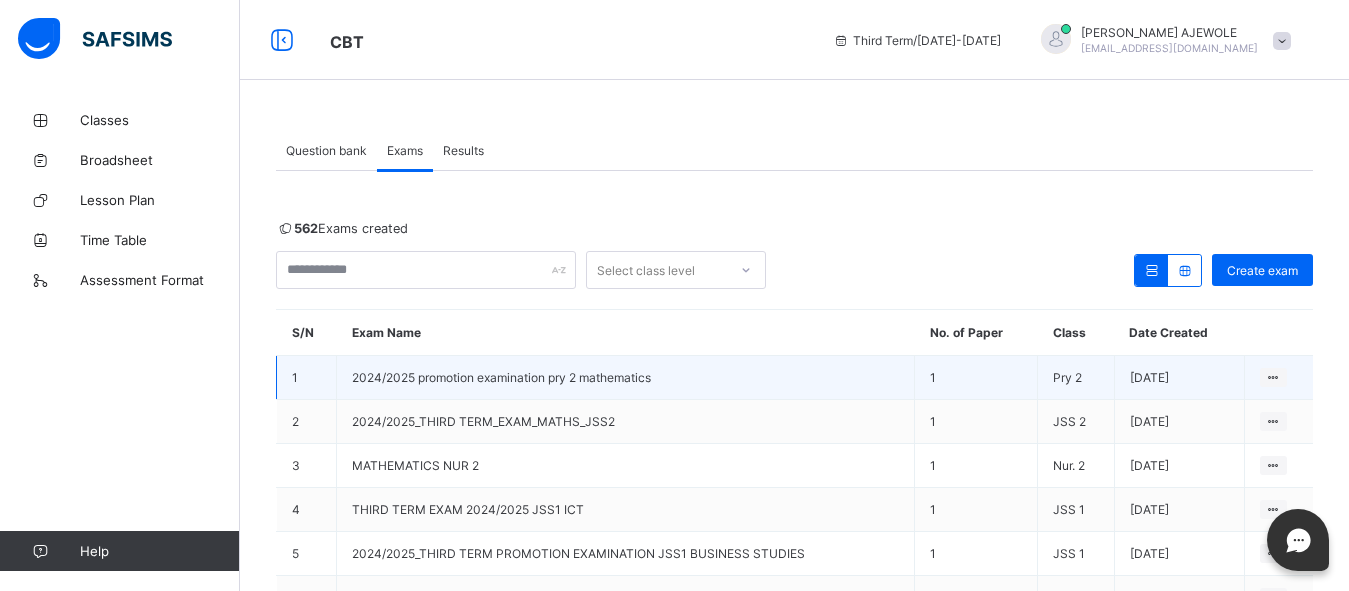 scroll, scrollTop: 0, scrollLeft: 0, axis: both 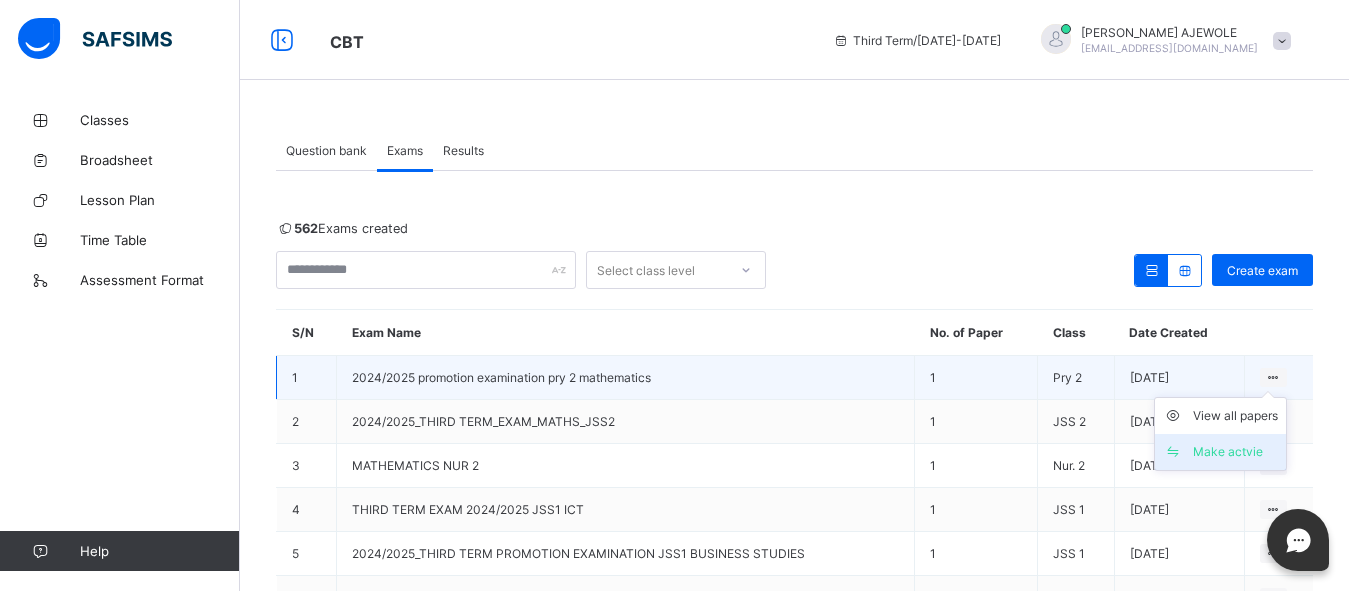 click on "Make actvie" at bounding box center [1235, 452] 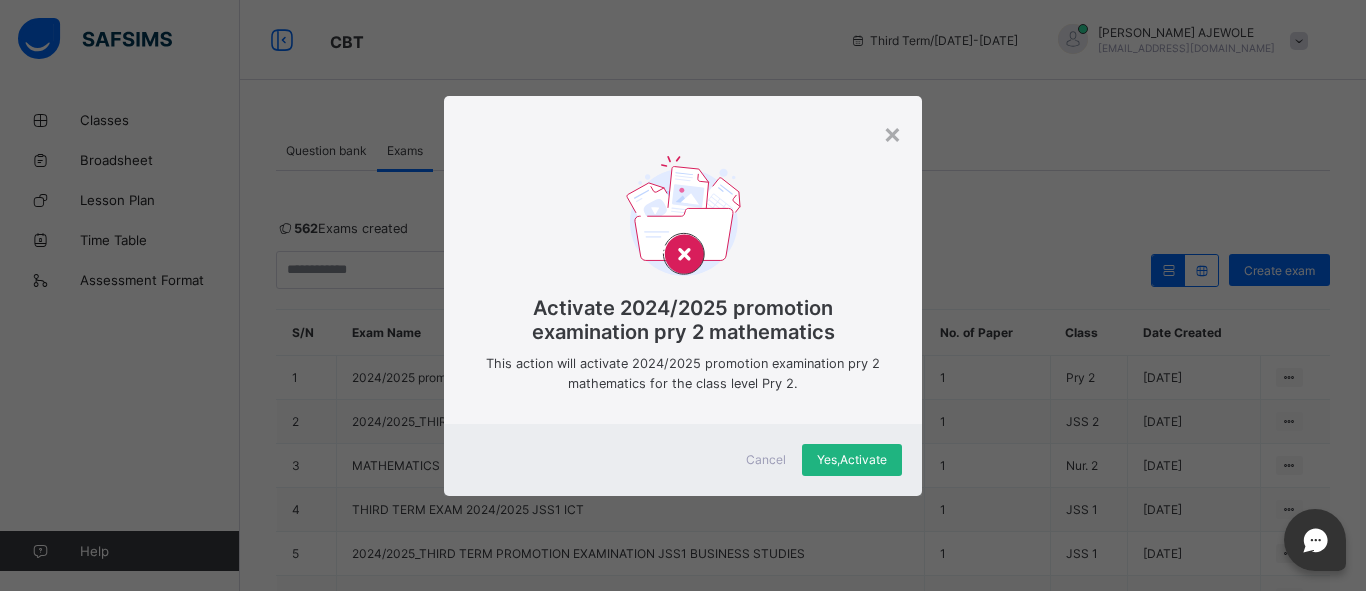 click on "Yes,  Activate" at bounding box center [852, 459] 